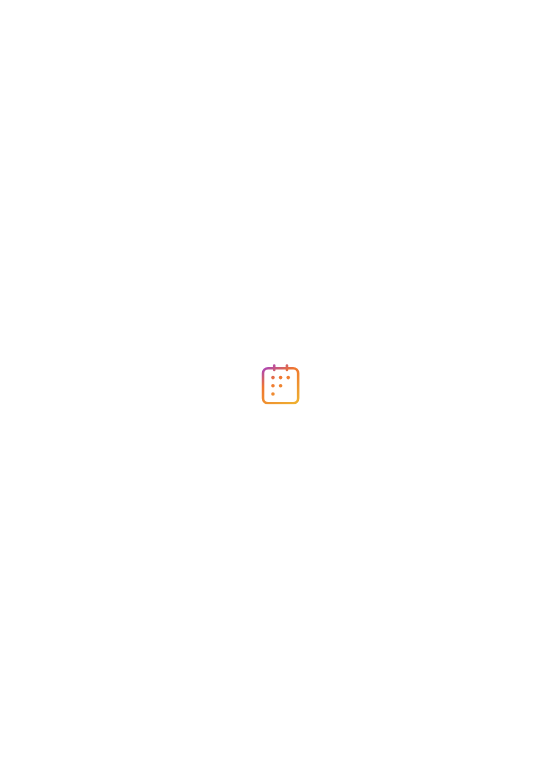 scroll, scrollTop: 0, scrollLeft: 0, axis: both 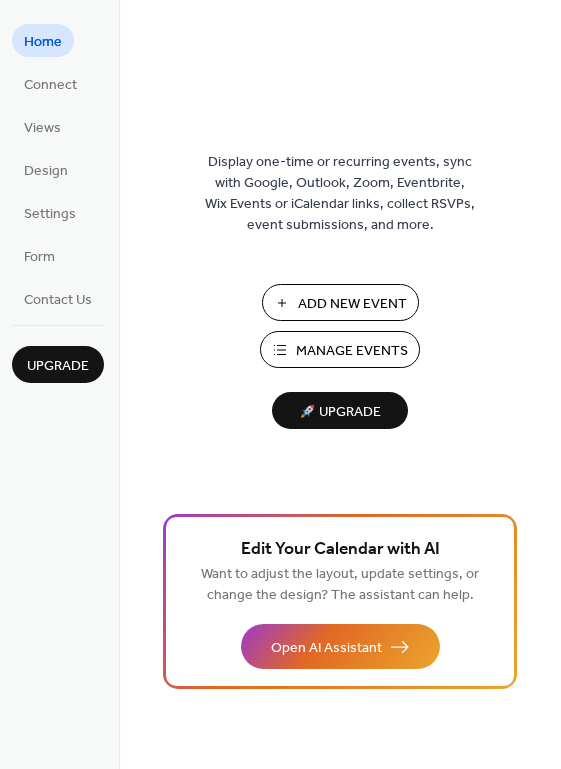 click on "Add New Event" at bounding box center [352, 304] 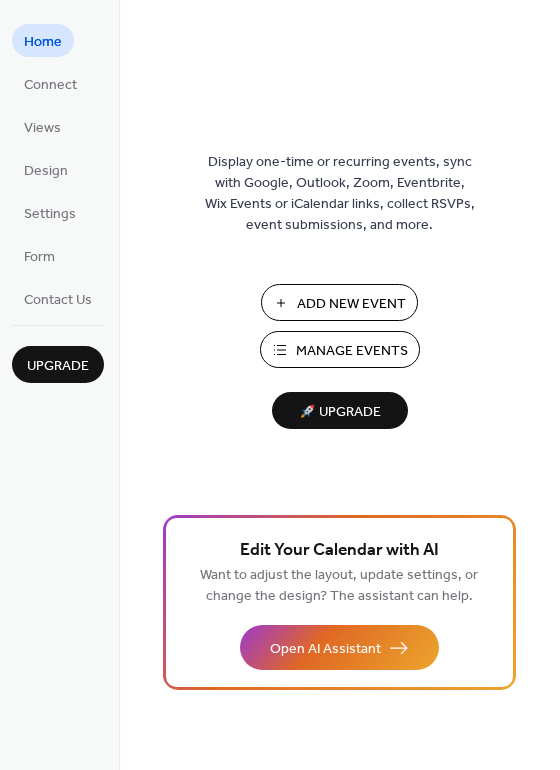 click on "Manage Events" at bounding box center [352, 351] 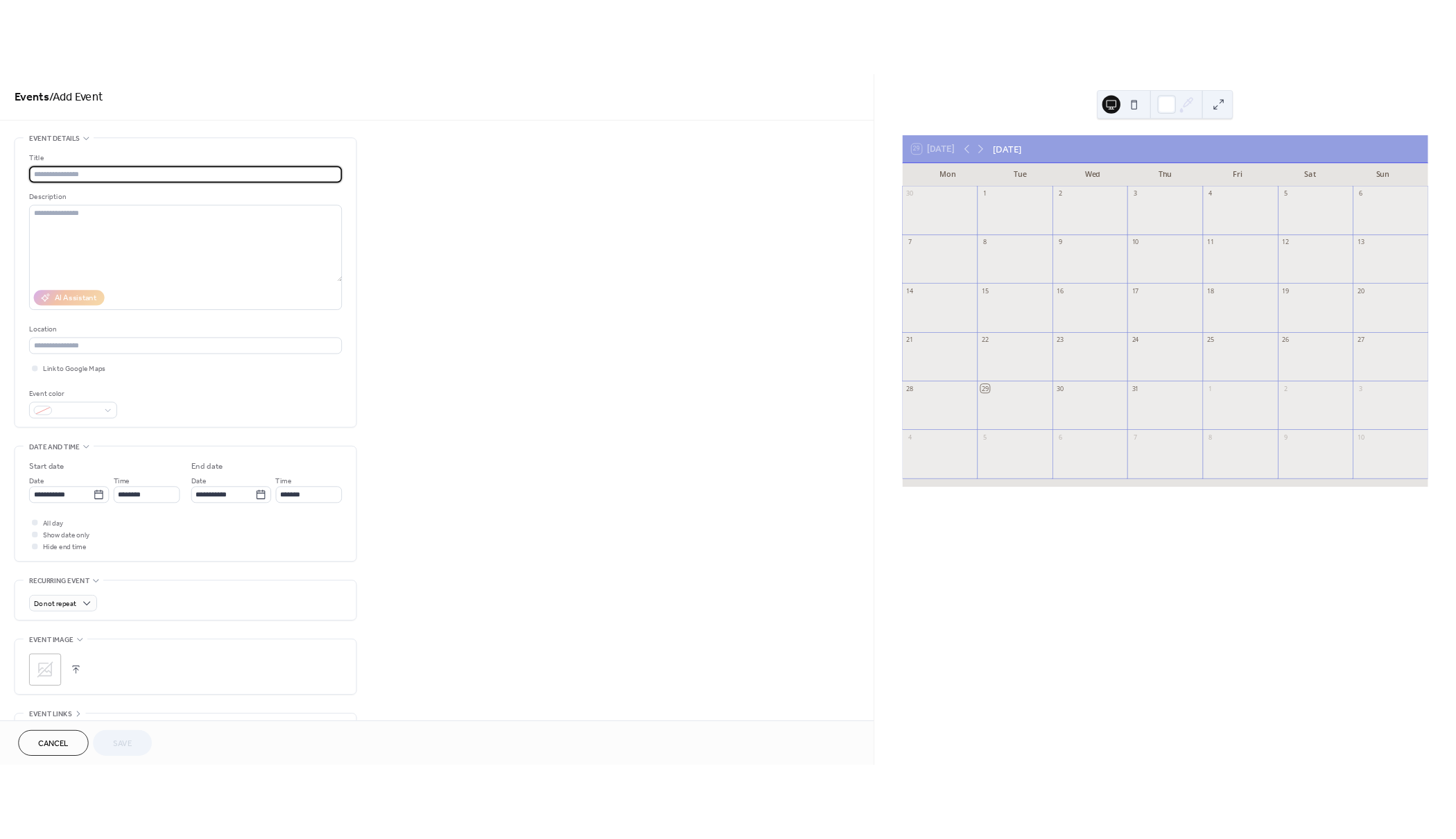 scroll, scrollTop: 0, scrollLeft: 0, axis: both 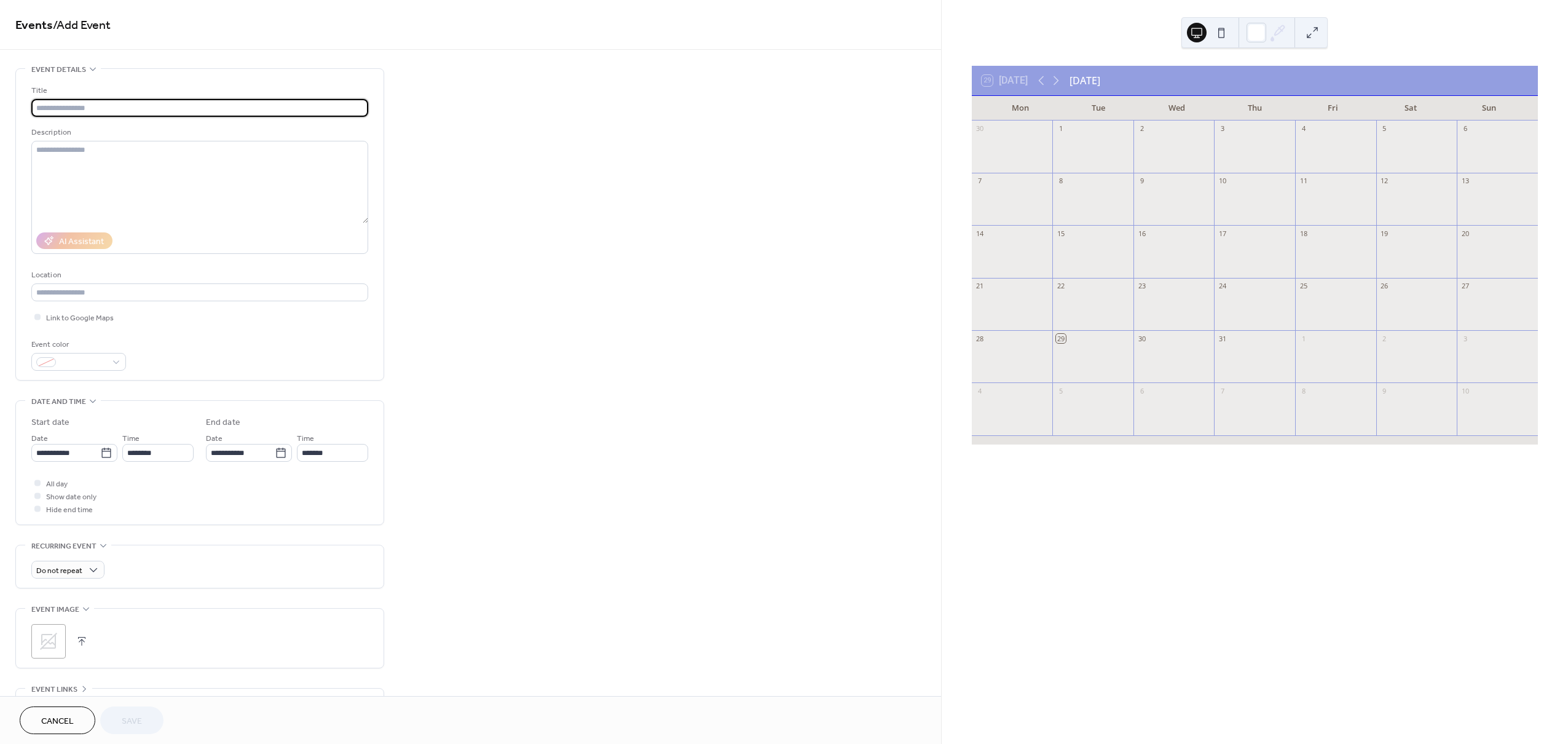 click at bounding box center (200, 108) 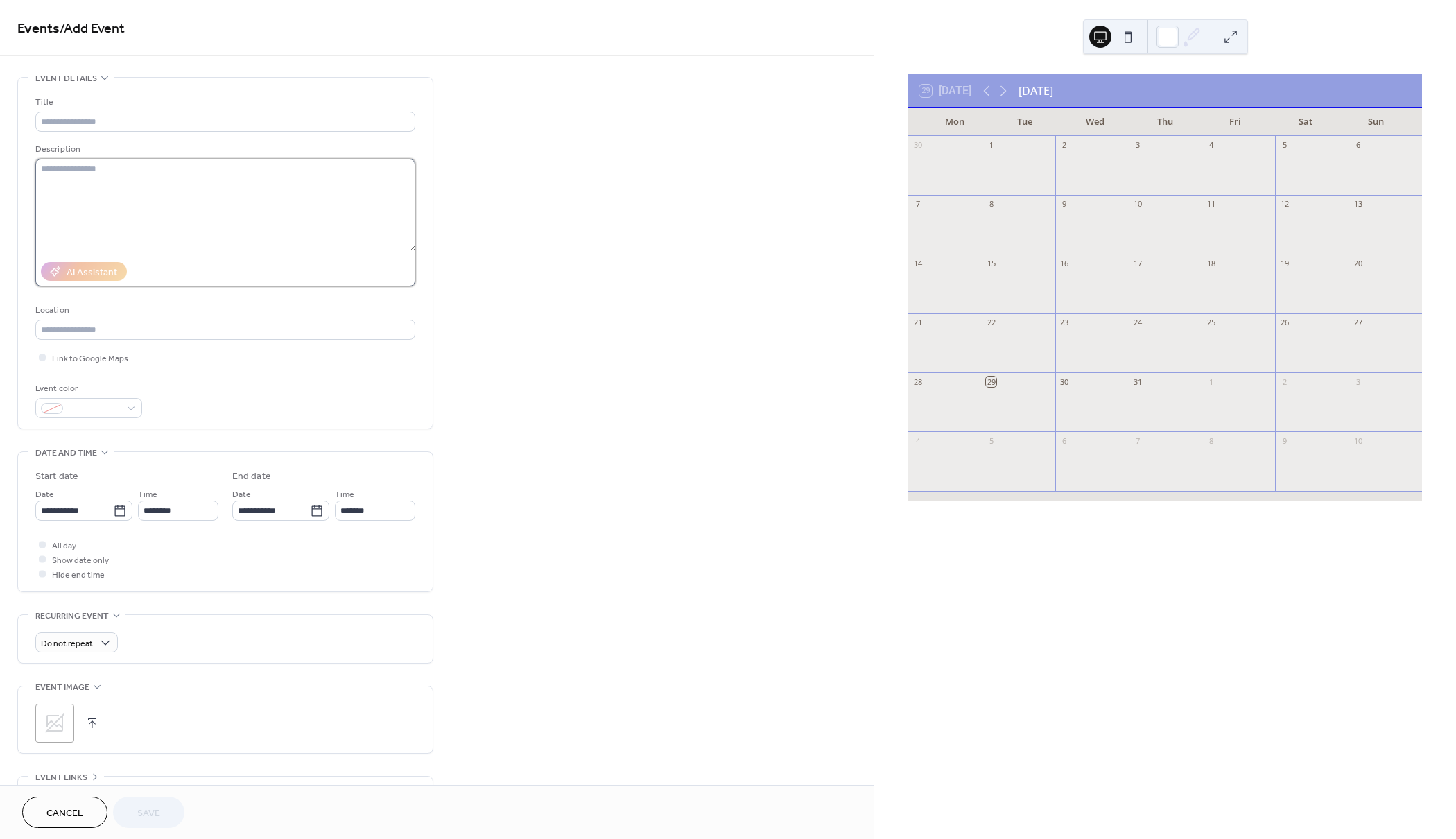 click at bounding box center (225, 205) 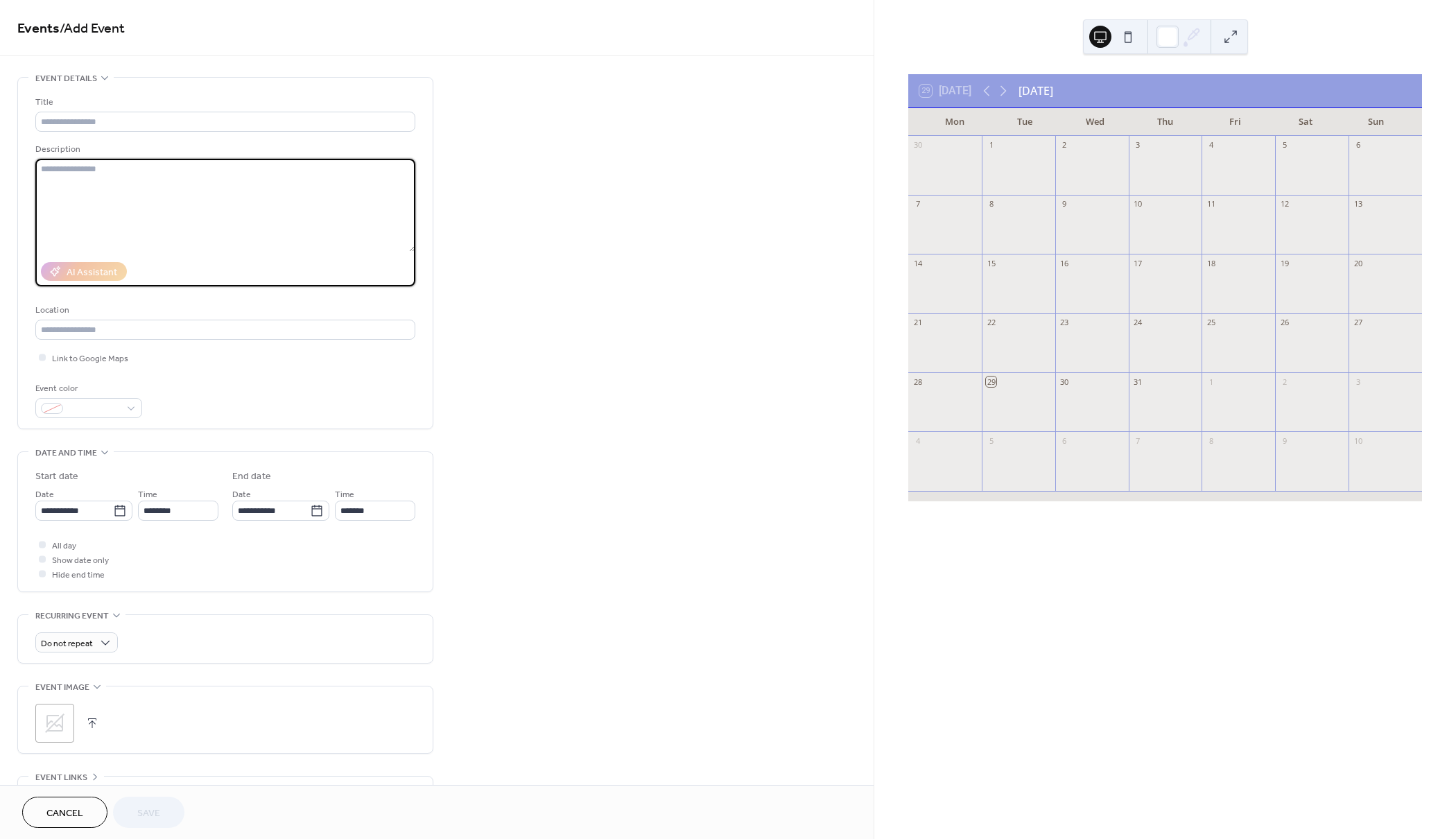 paste on "**********" 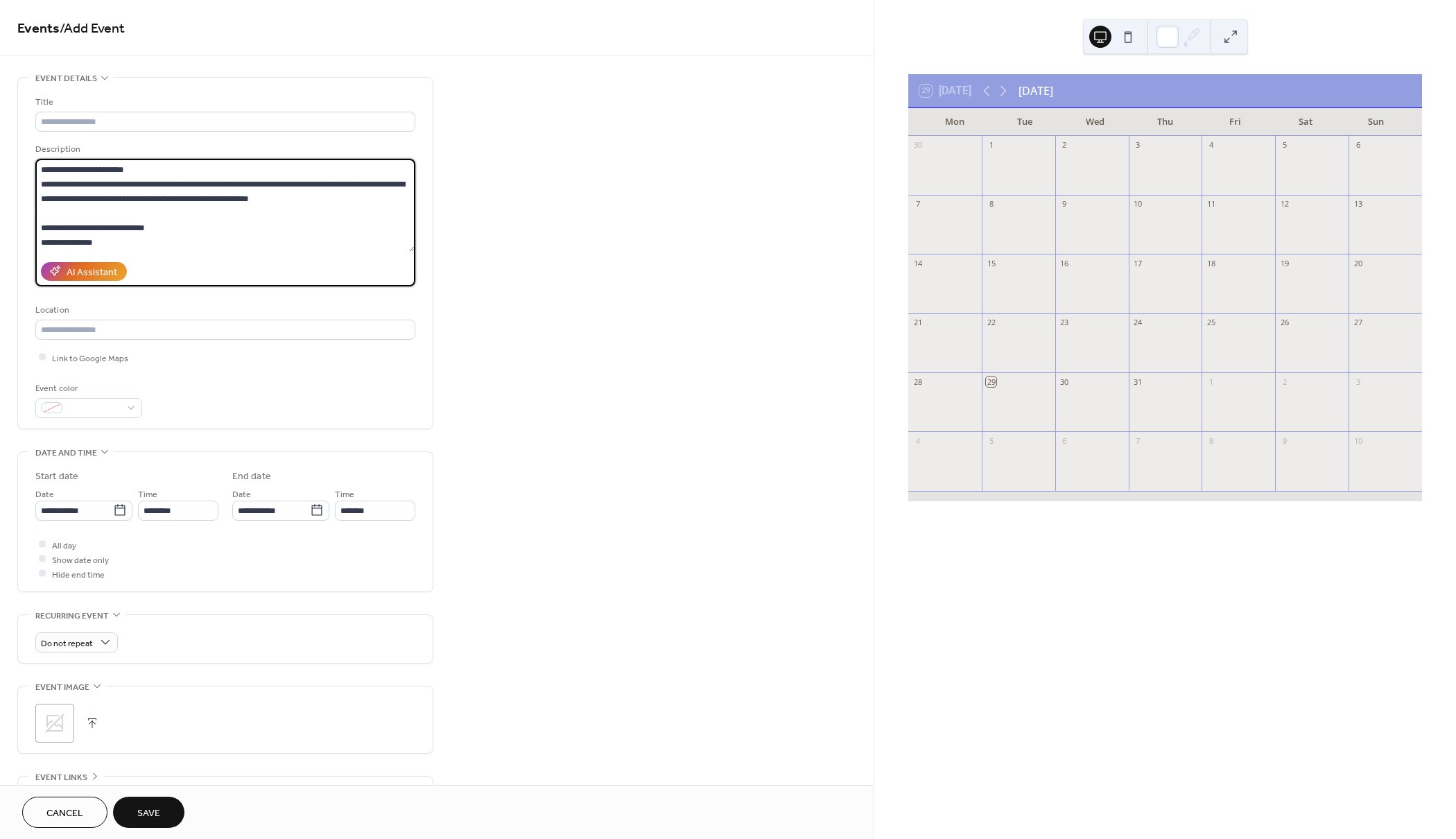 scroll, scrollTop: 130, scrollLeft: 0, axis: vertical 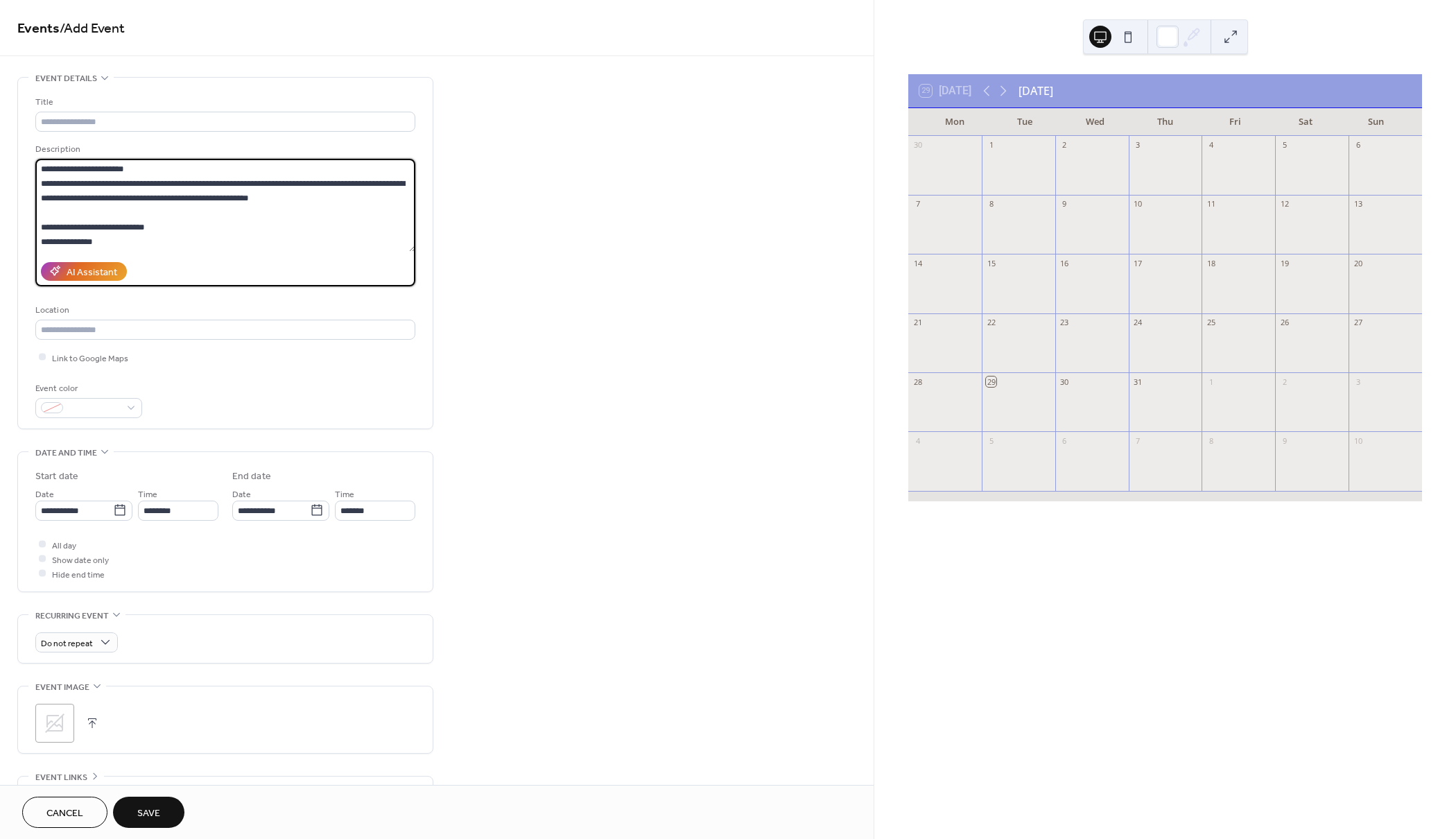 drag, startPoint x: 110, startPoint y: 232, endPoint x: -6, endPoint y: 203, distance: 119.57006 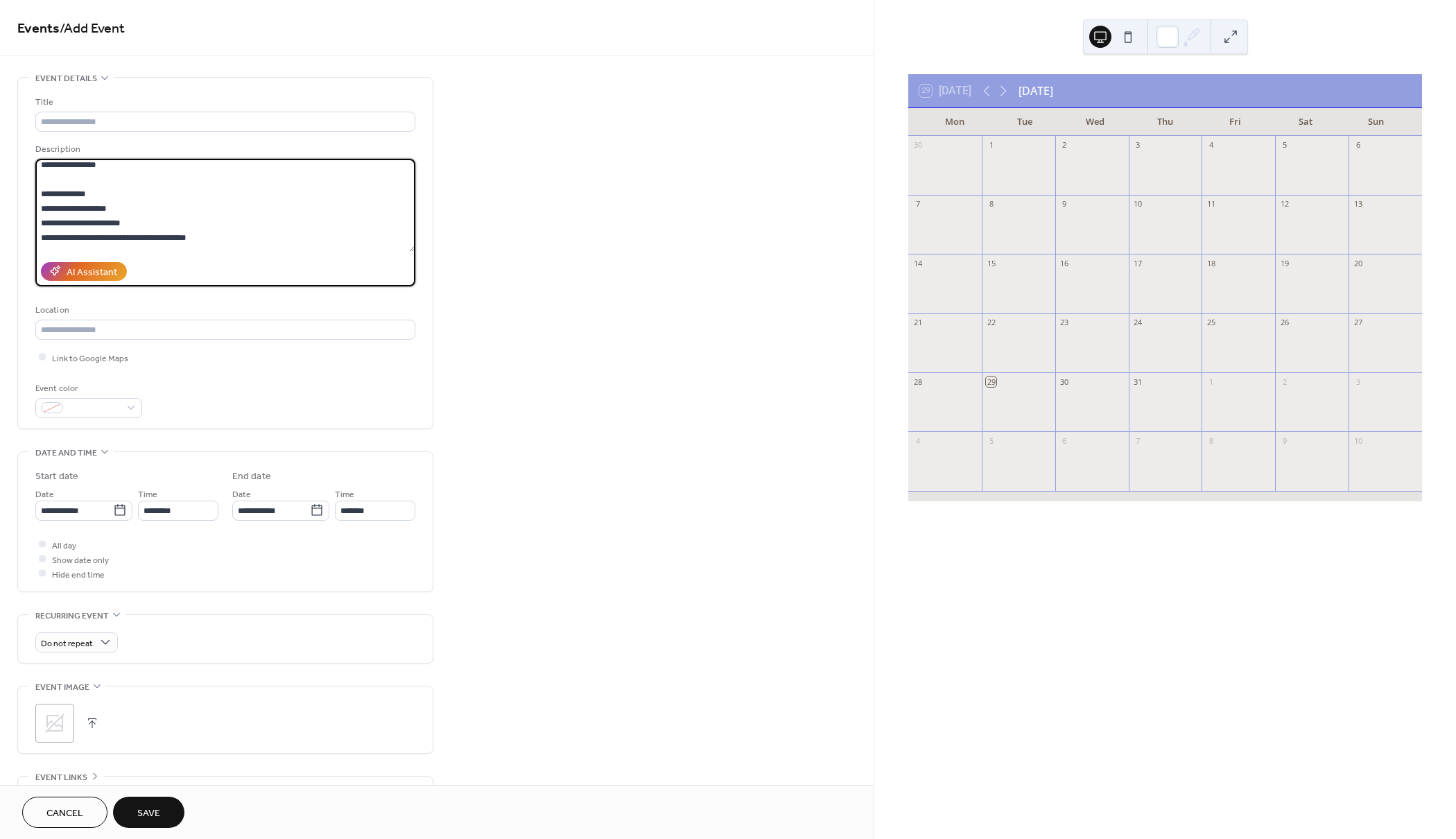 scroll, scrollTop: 10, scrollLeft: 0, axis: vertical 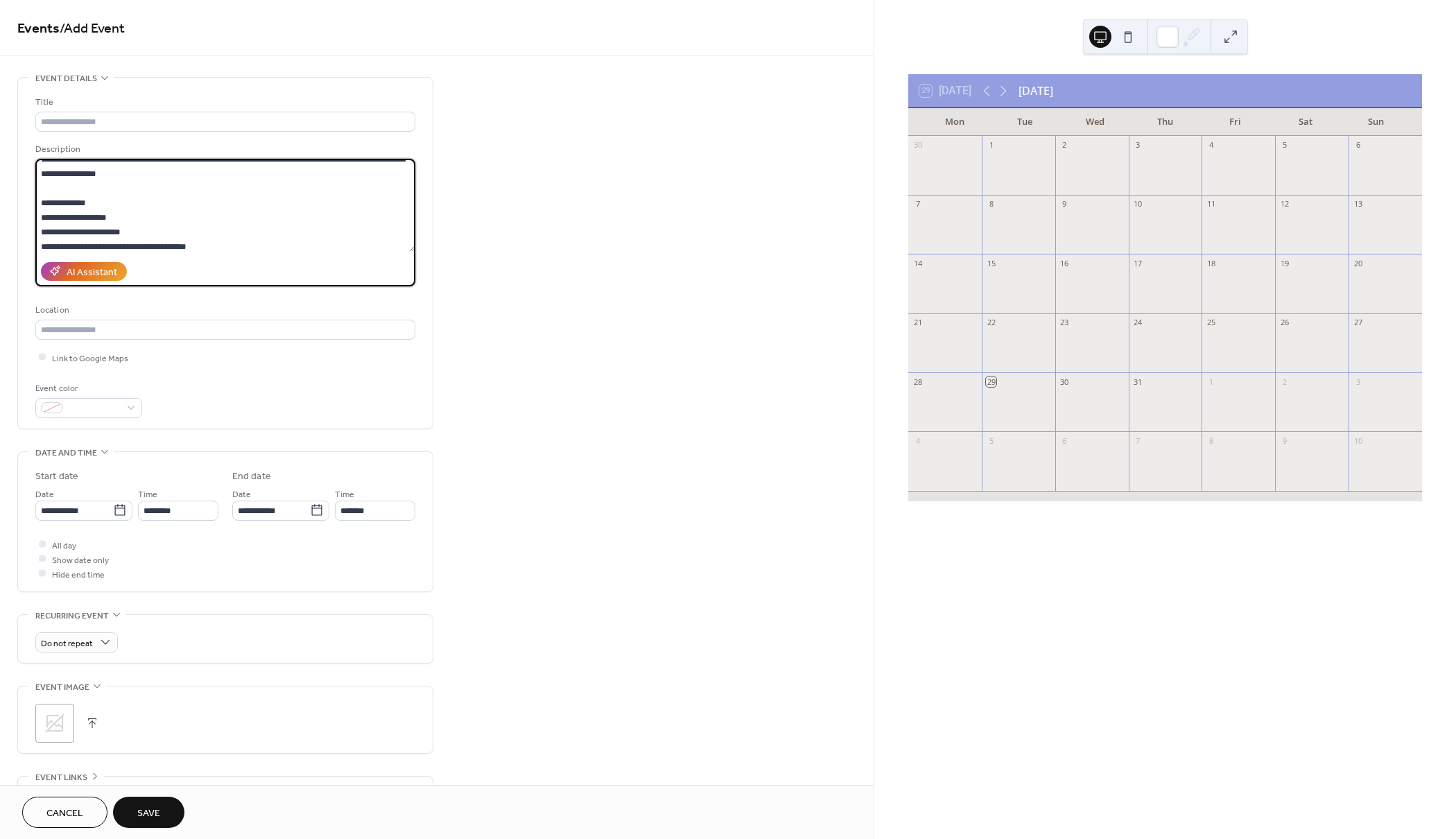 drag, startPoint x: 231, startPoint y: 246, endPoint x: 33, endPoint y: 194, distance: 204.71444 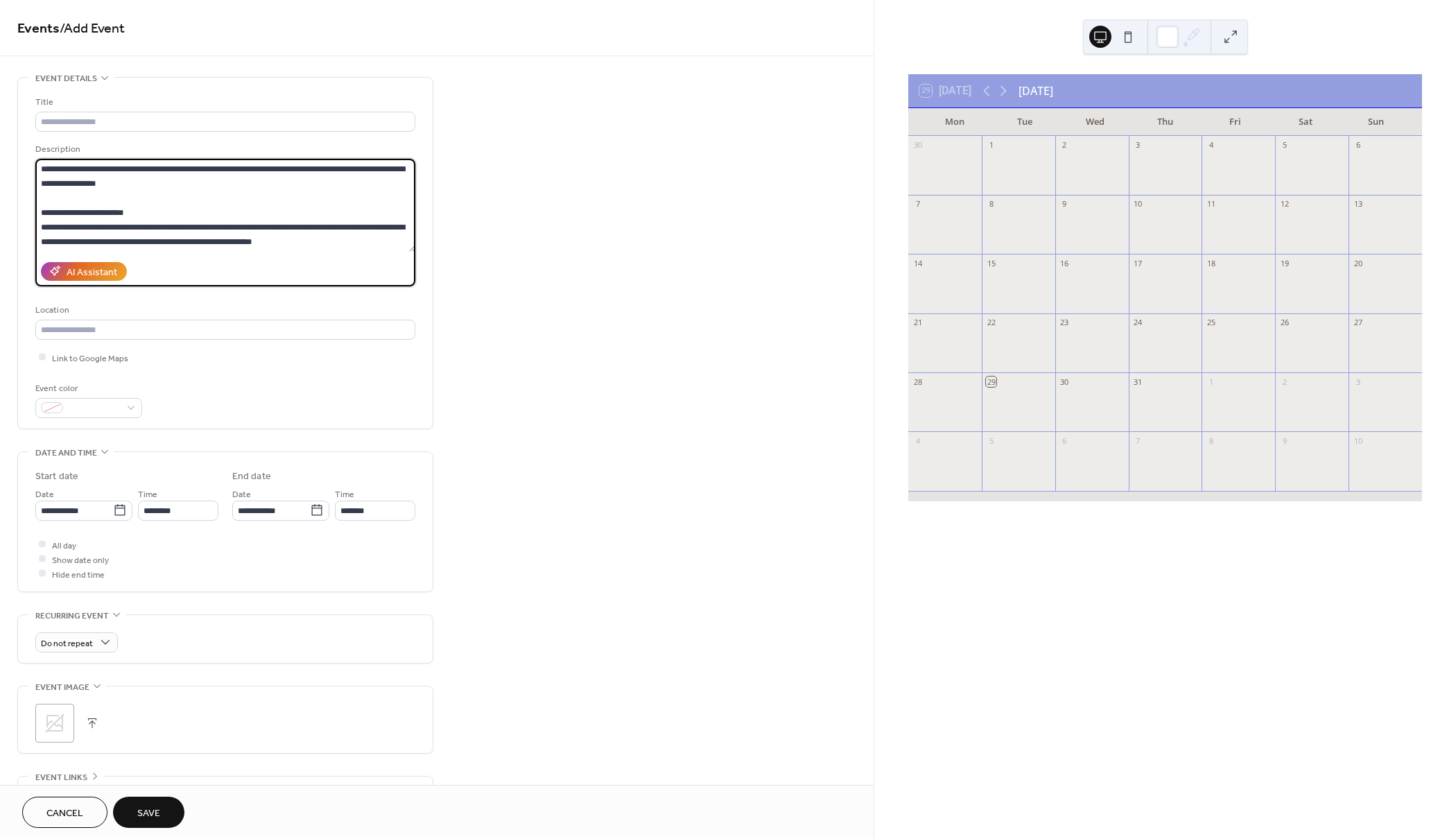 scroll, scrollTop: 0, scrollLeft: 0, axis: both 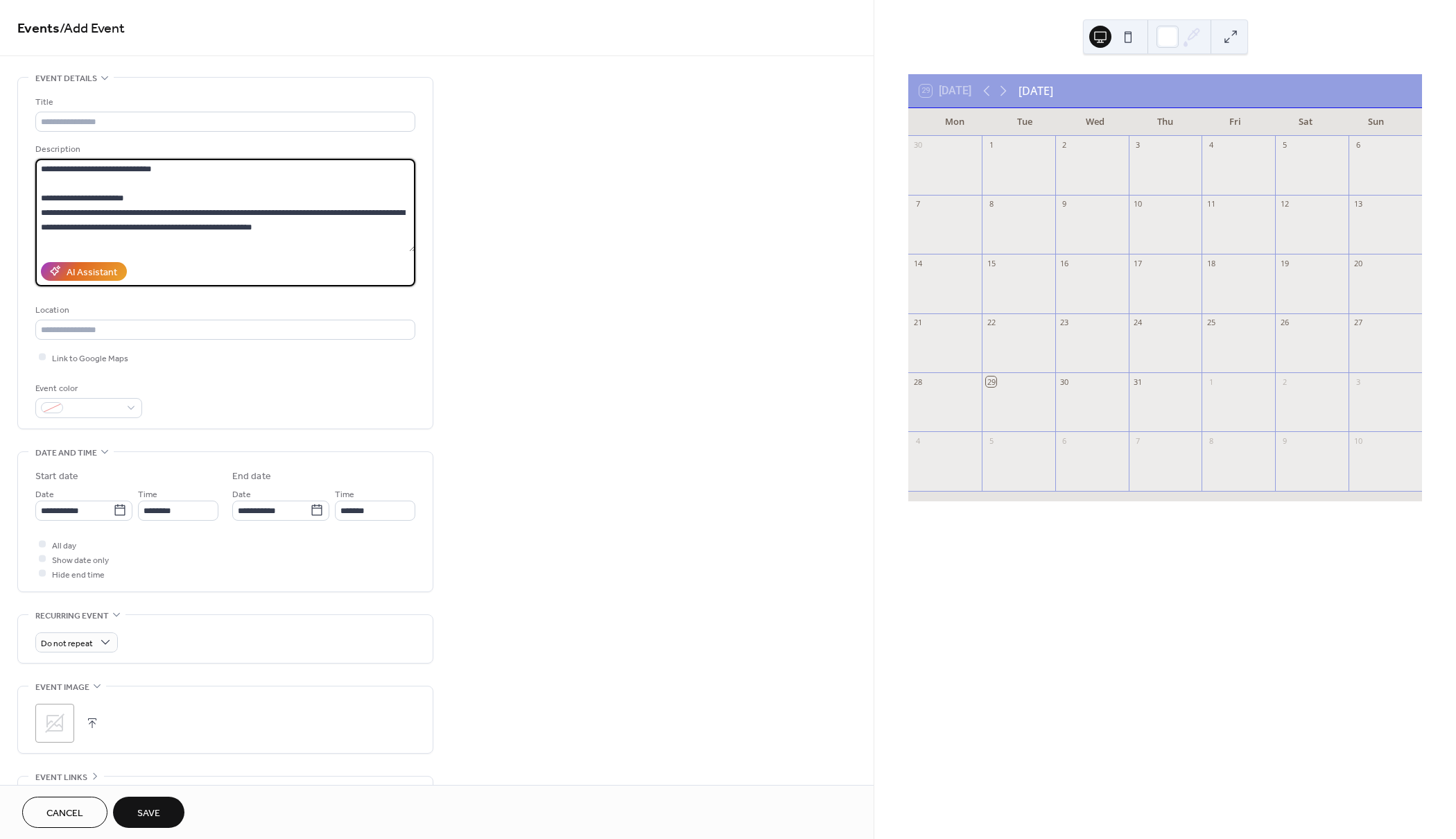 click on "**********" at bounding box center [225, 205] 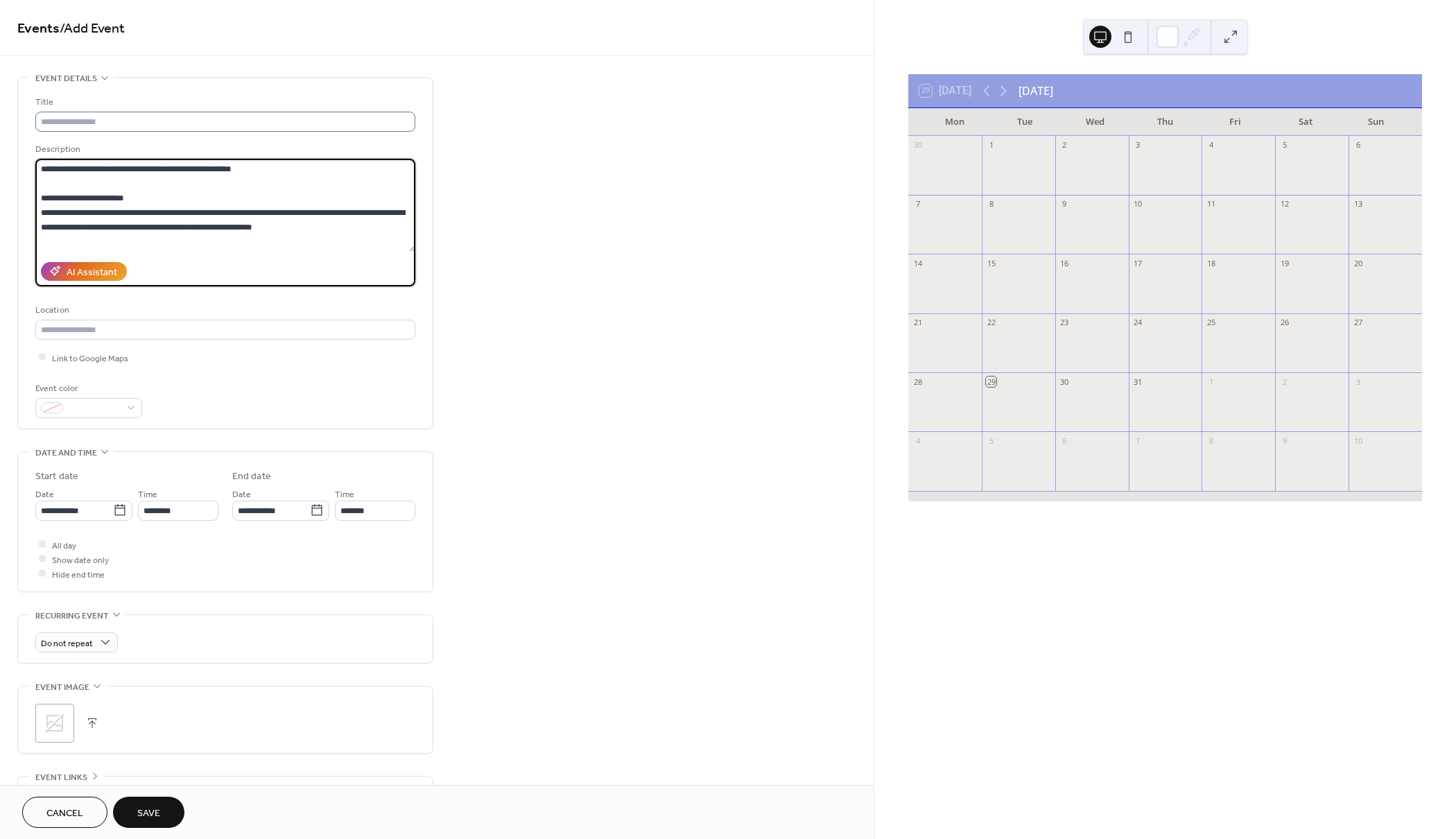 type on "**********" 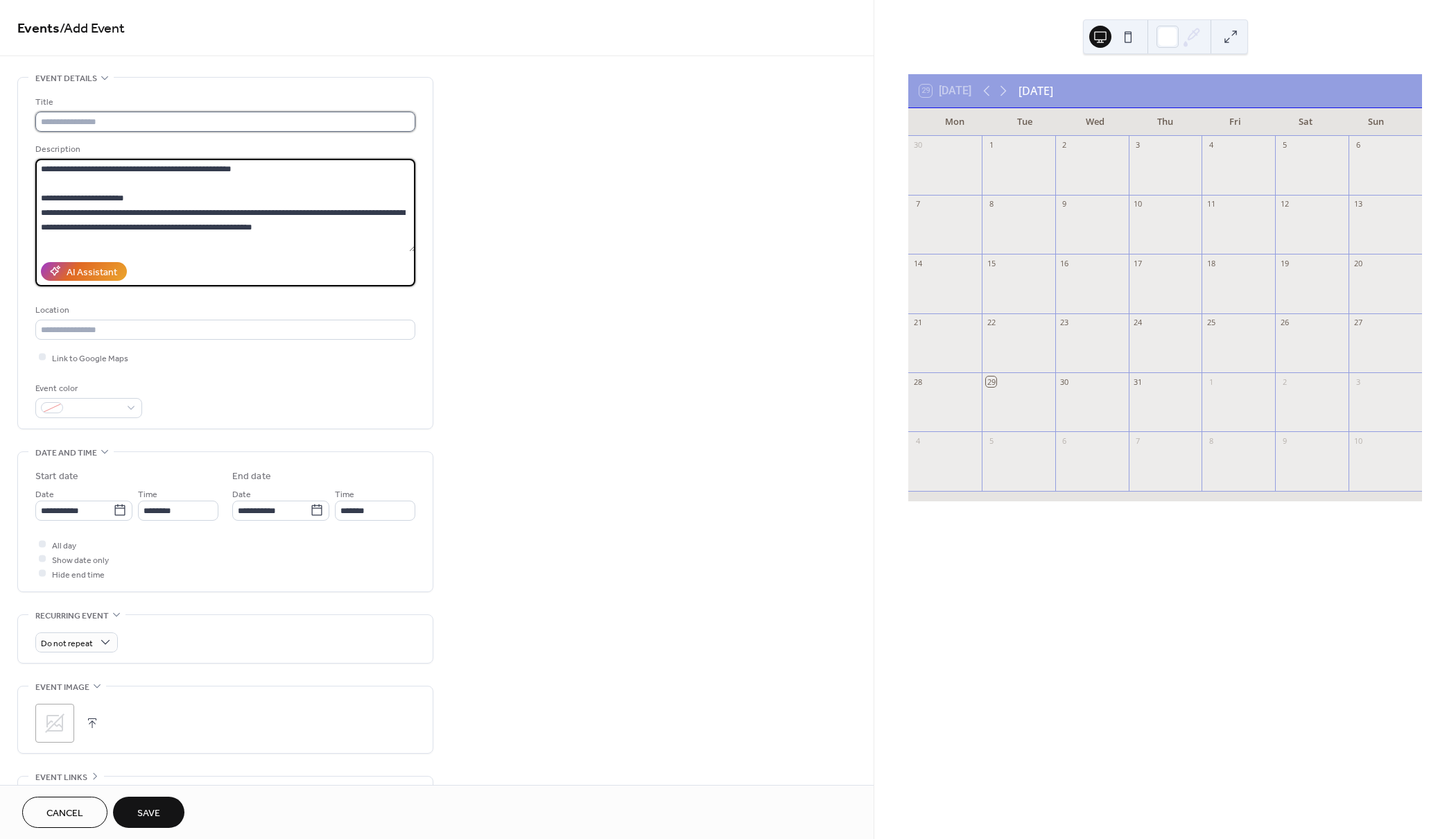 click at bounding box center [225, 121] 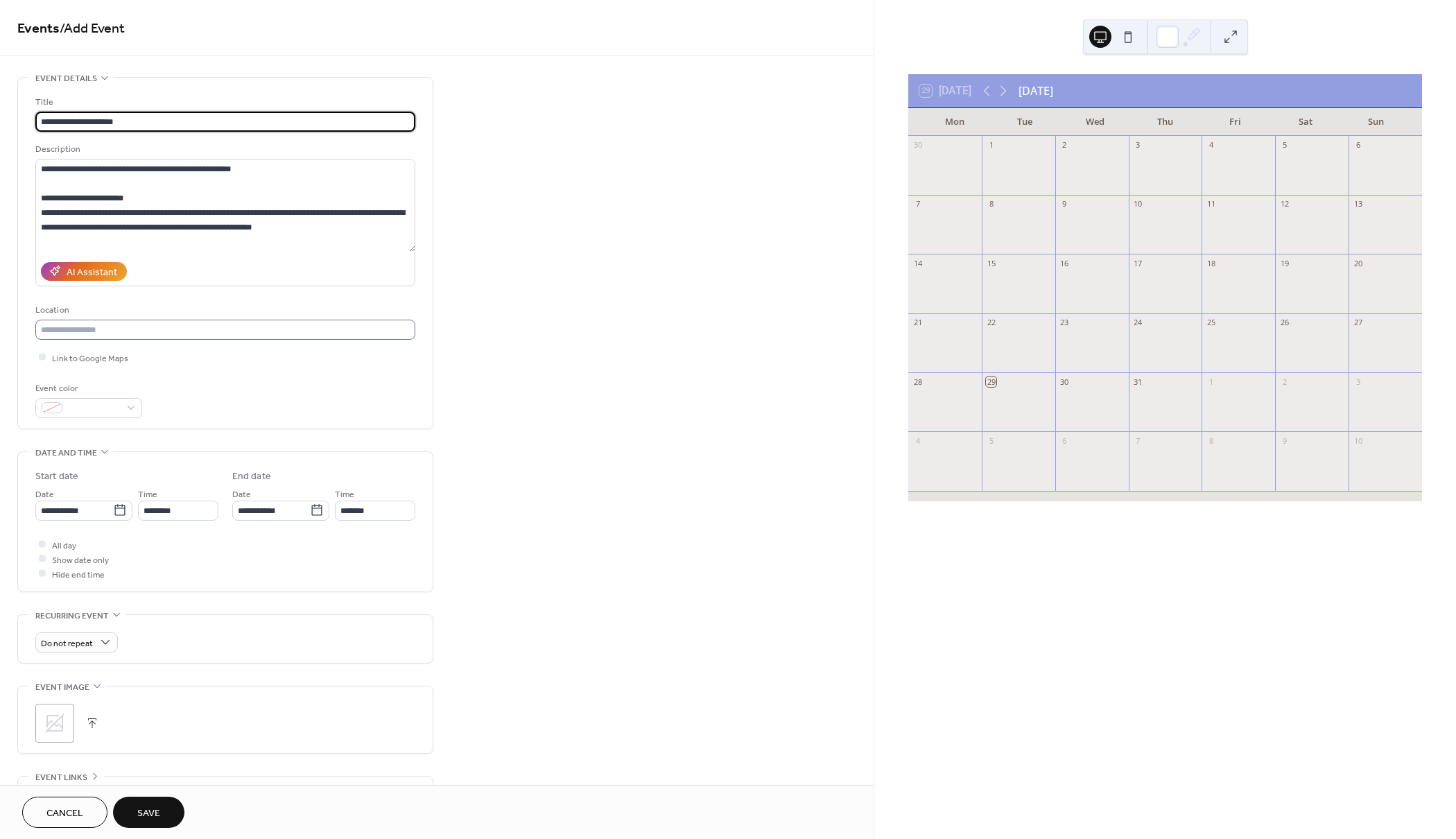 type on "**********" 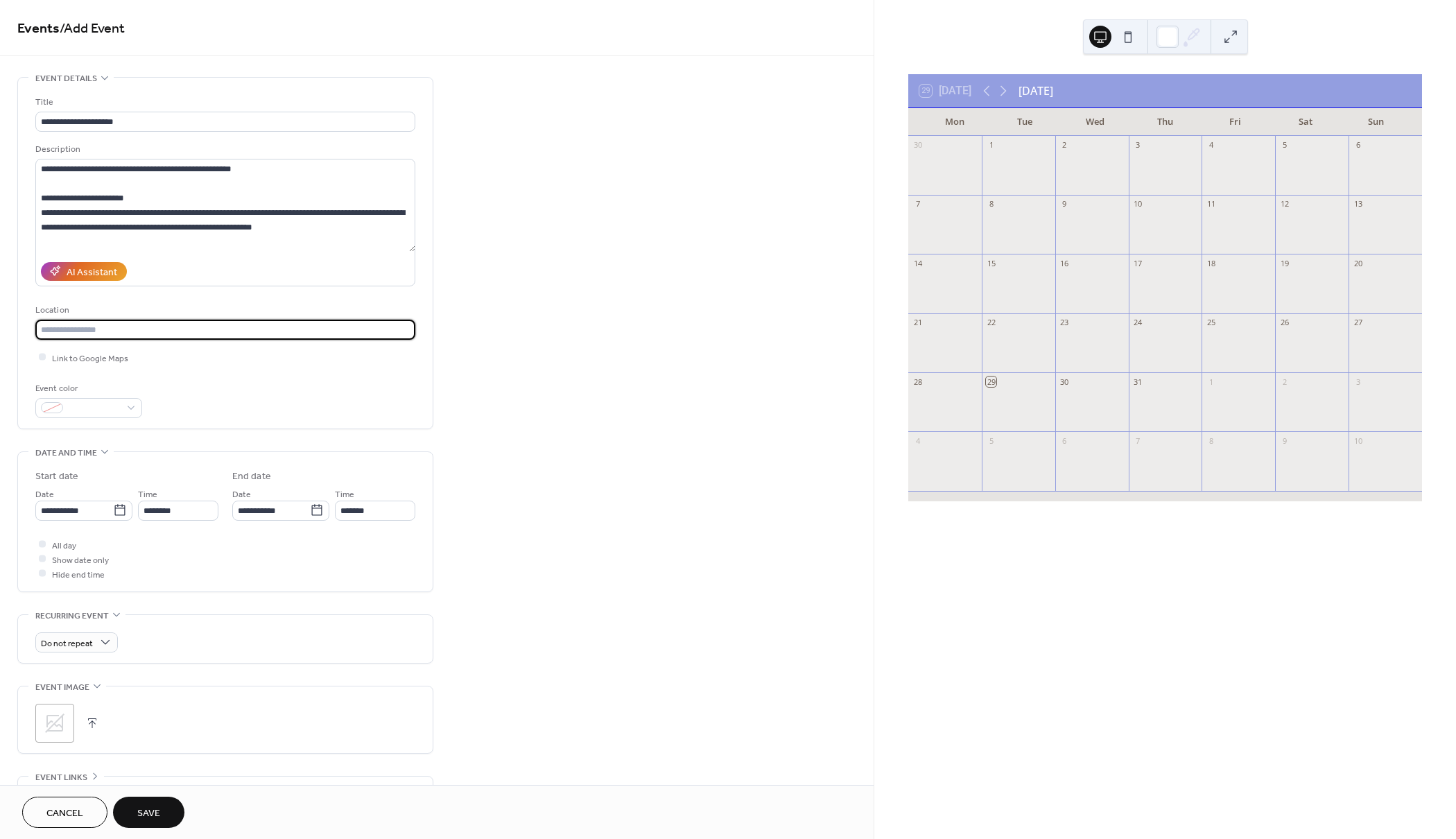 click at bounding box center (225, 329) 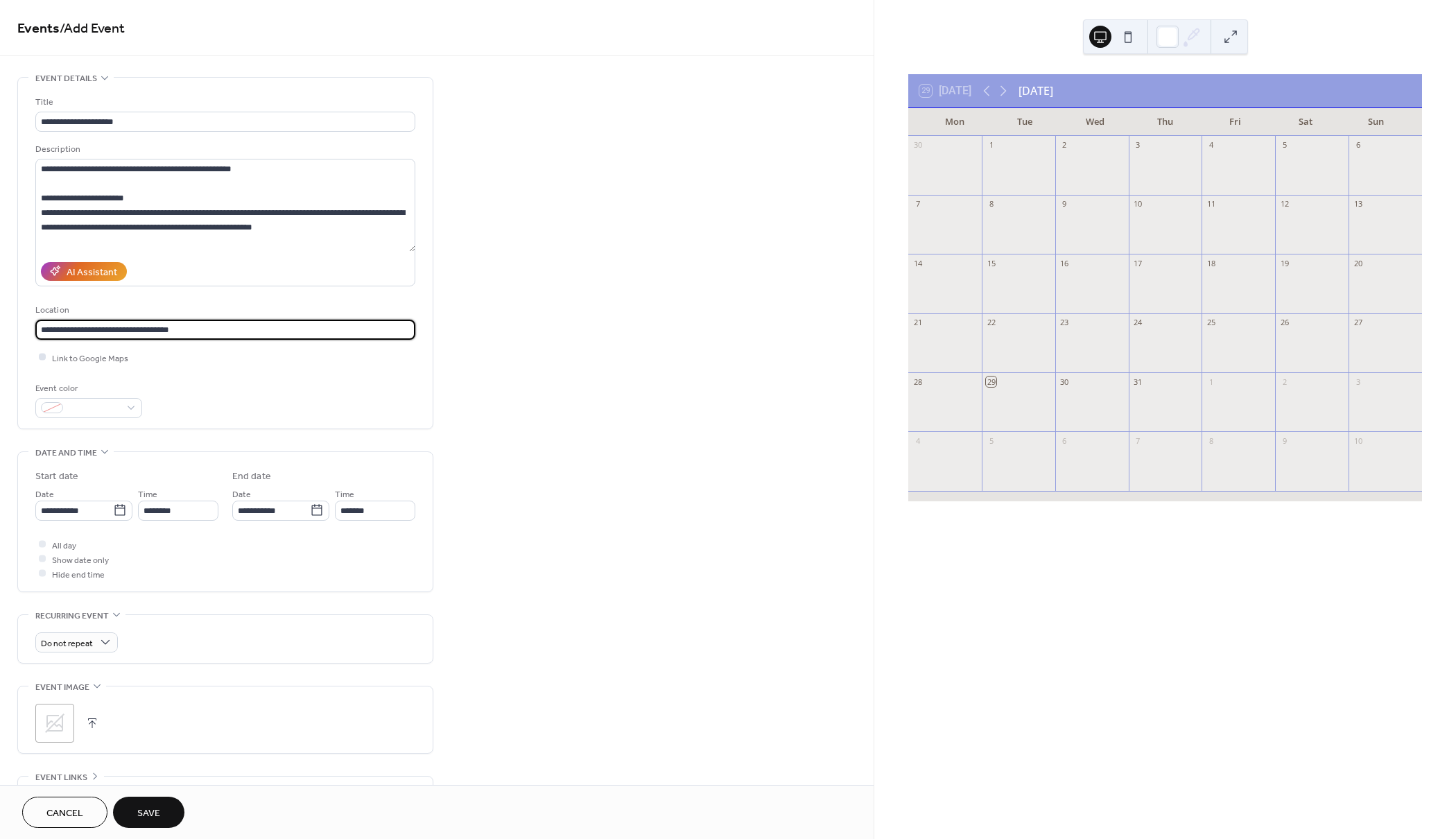 type on "**********" 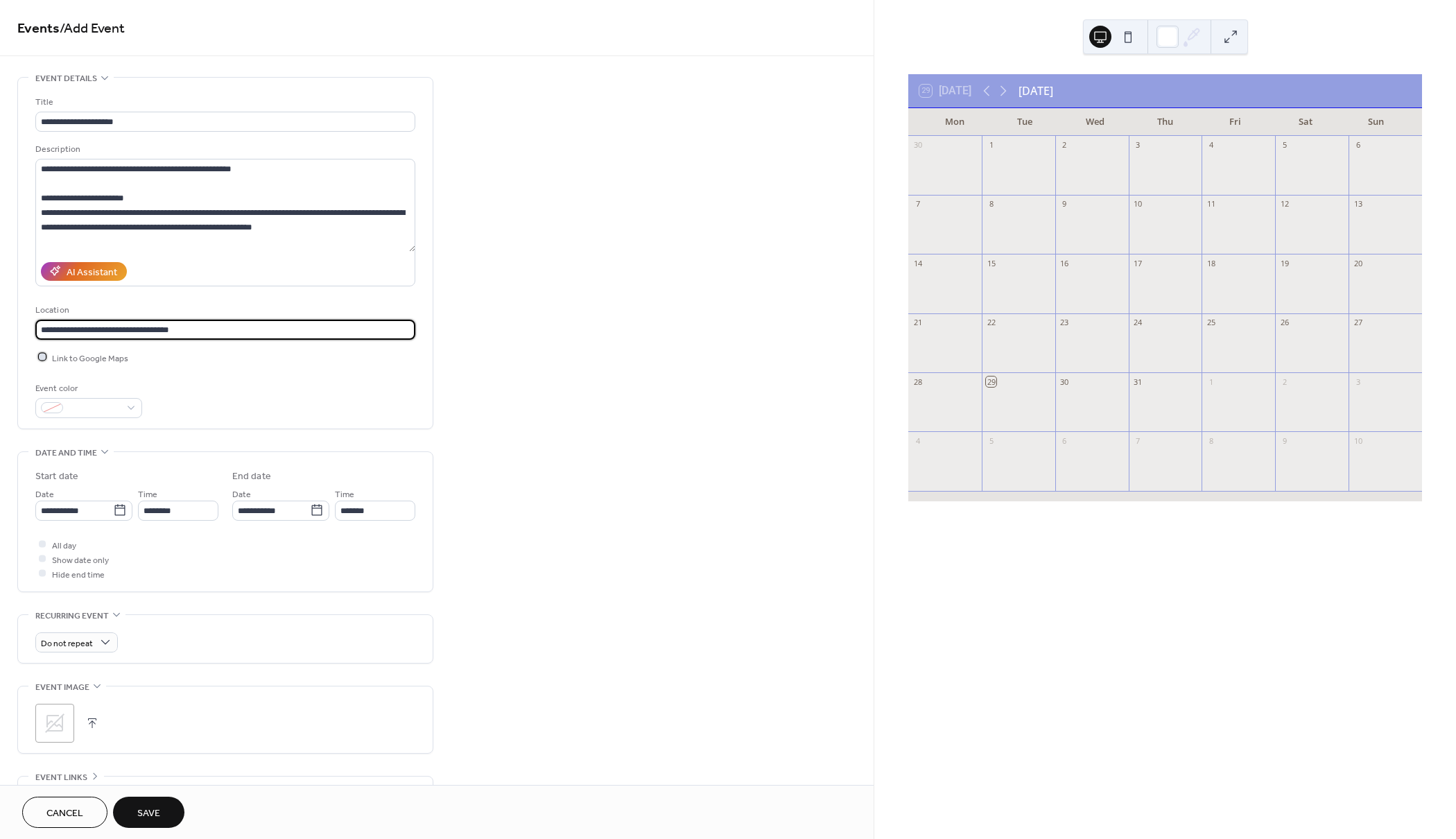 click at bounding box center [42, 357] 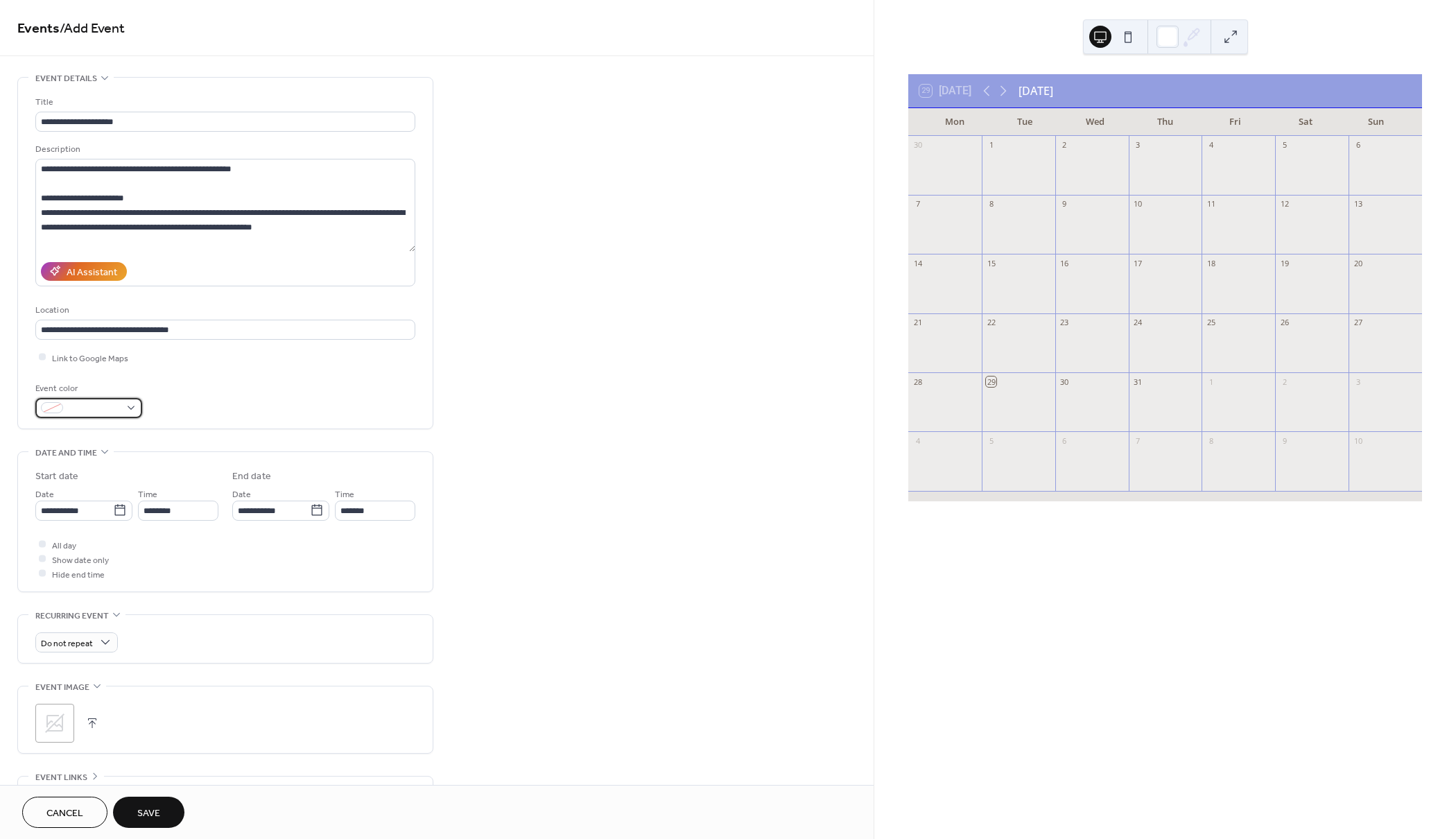 click at bounding box center (89, 408) 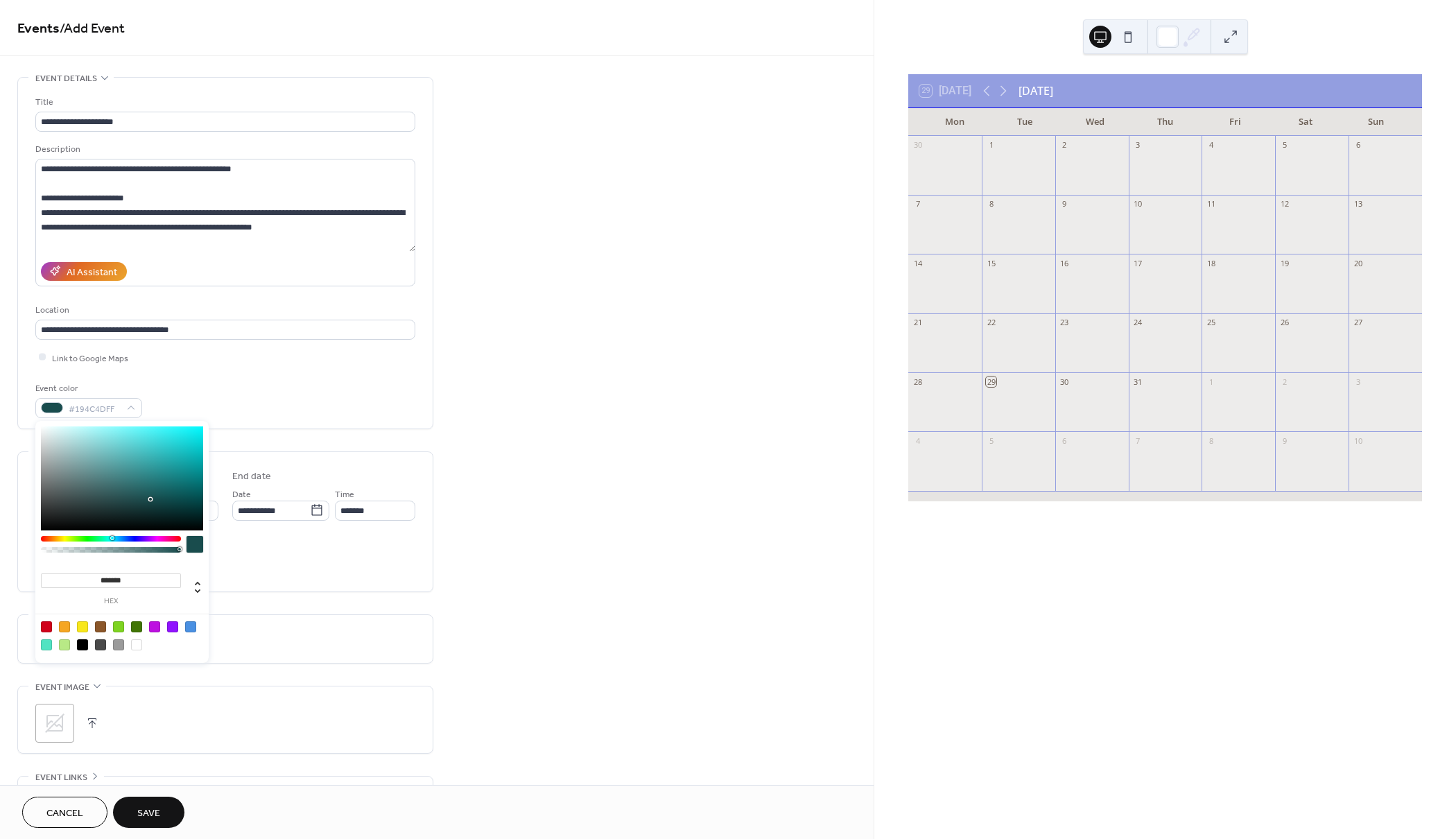 click at bounding box center [111, 539] 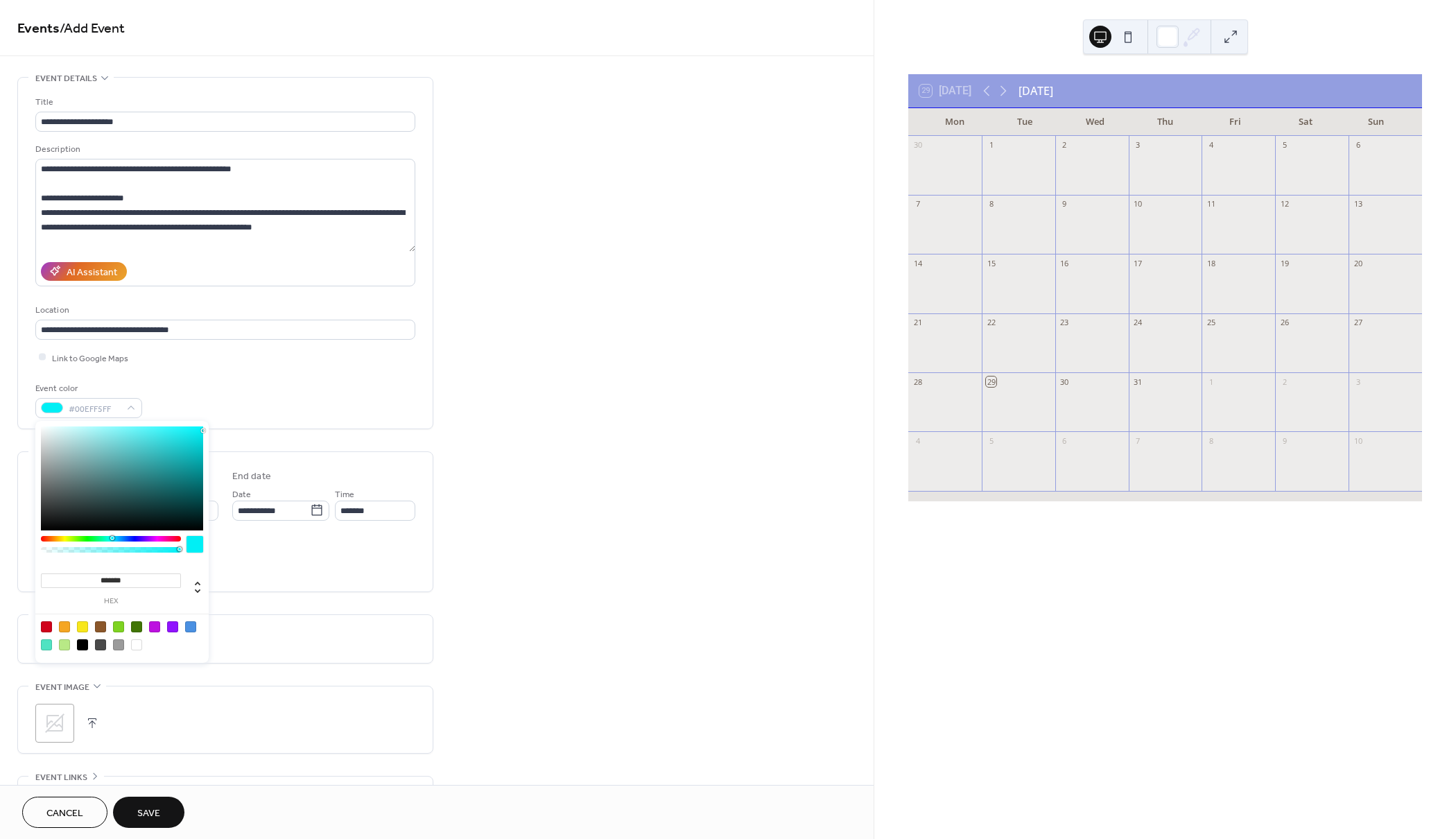 type on "*******" 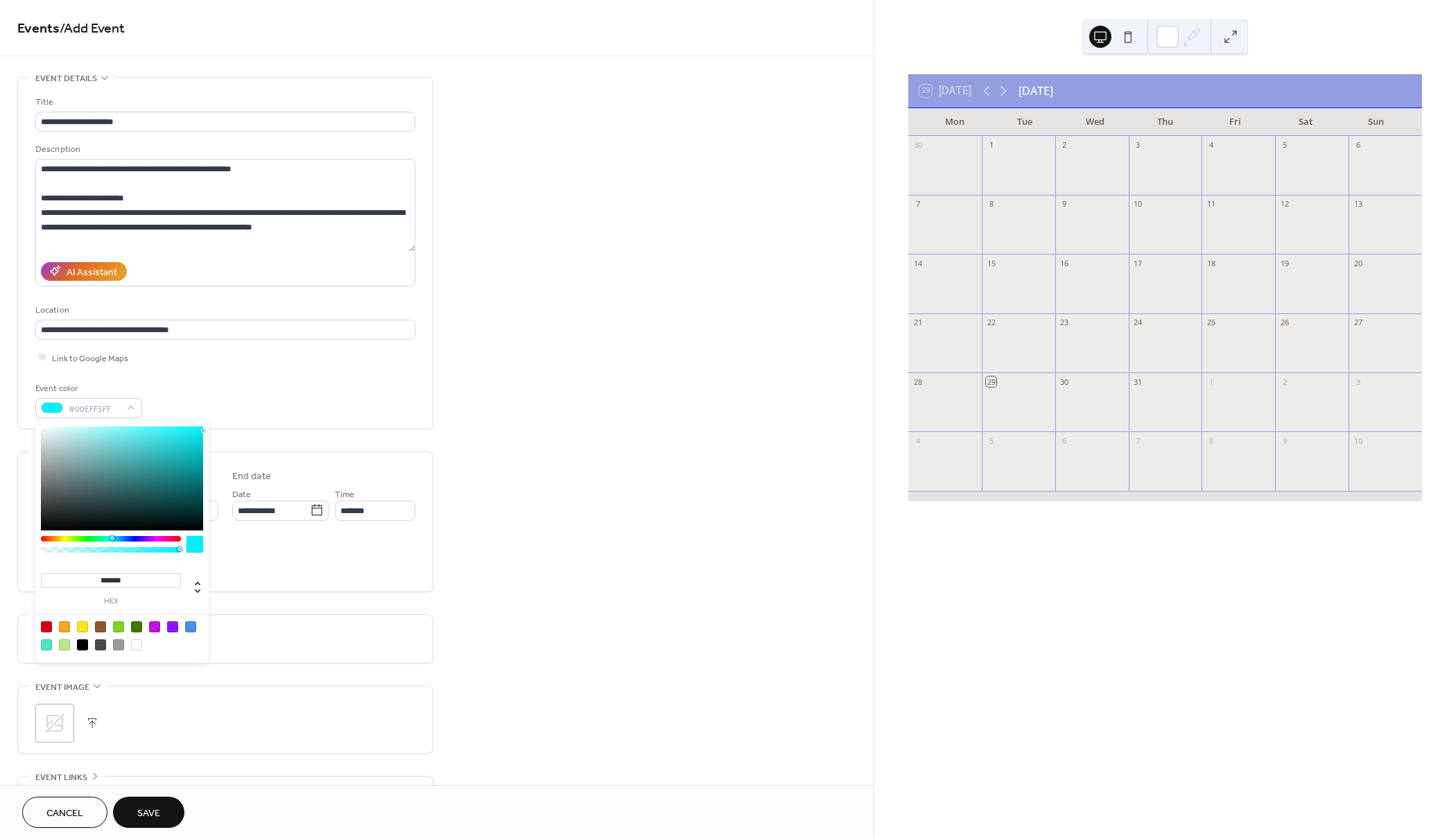 click on "**********" at bounding box center [728, 420] 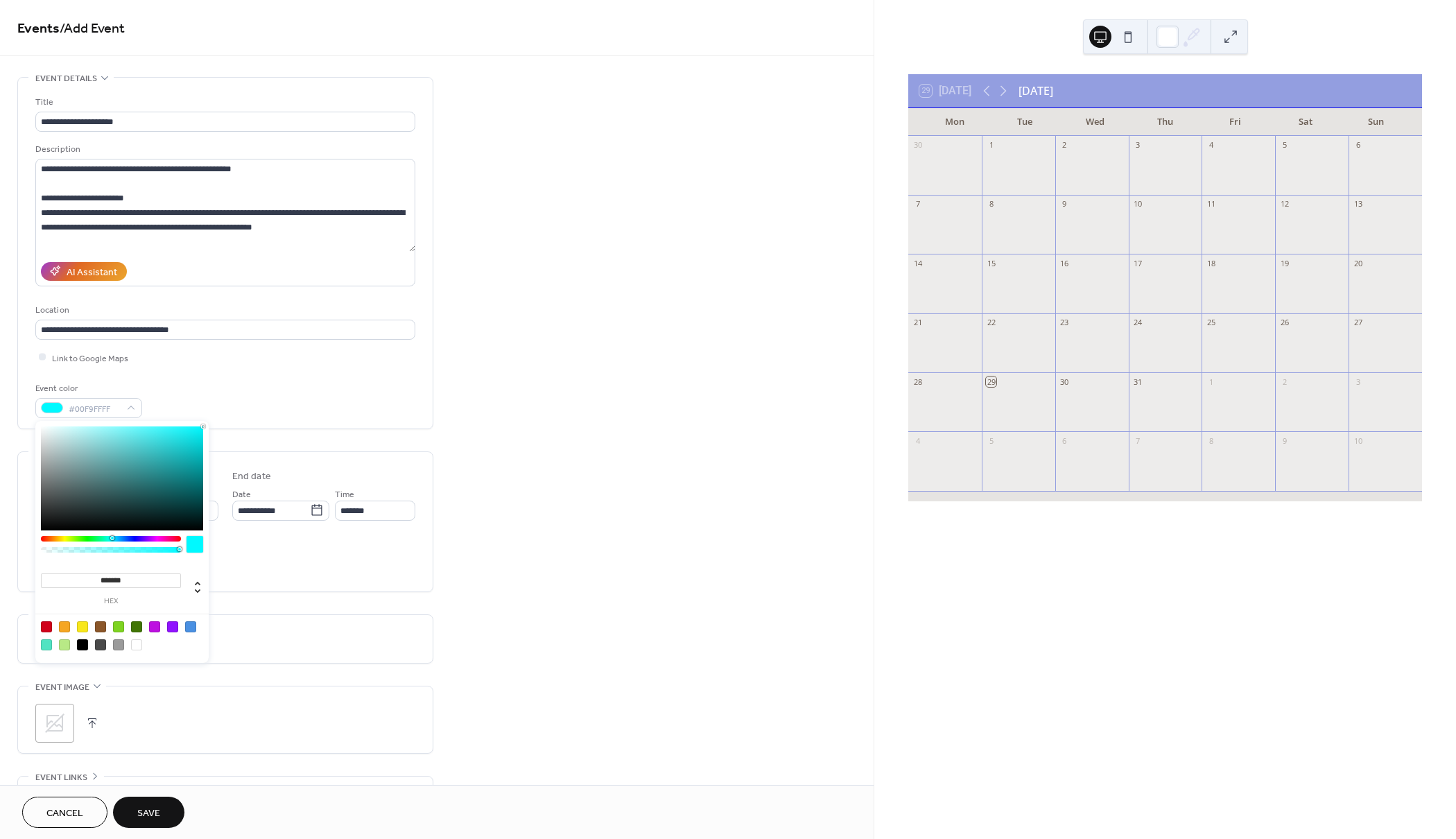 click on "Event color #00F9FFFF" at bounding box center [225, 399] 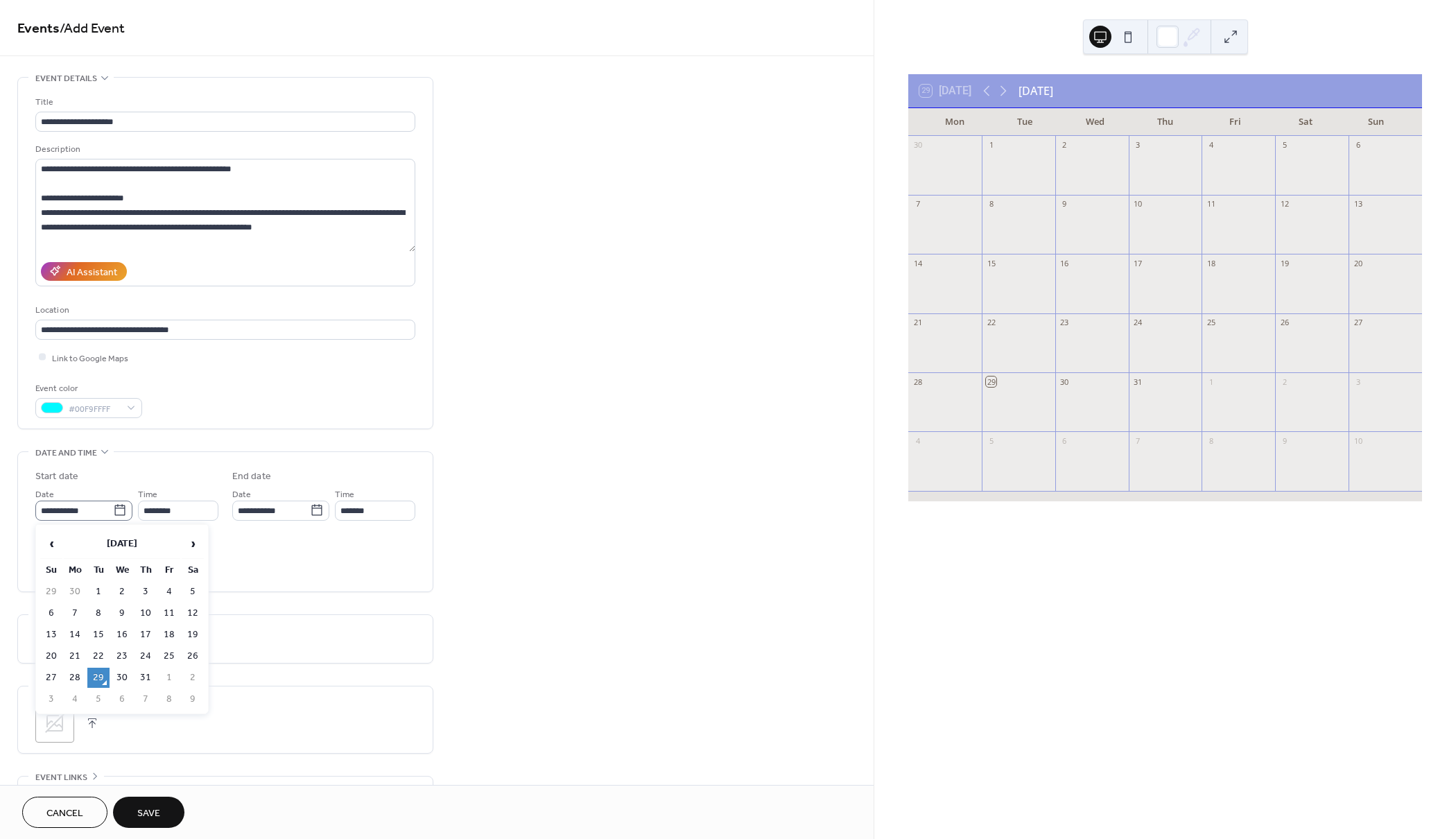 click 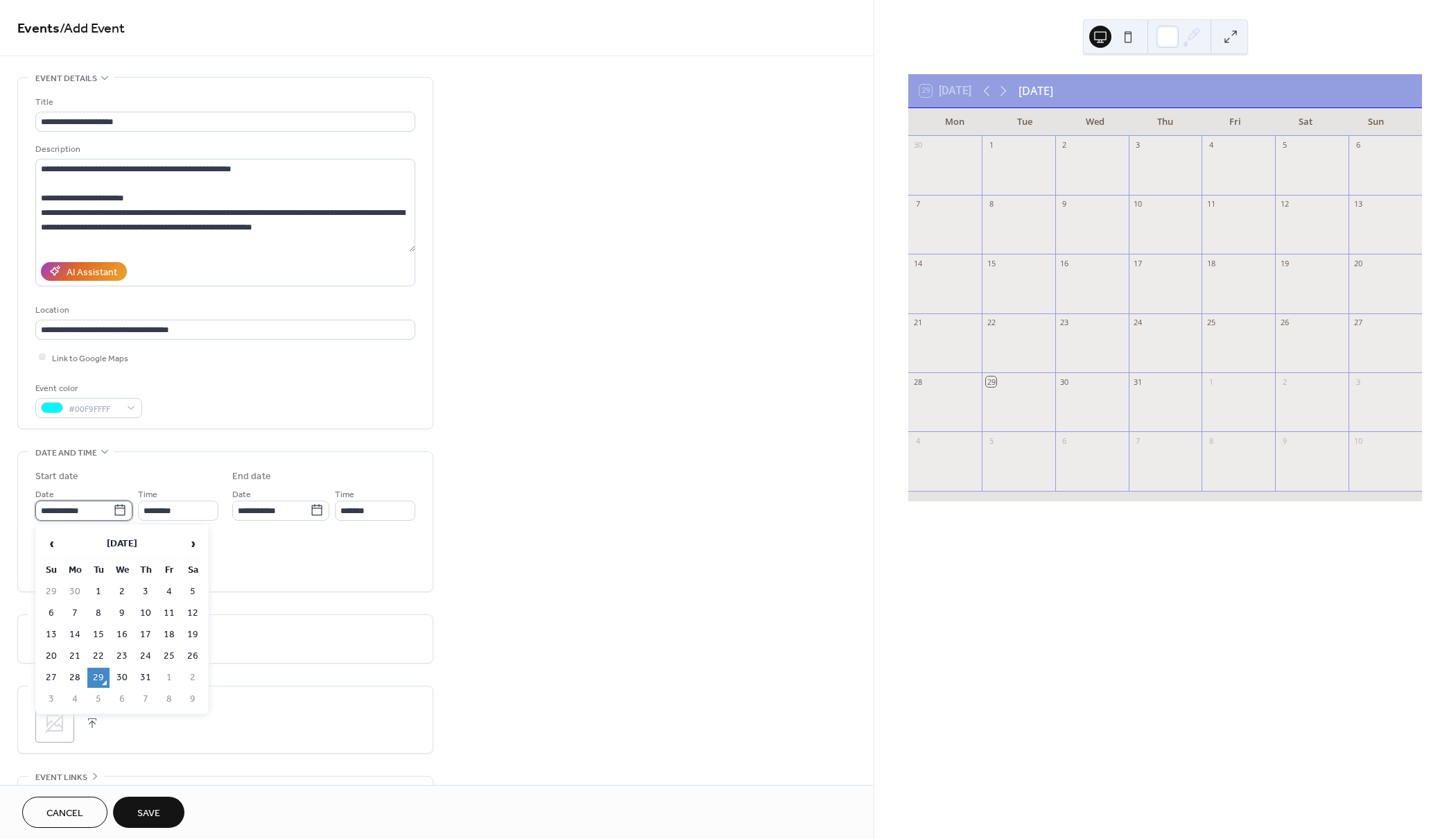 click on "**********" at bounding box center (74, 510) 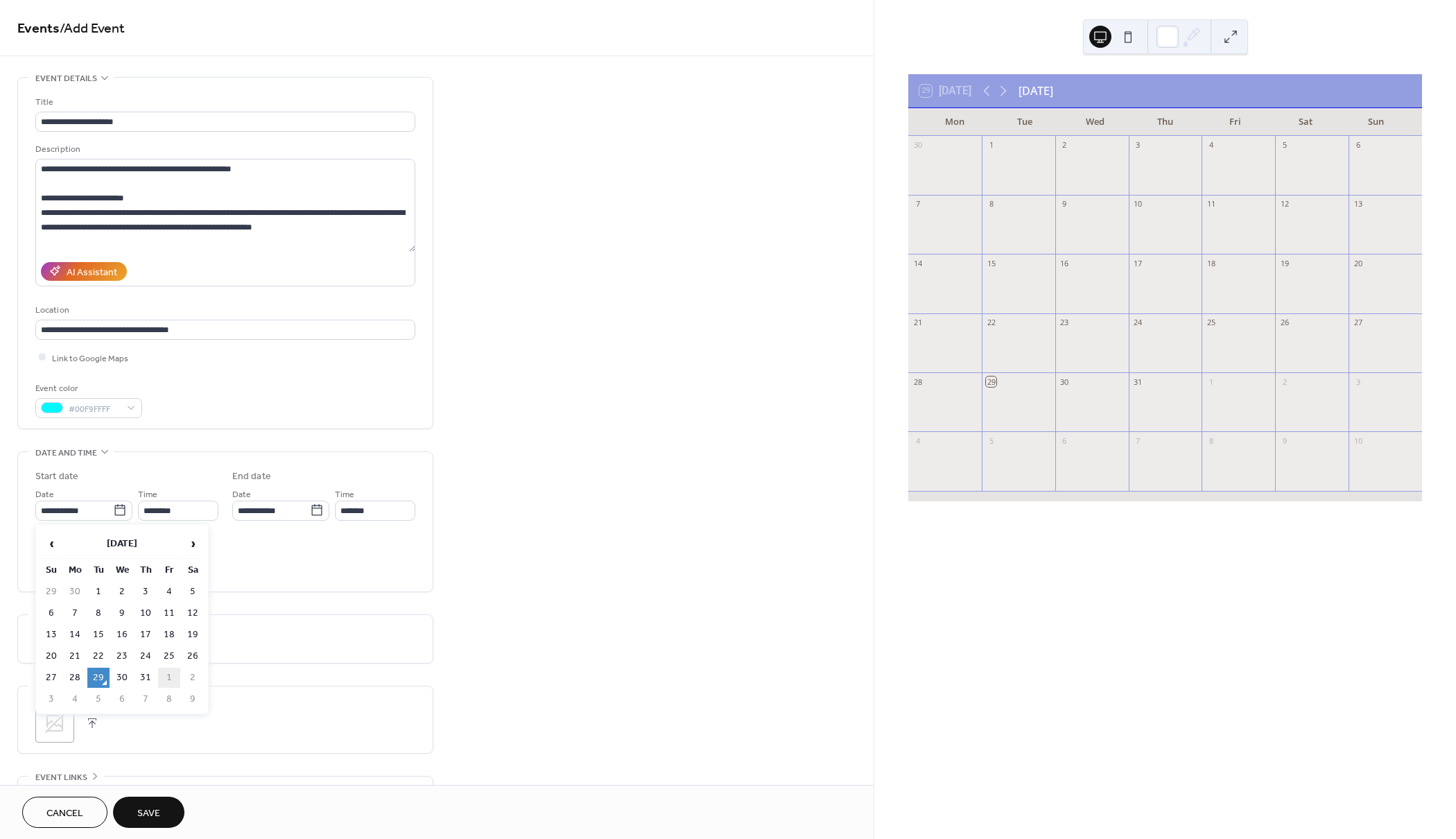 click on "1" at bounding box center [169, 677] 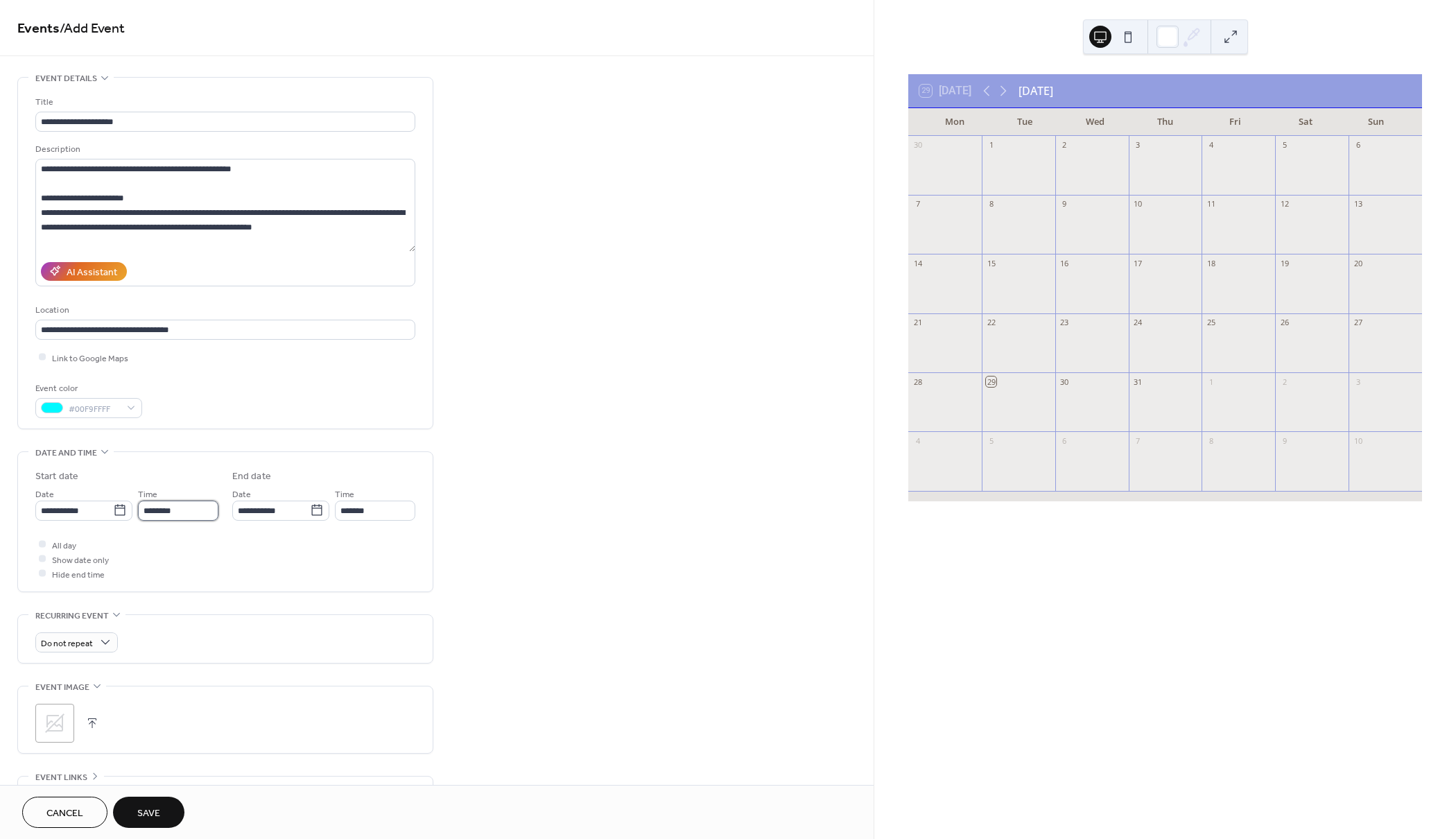 click on "********" at bounding box center [178, 510] 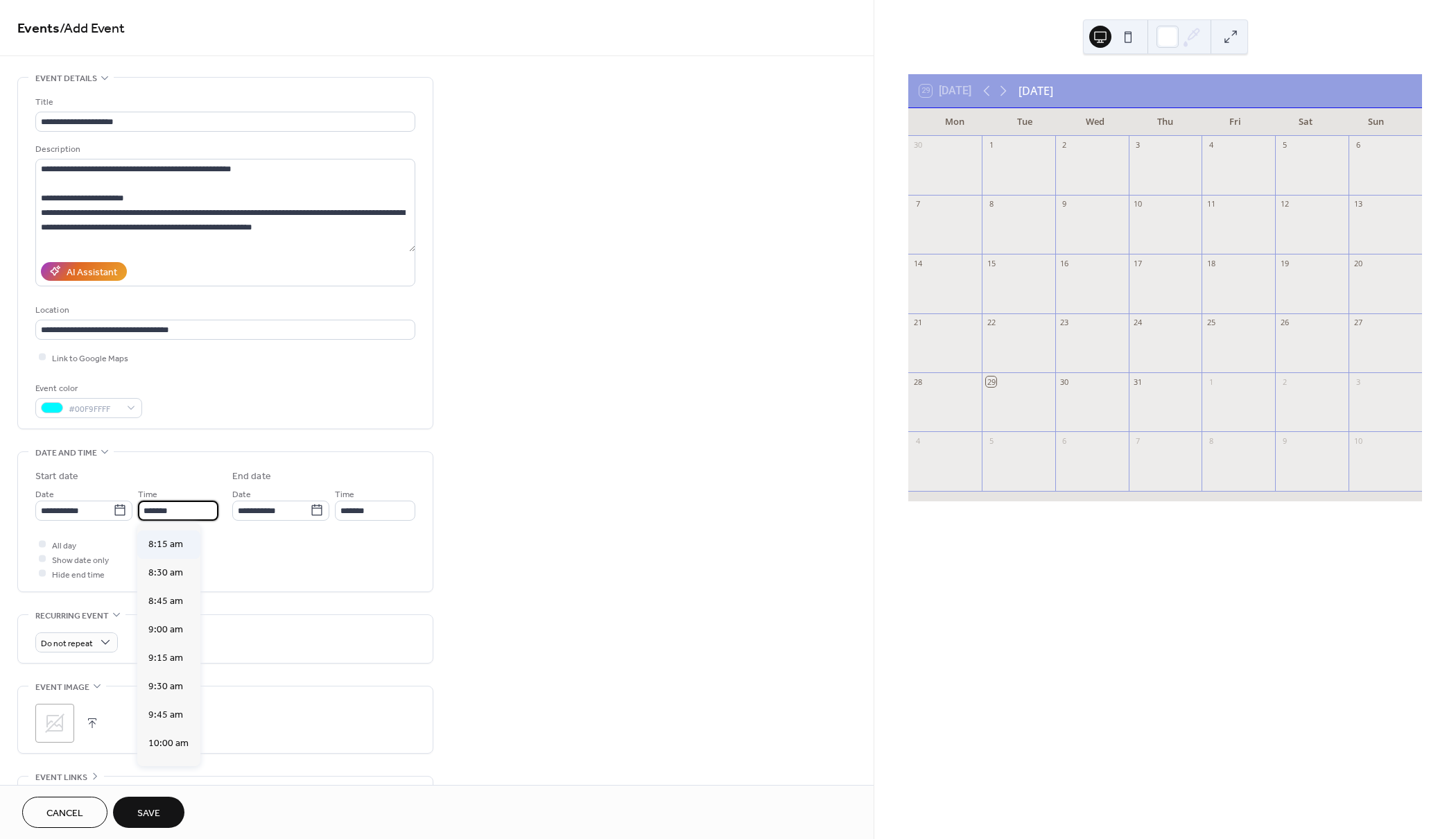 scroll, scrollTop: 897, scrollLeft: 0, axis: vertical 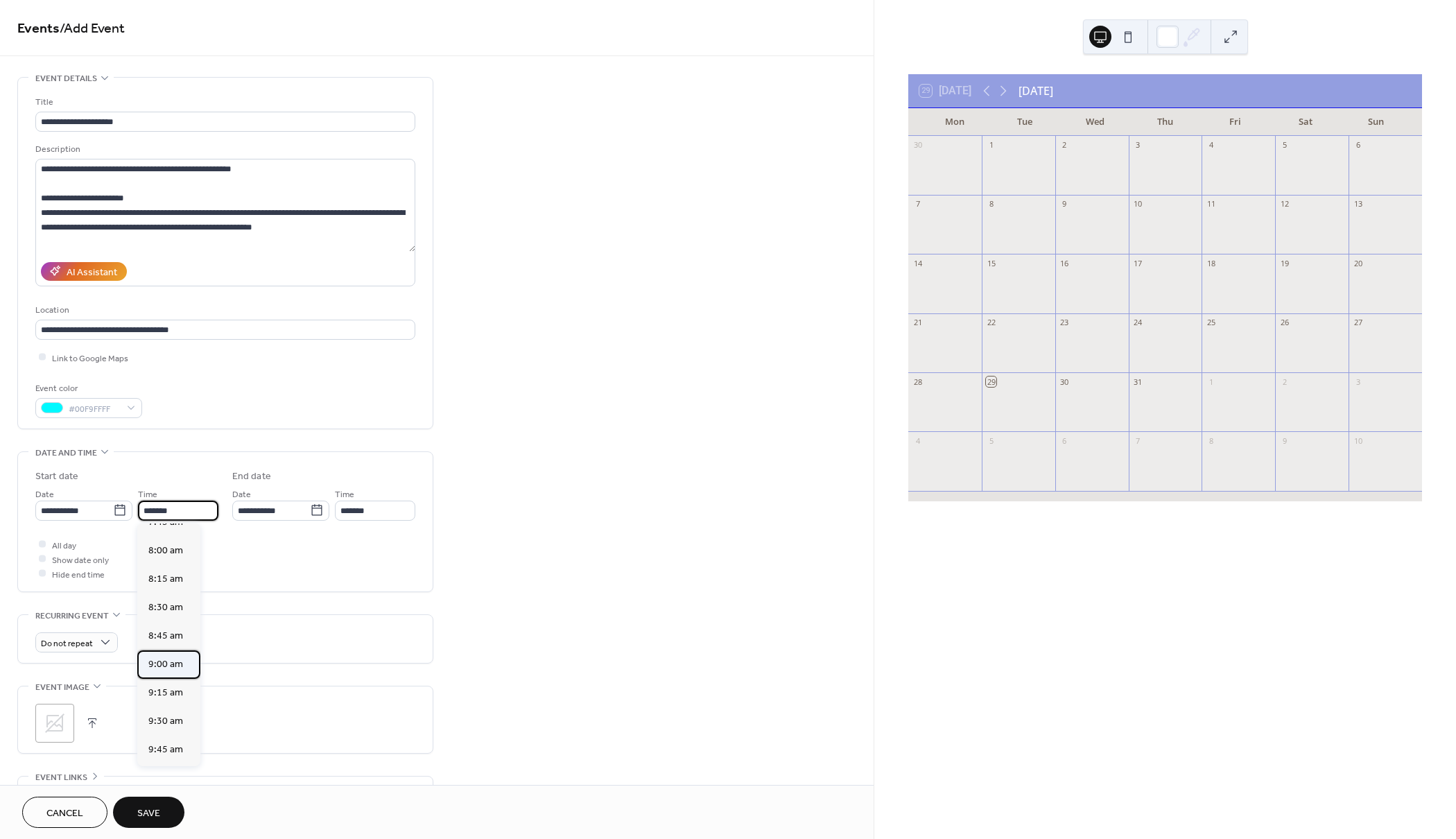 click on "9:00 am" at bounding box center (166, 664) 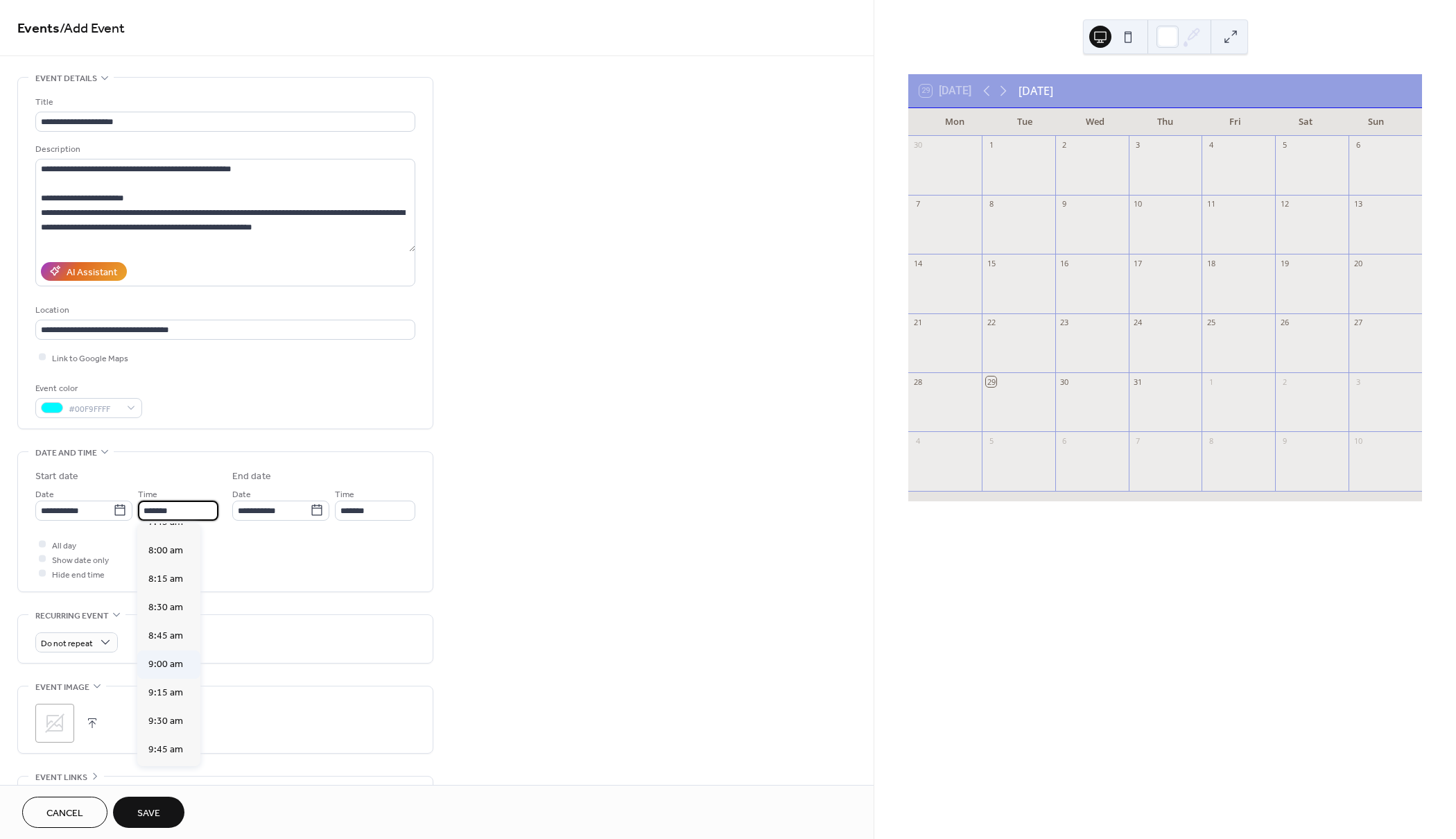 type on "*******" 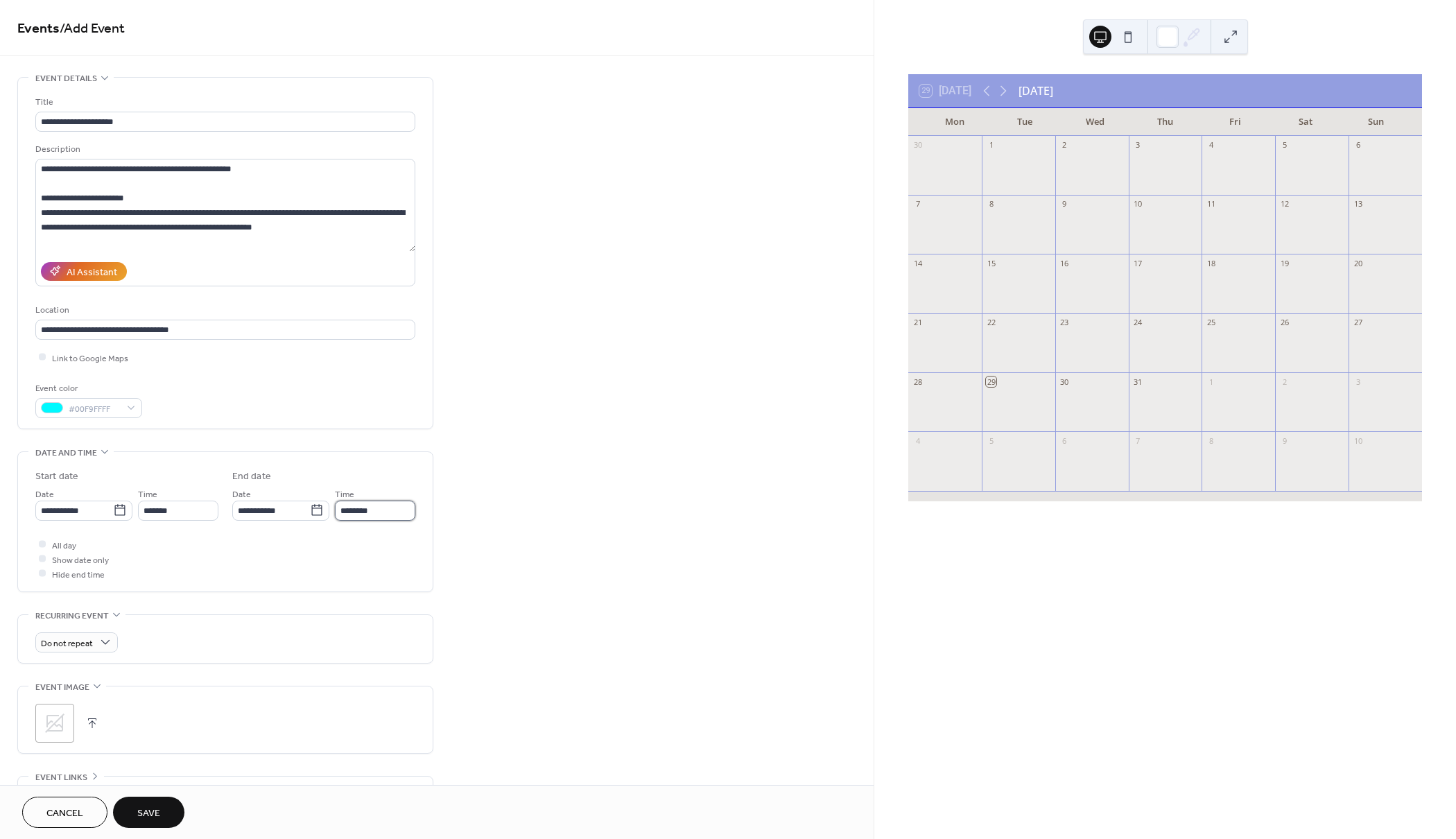 click on "********" at bounding box center [375, 510] 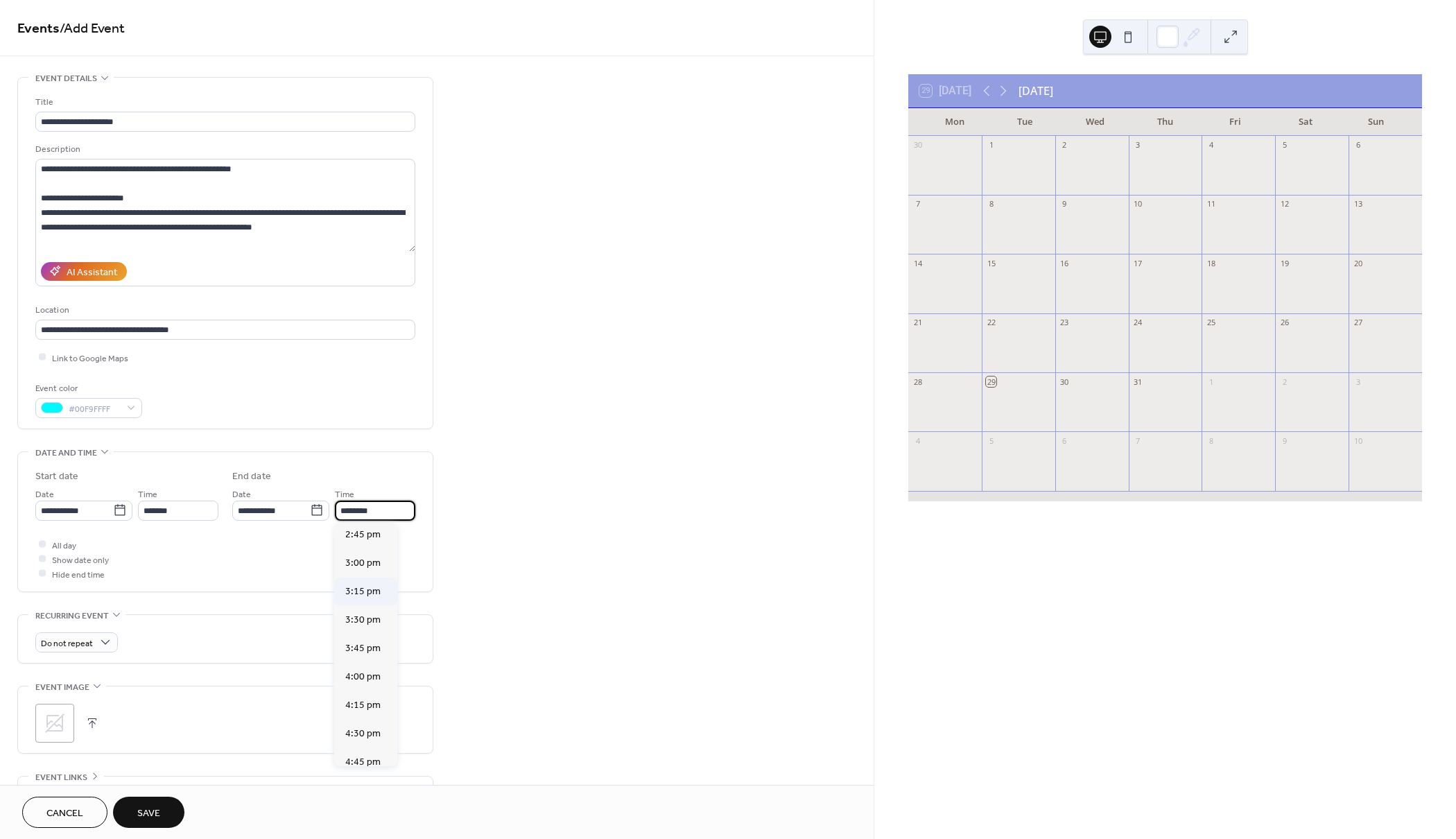scroll, scrollTop: 616, scrollLeft: 0, axis: vertical 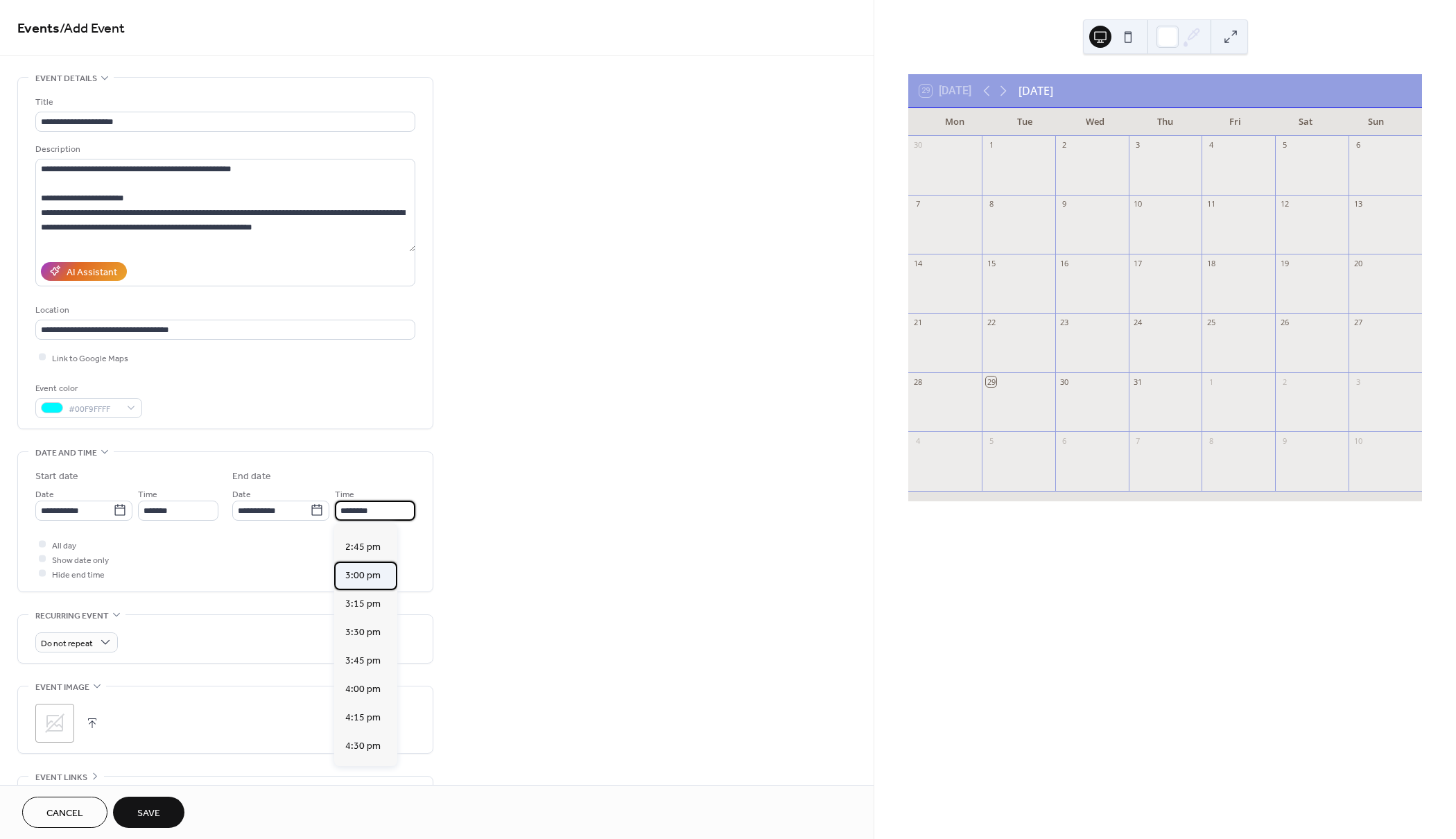click on "3:00 pm" at bounding box center (363, 576) 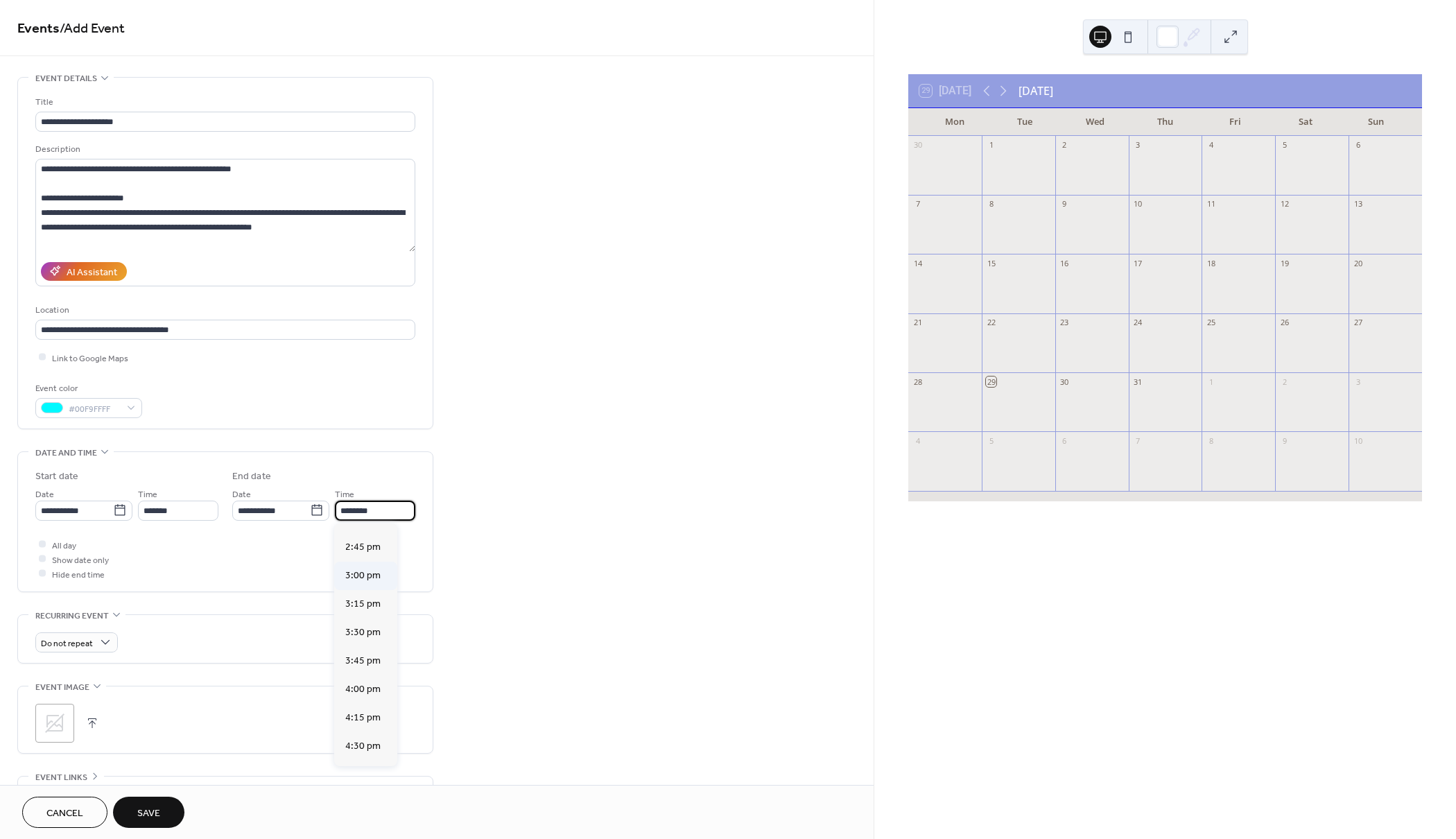 type on "*******" 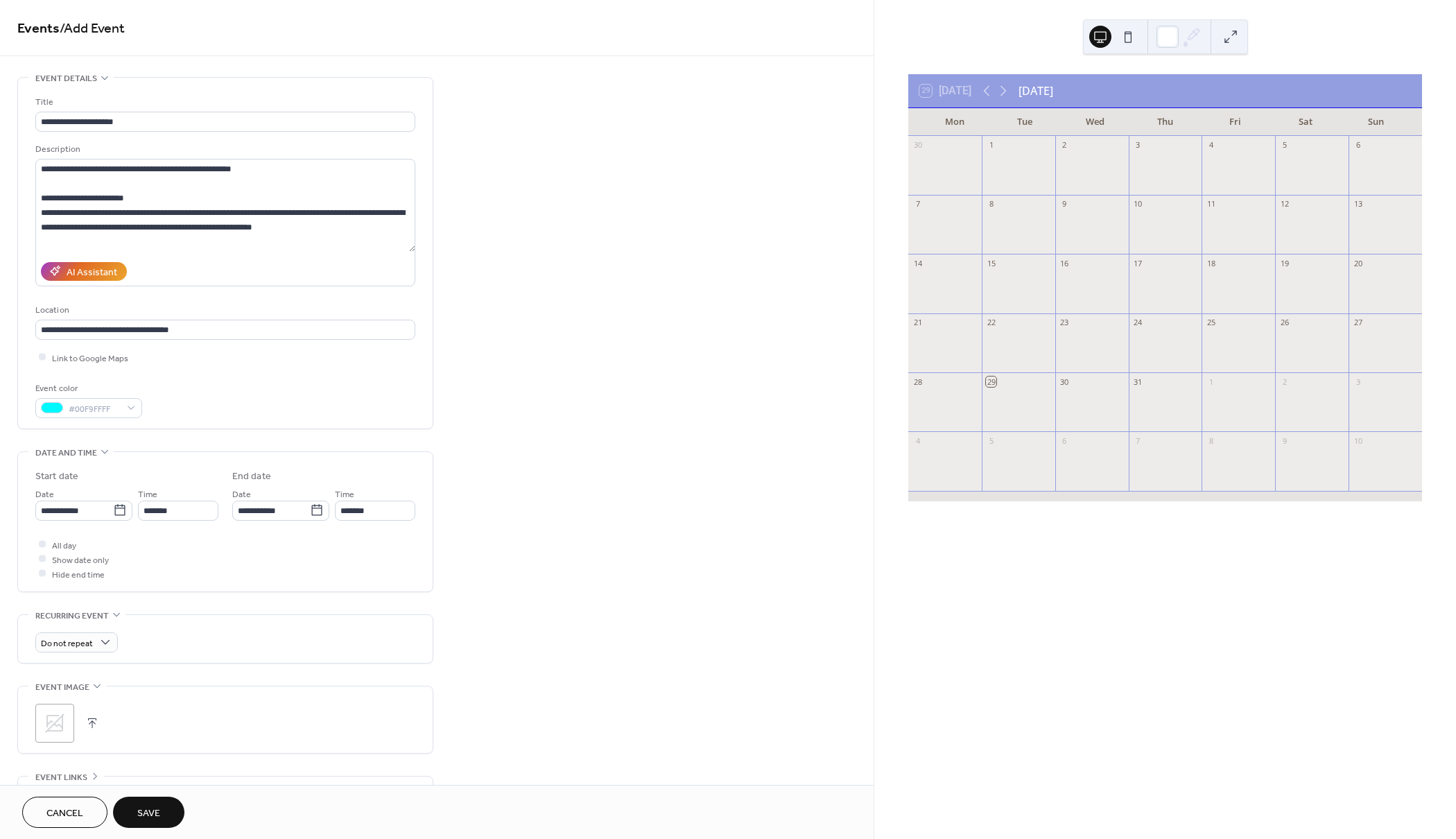click on "All day Show date only Hide end time" at bounding box center [225, 559] 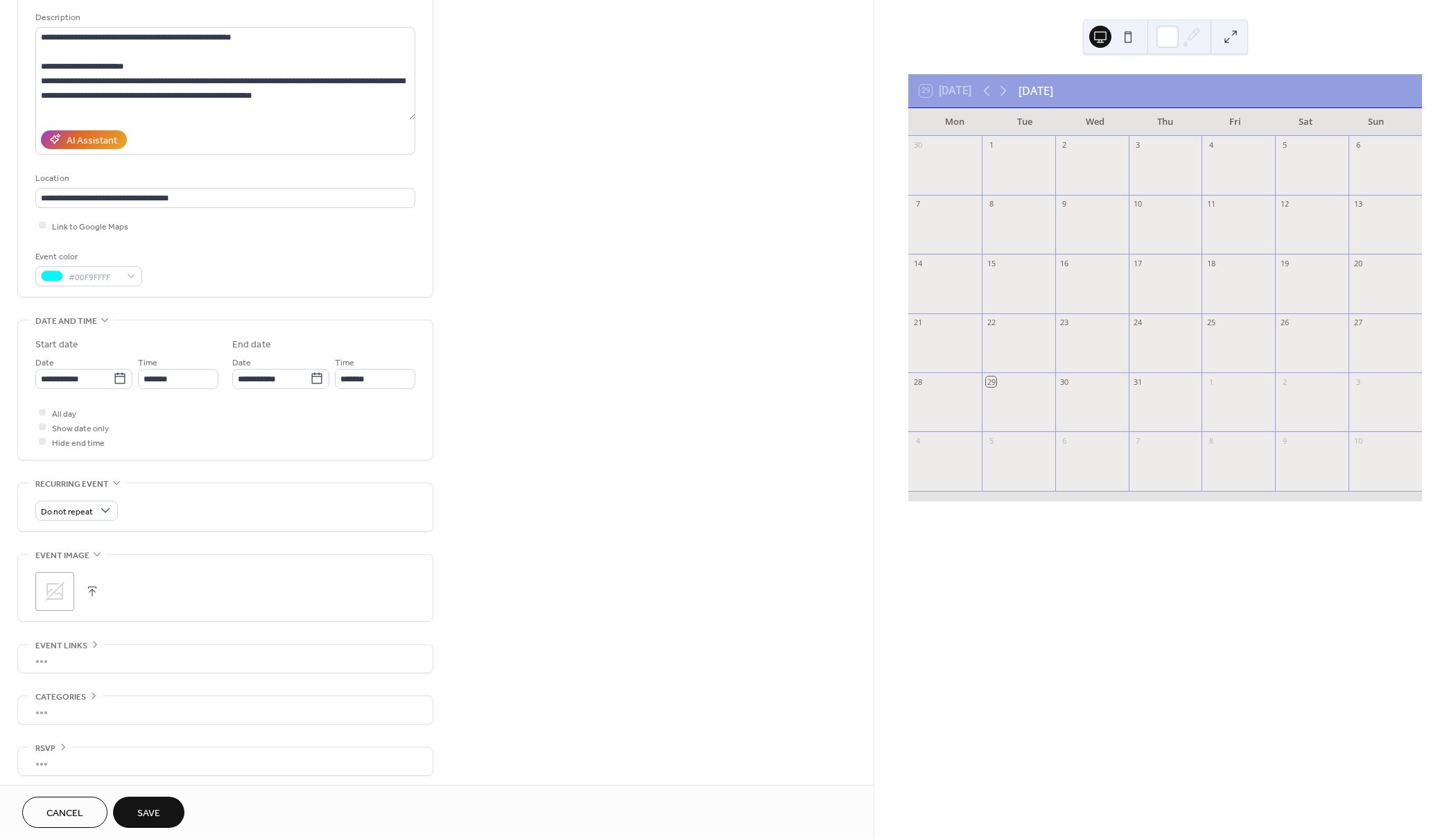 scroll, scrollTop: 137, scrollLeft: 0, axis: vertical 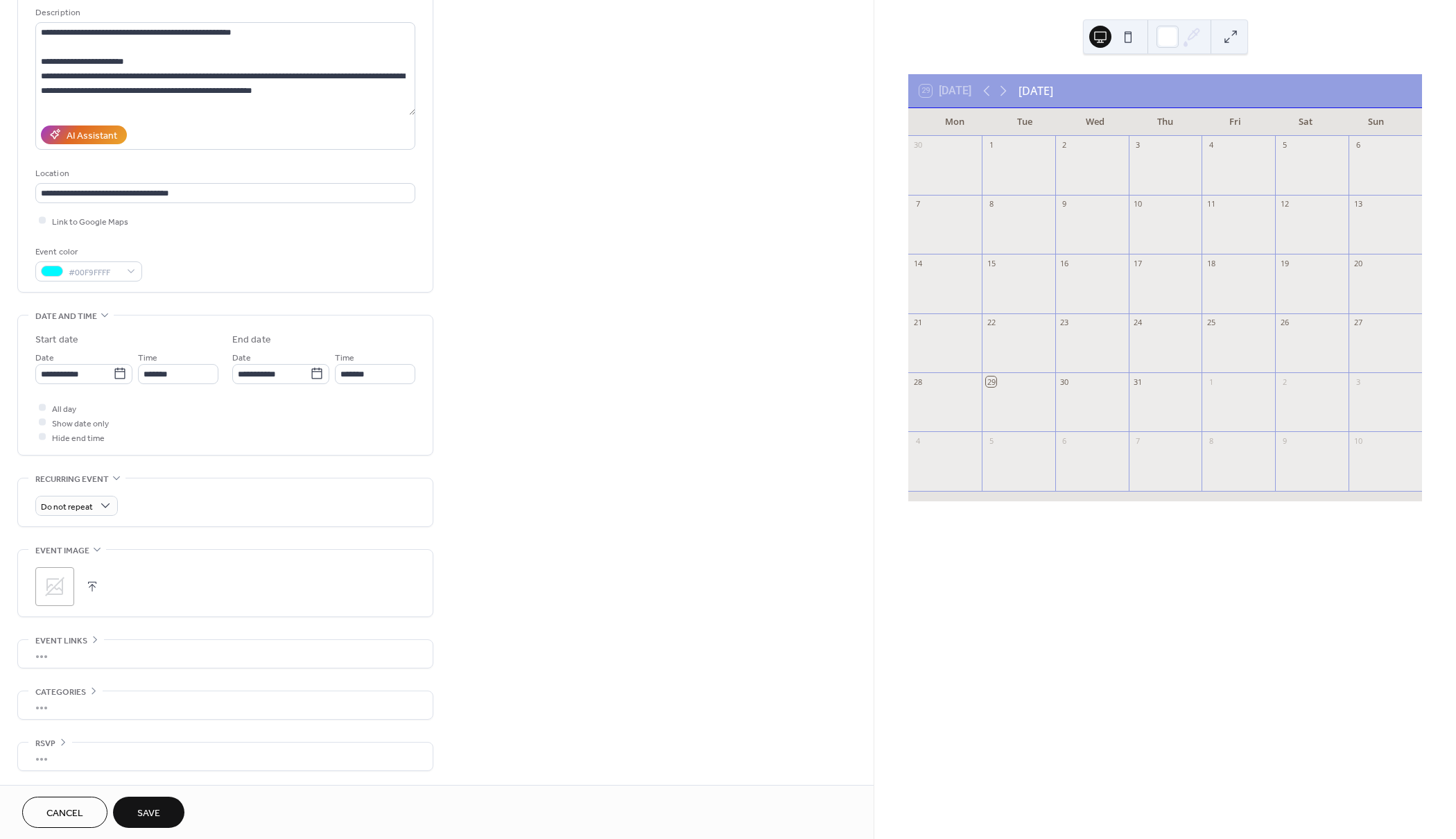 click on "•••" at bounding box center (225, 756) 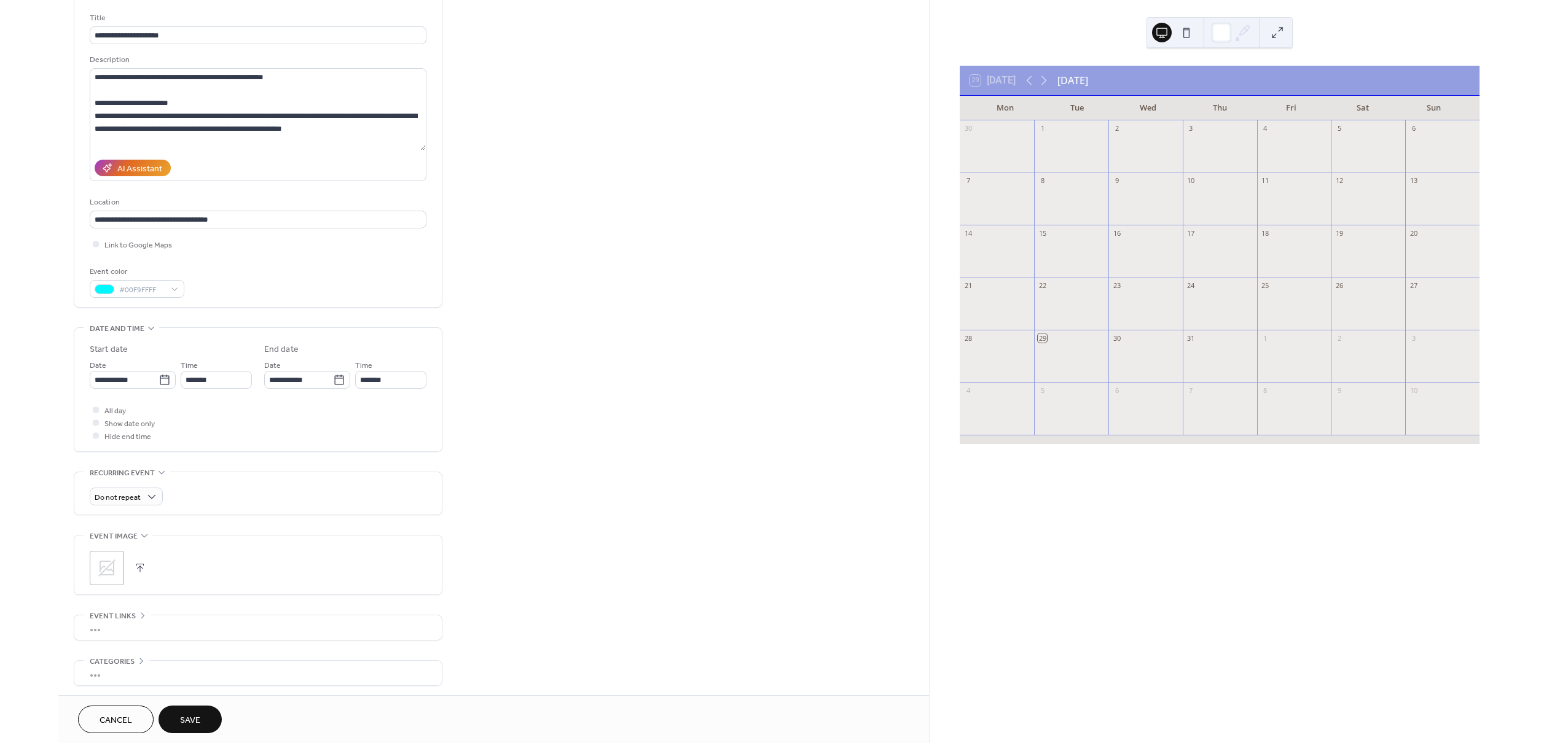 scroll, scrollTop: 72, scrollLeft: 0, axis: vertical 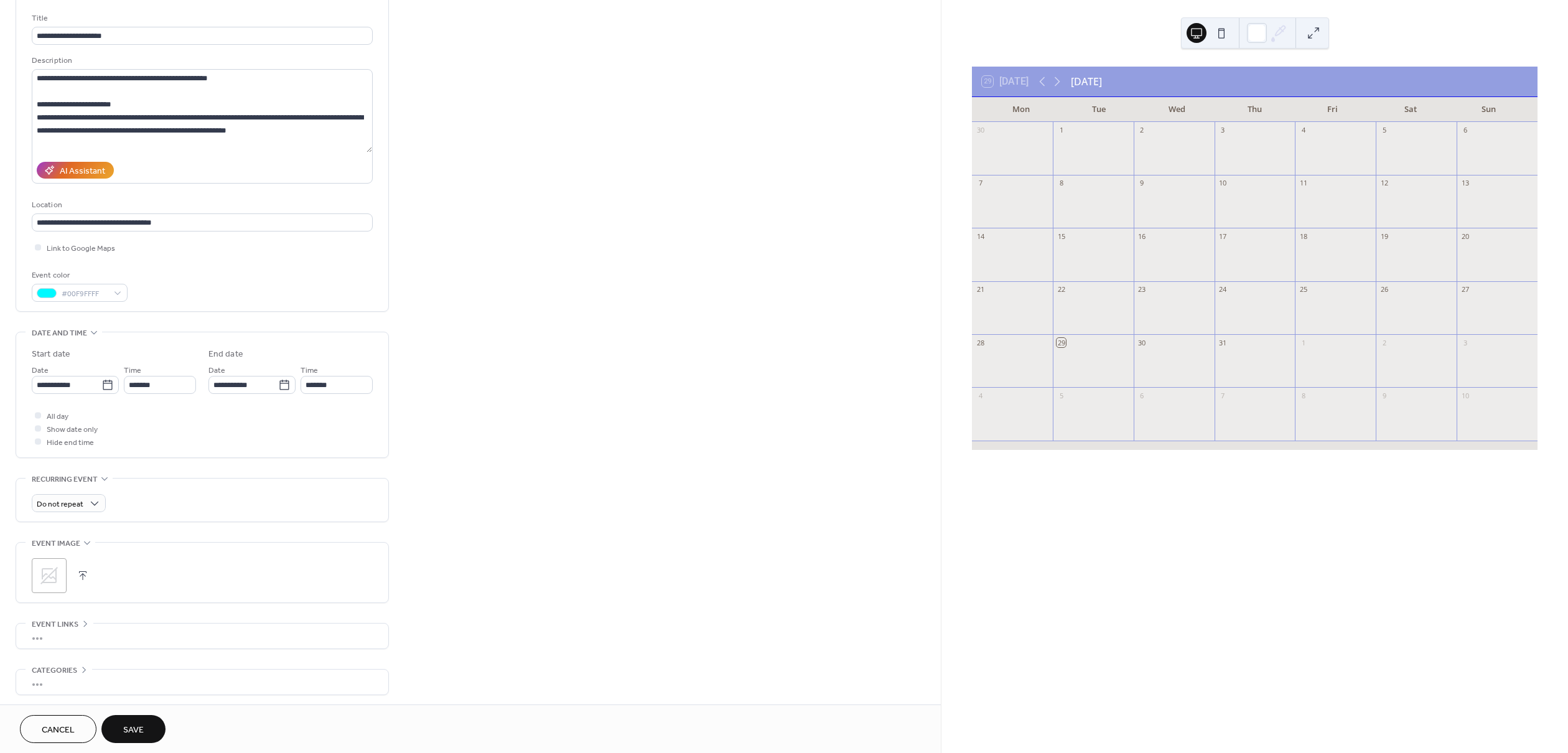 drag, startPoint x: 1292, startPoint y: 97, endPoint x: 541, endPoint y: 73, distance: 751.383 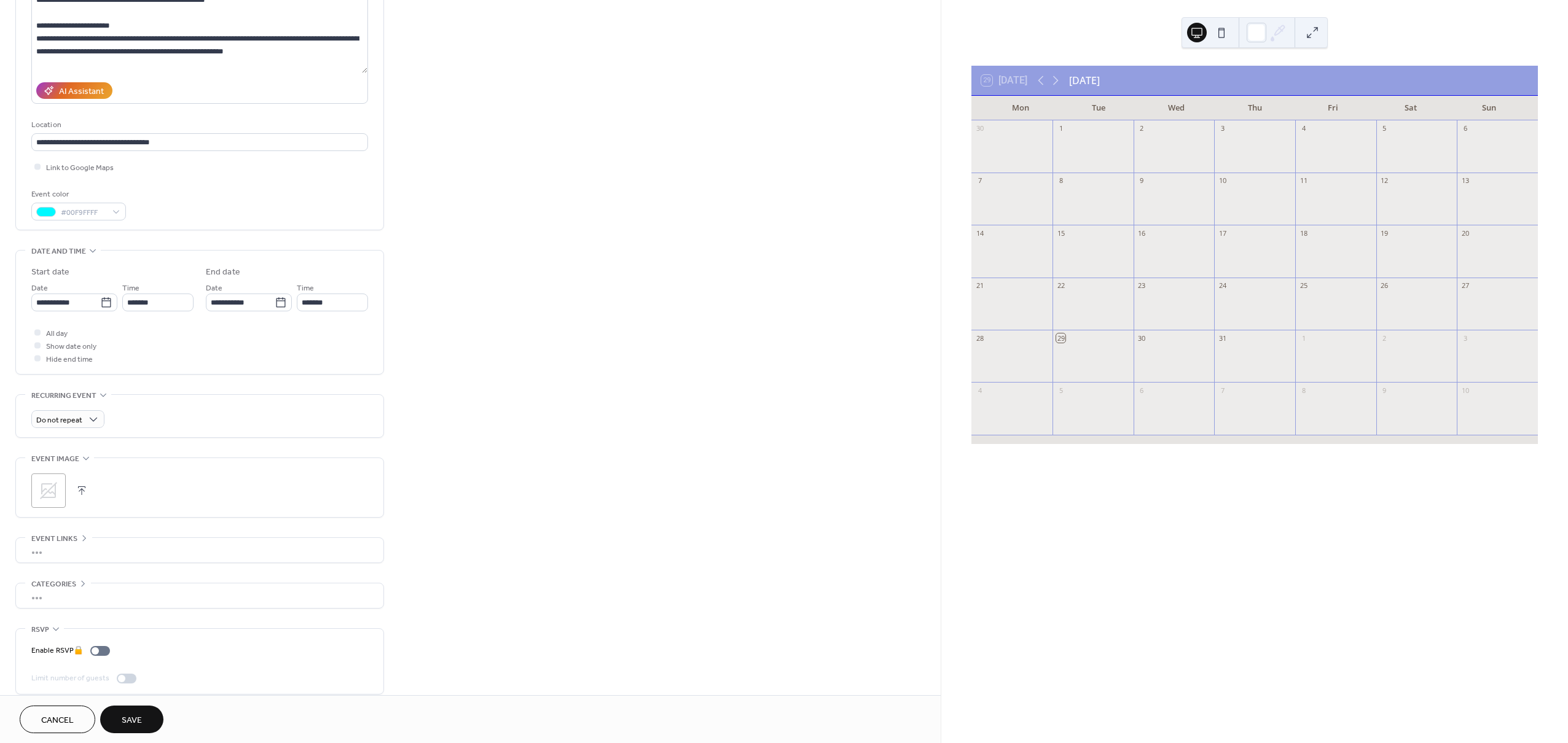 scroll, scrollTop: 165, scrollLeft: 0, axis: vertical 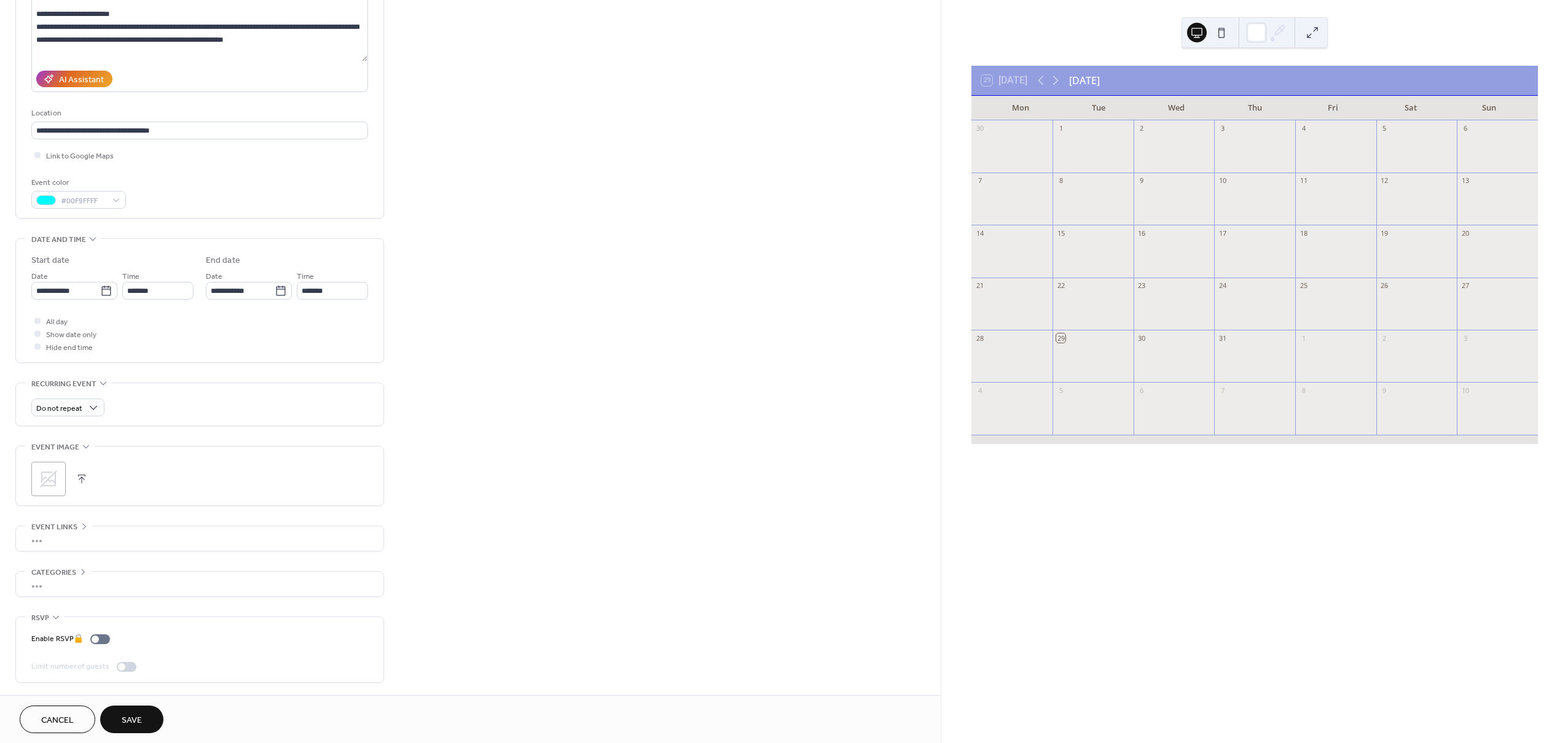 click on "Save" at bounding box center (131, 719) 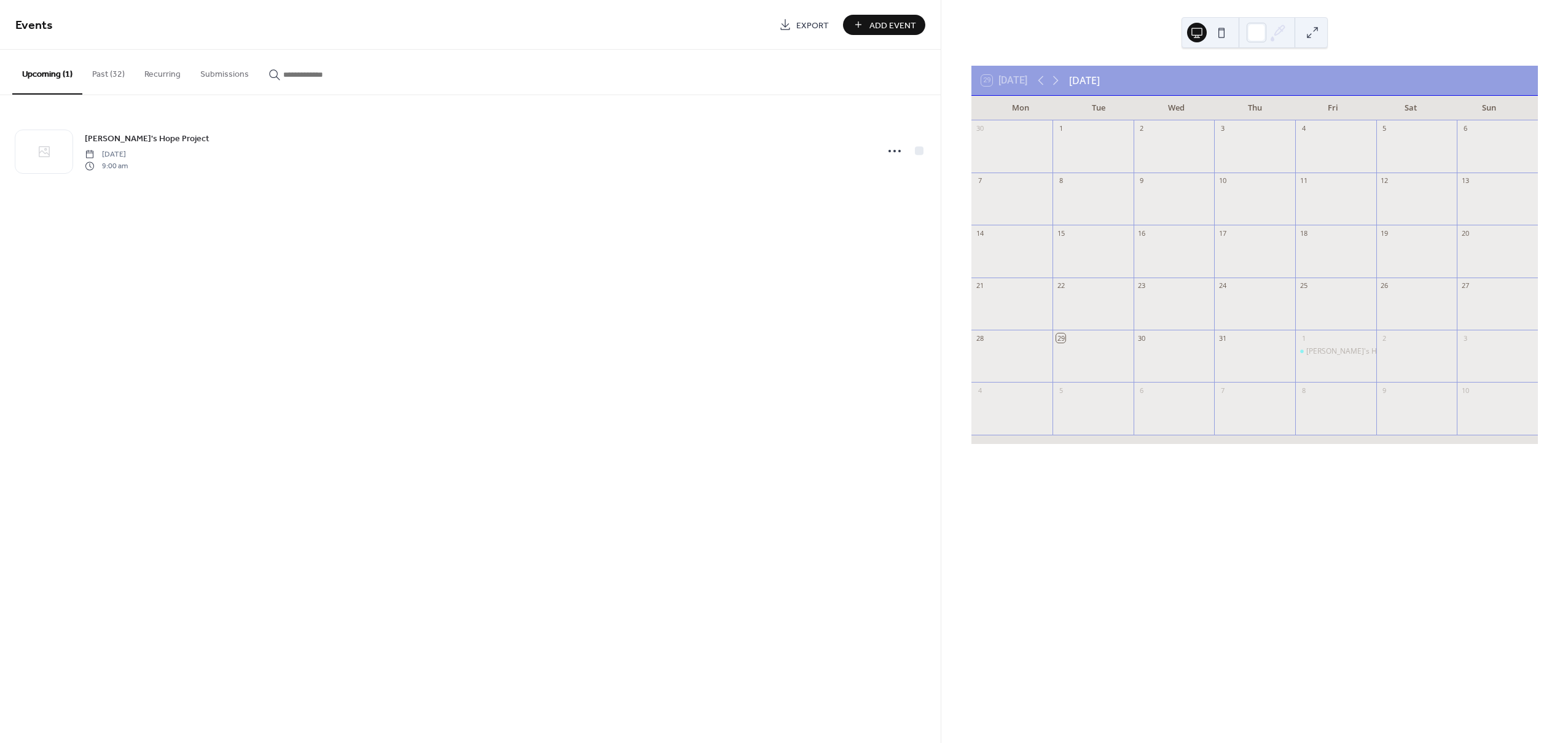 click on "Add Event" at bounding box center (893, 25) 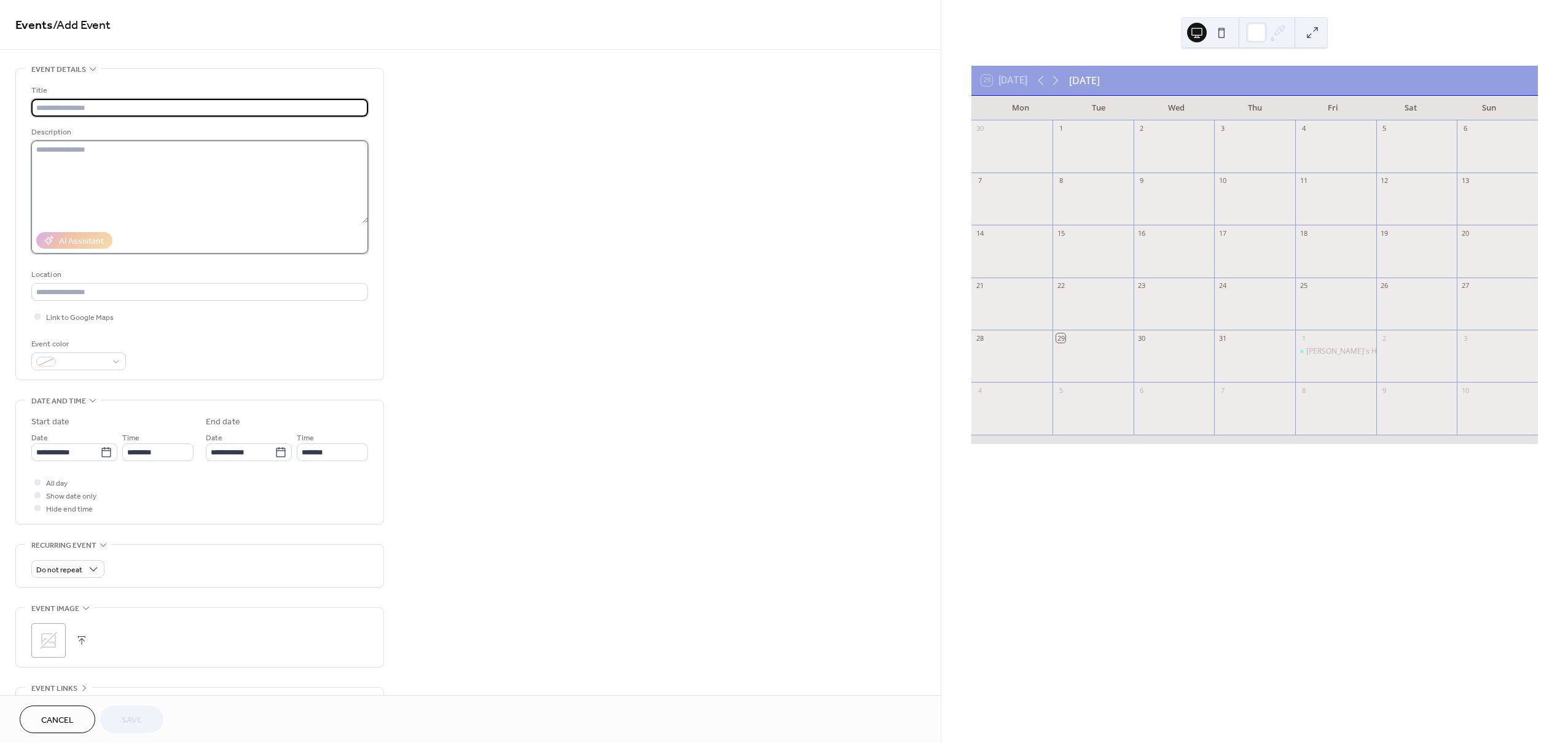 click at bounding box center [200, 182] 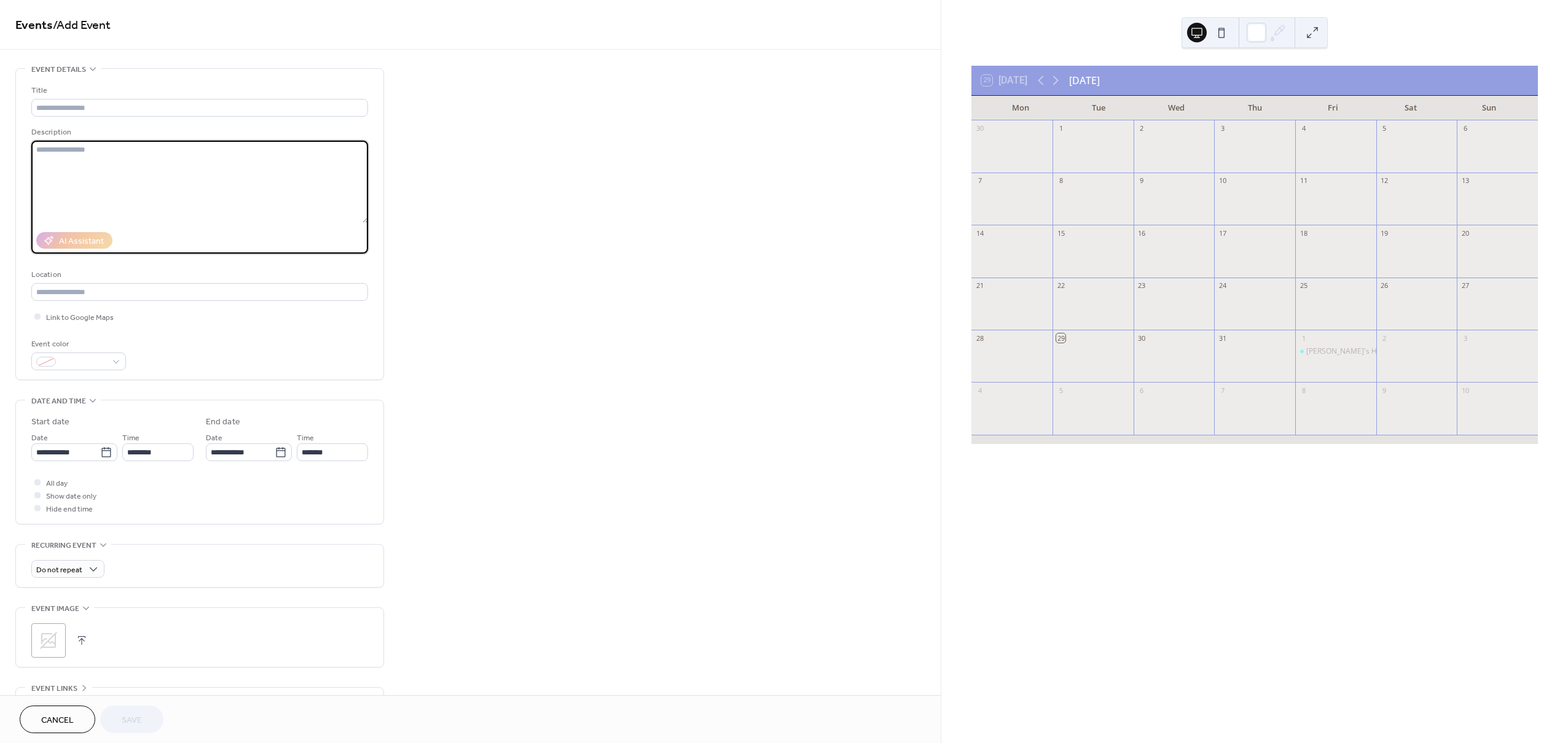paste on "**********" 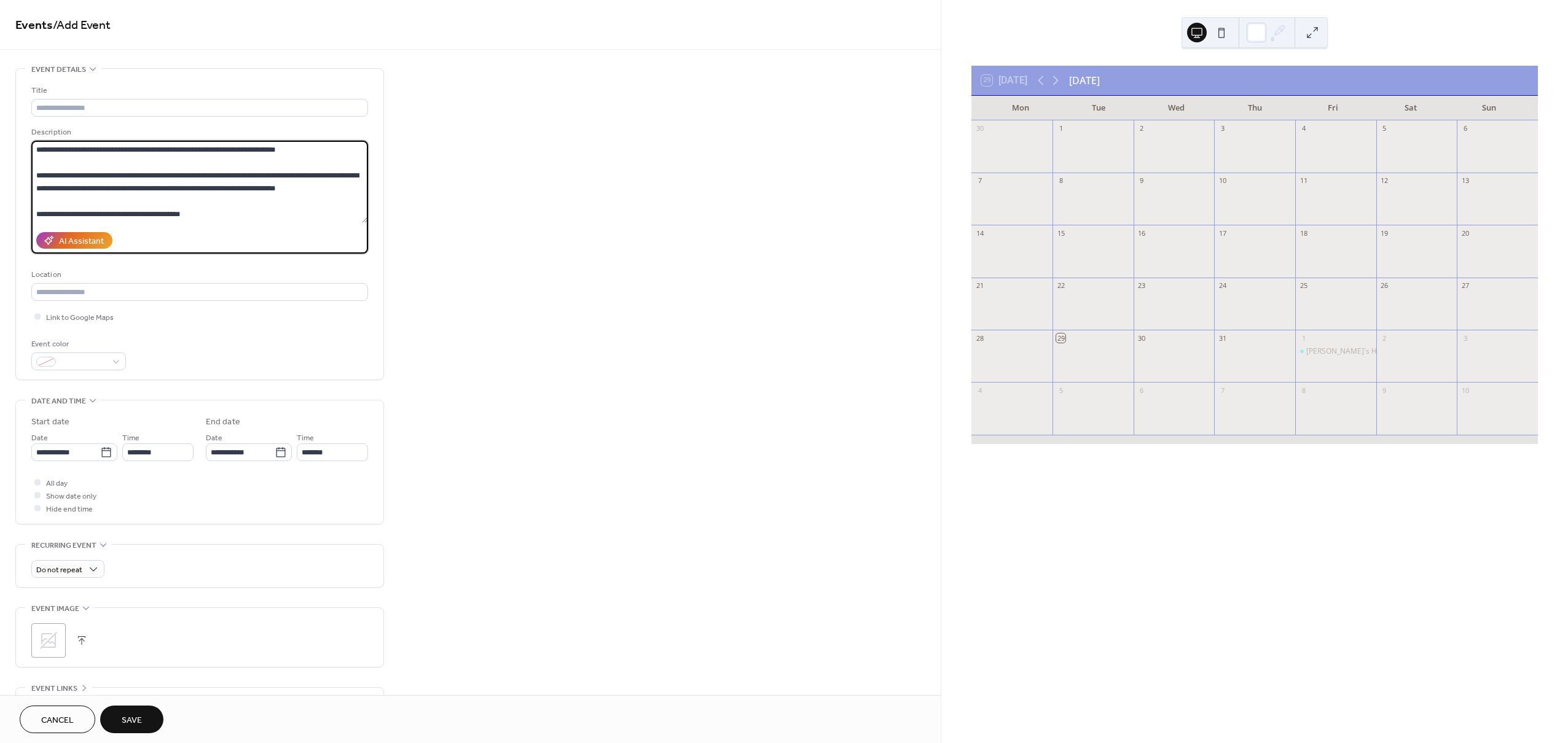 scroll, scrollTop: 0, scrollLeft: 0, axis: both 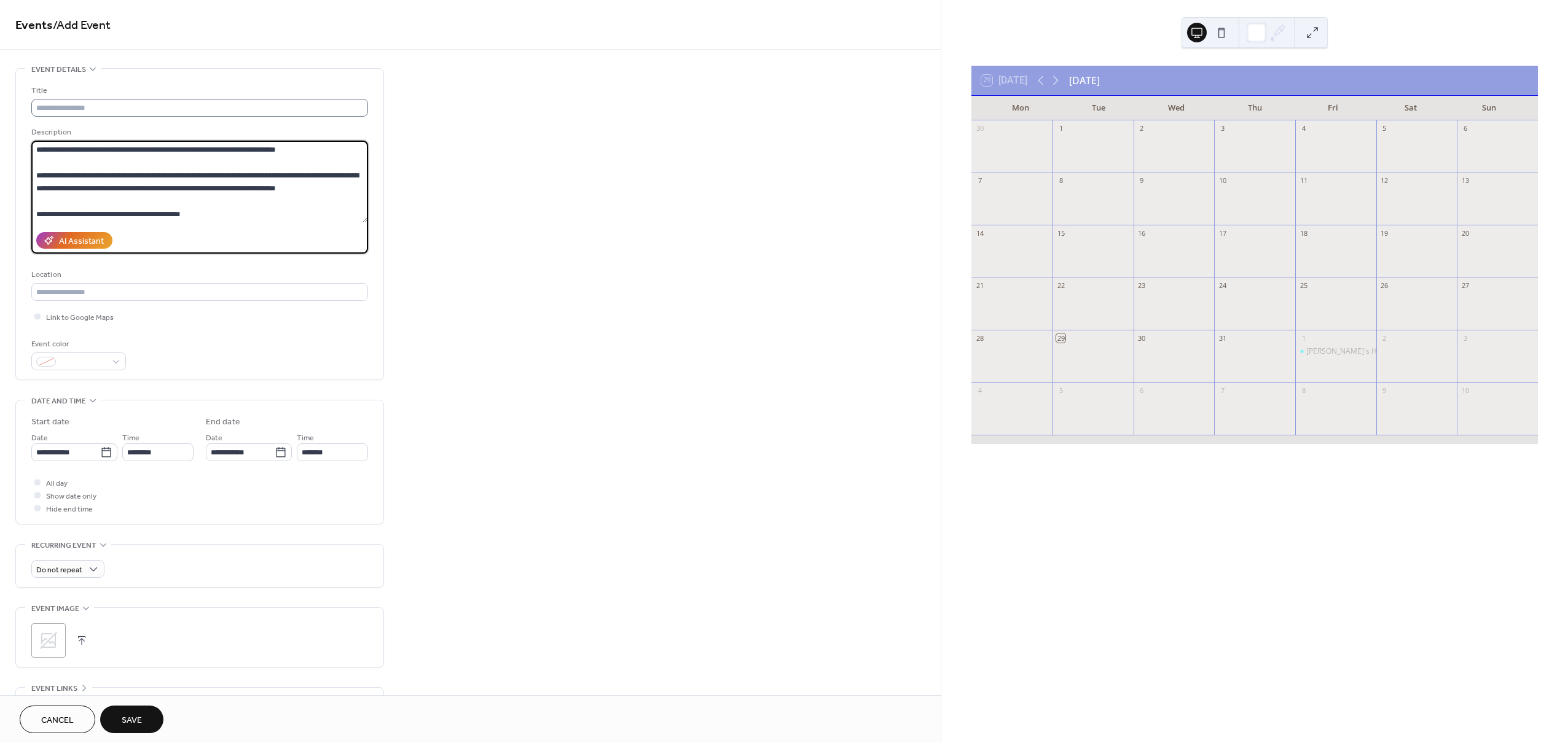 type on "**********" 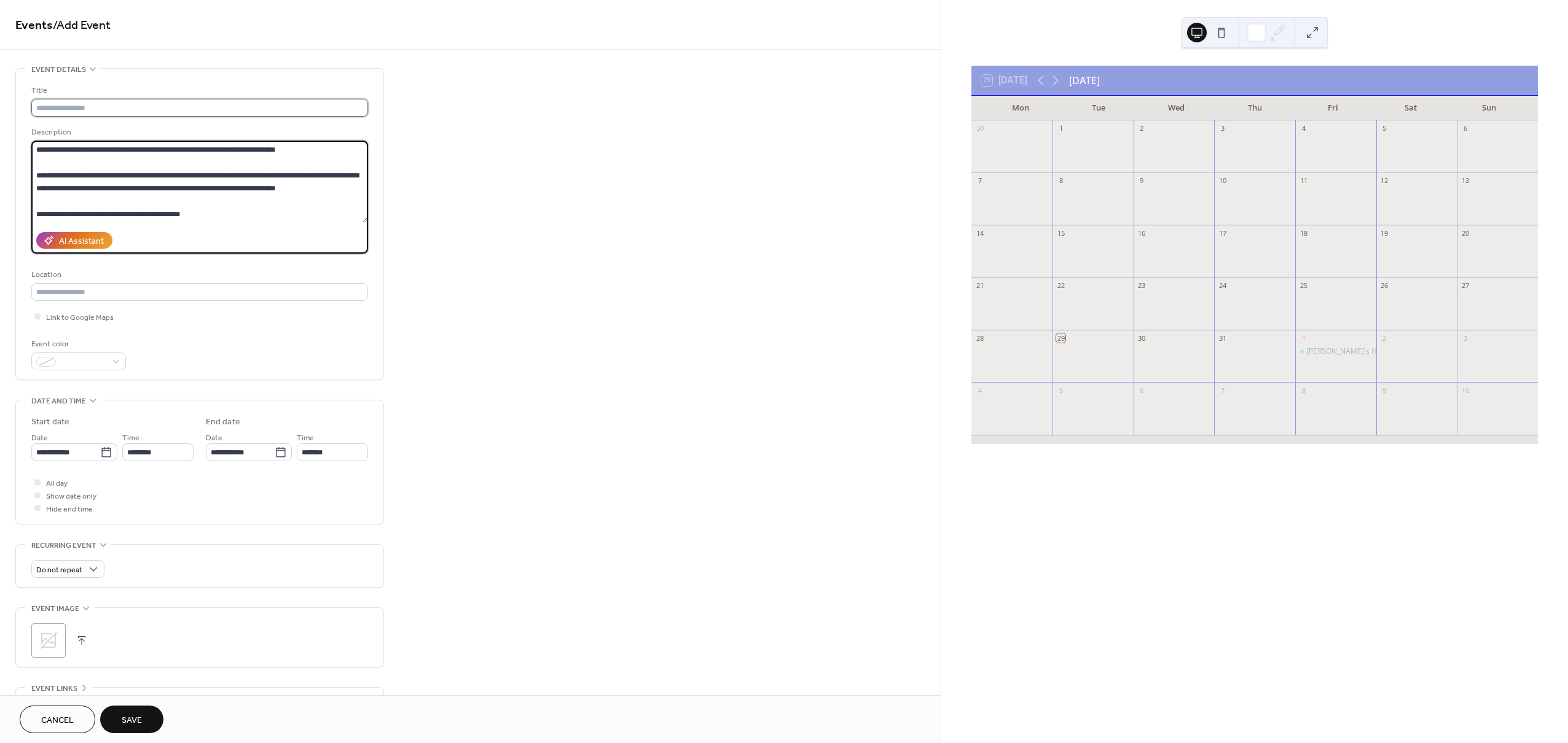 click at bounding box center (200, 107) 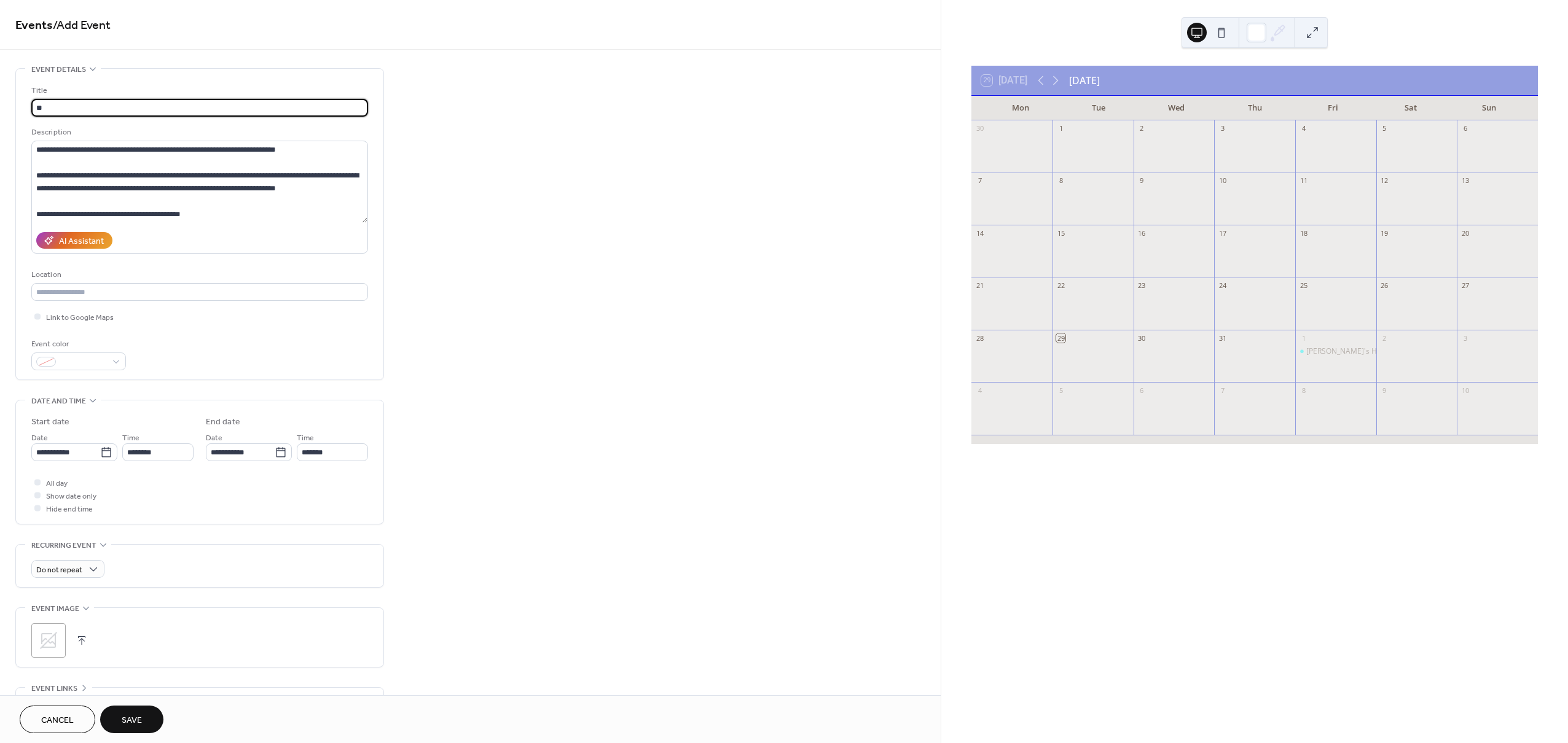 type on "*" 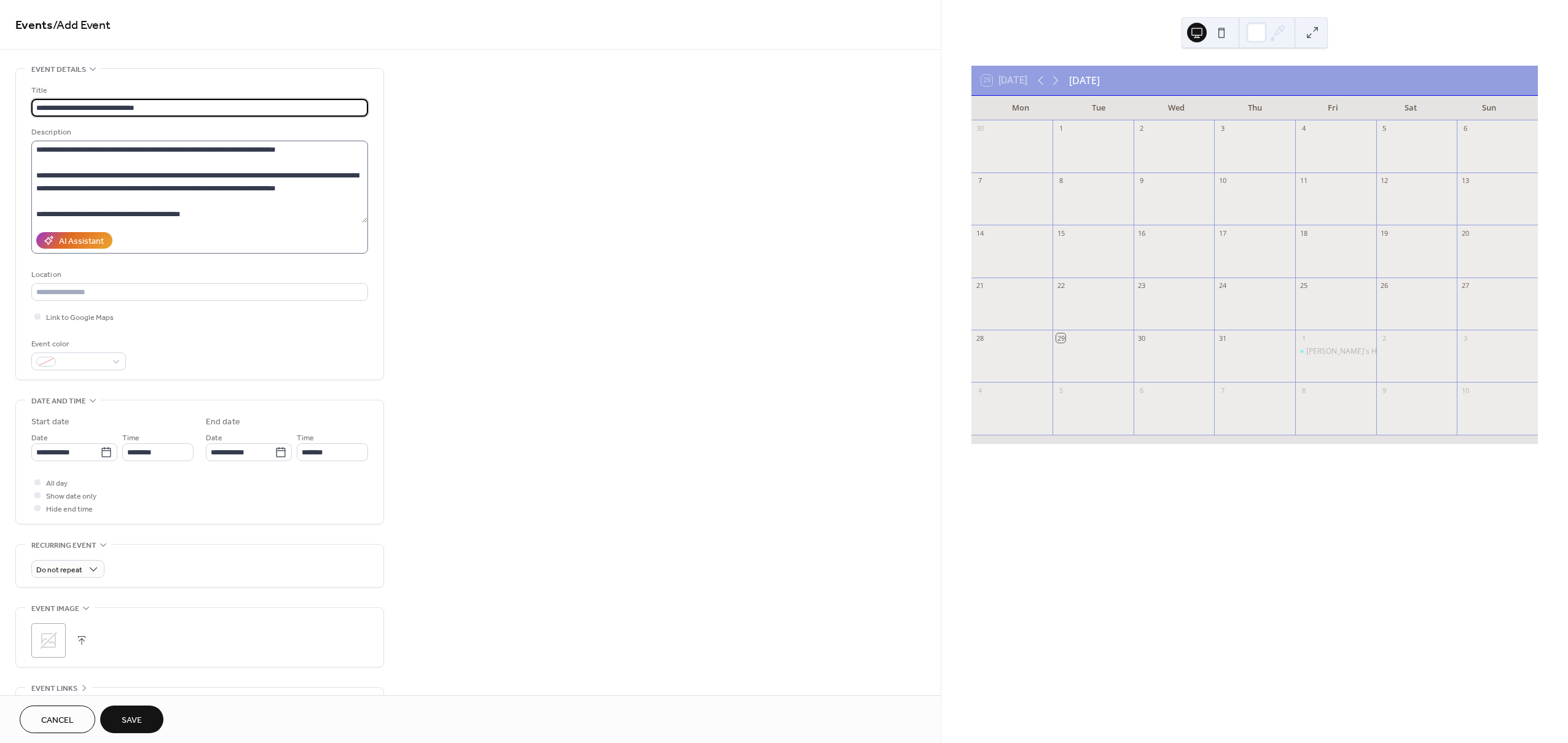 type on "**********" 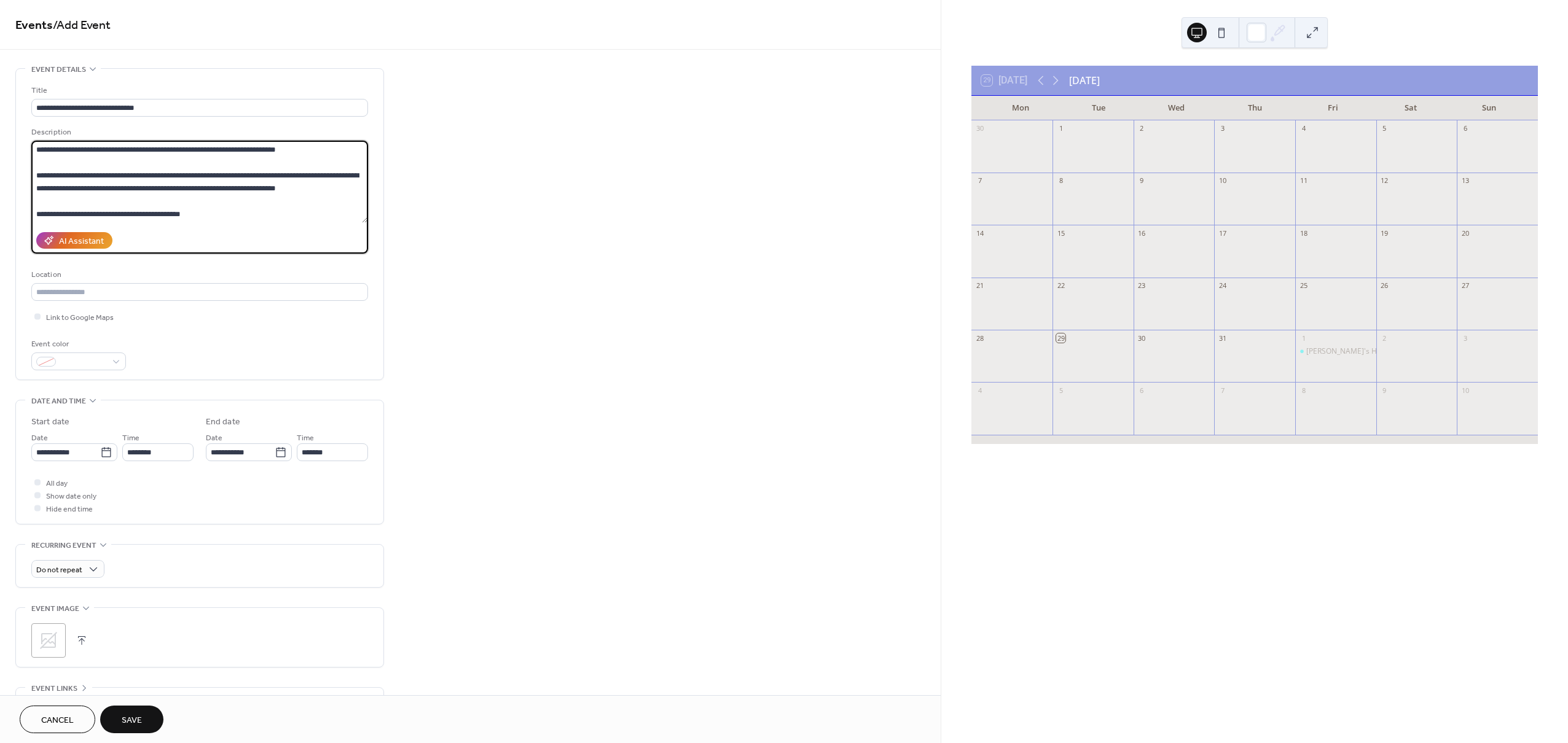 scroll, scrollTop: 12, scrollLeft: 0, axis: vertical 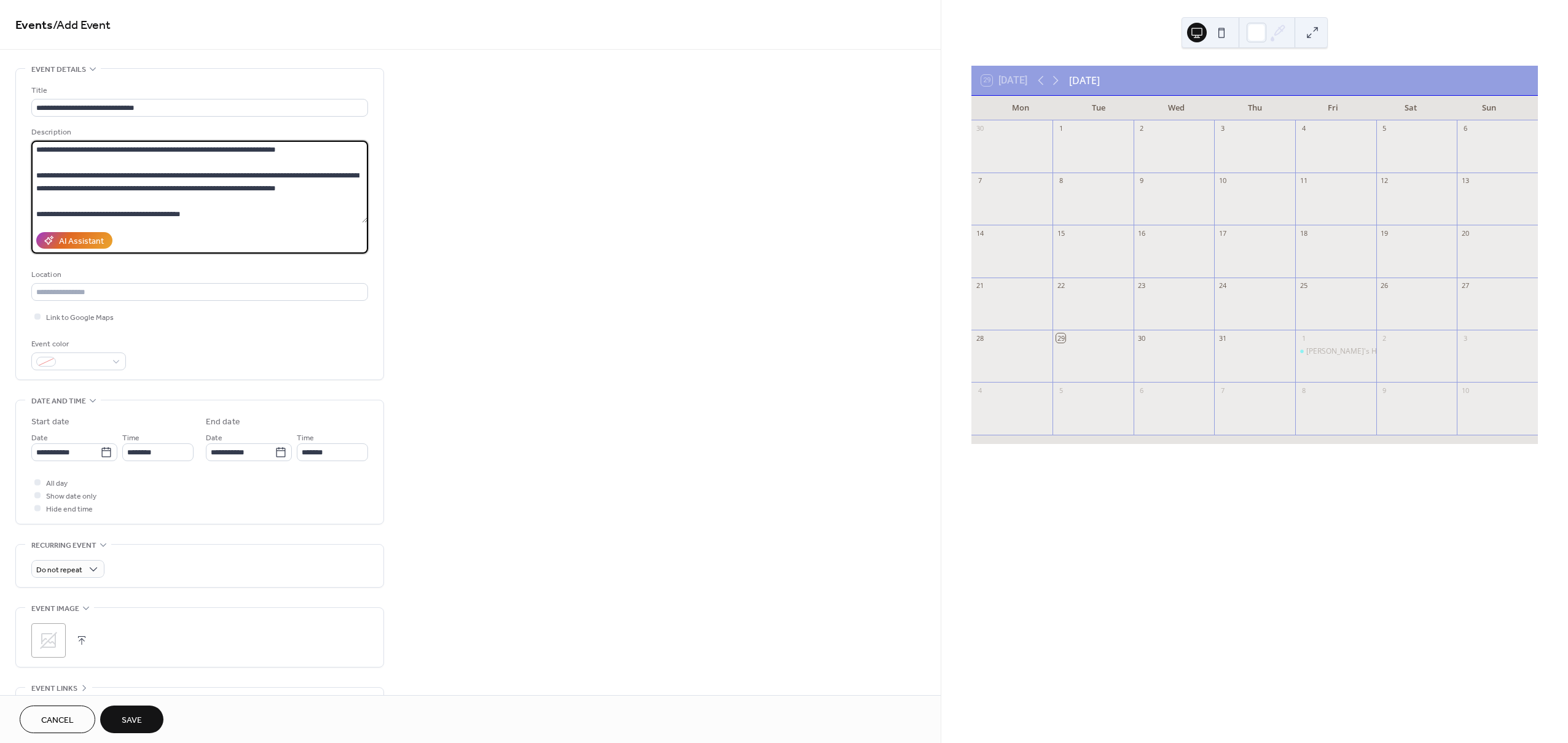 drag, startPoint x: 192, startPoint y: 212, endPoint x: 58, endPoint y: 200, distance: 134.53624 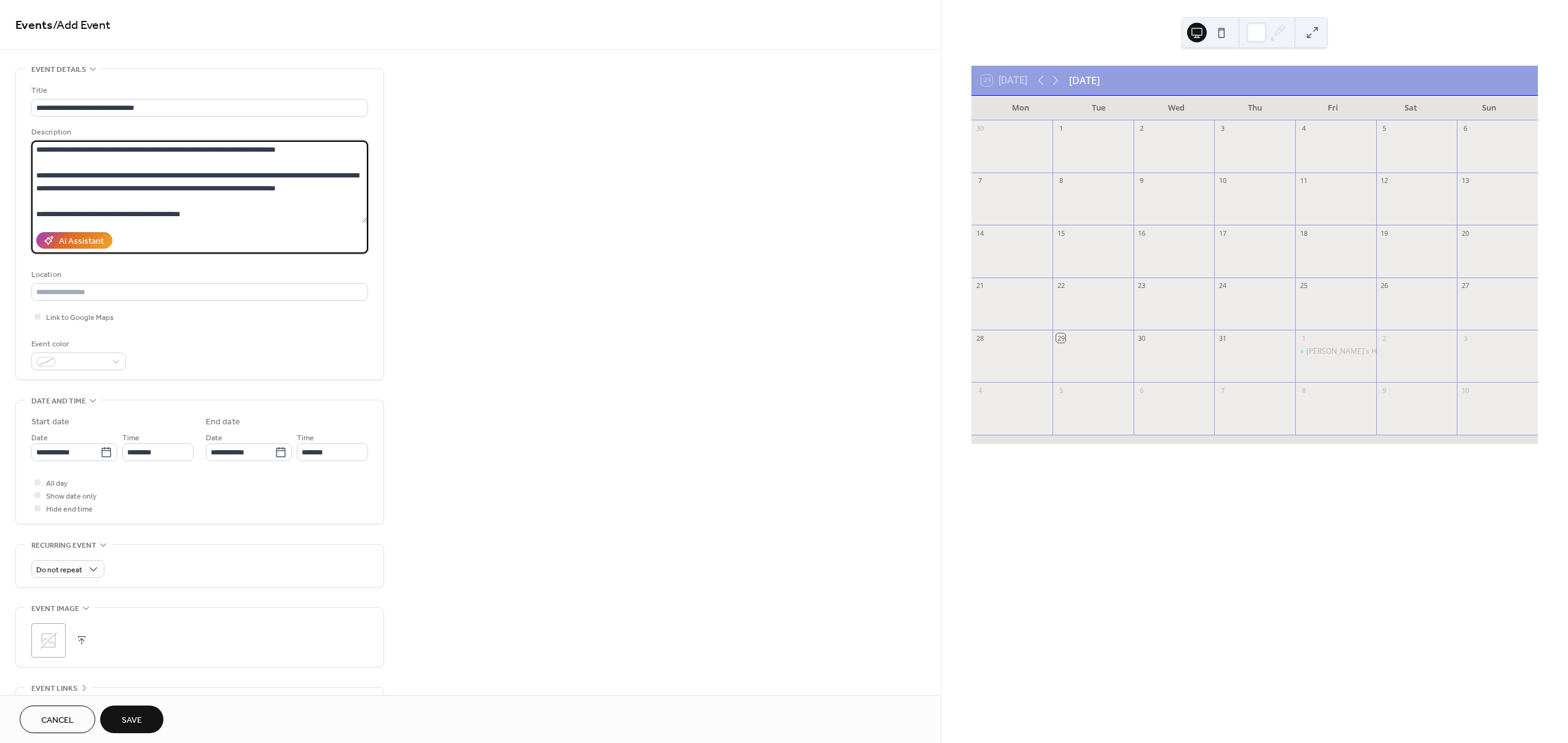 click on "**********" at bounding box center [199, 182] 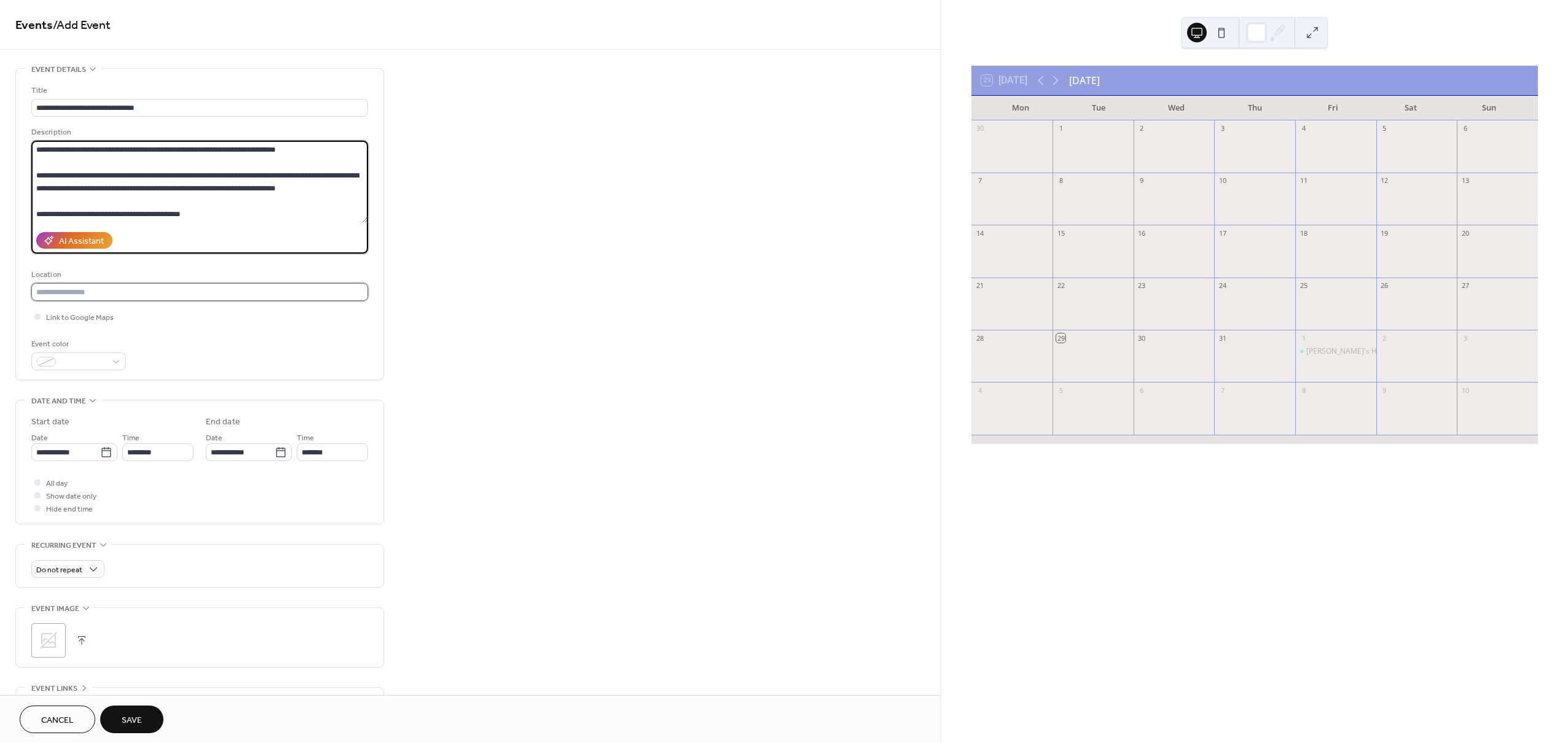 click at bounding box center [200, 292] 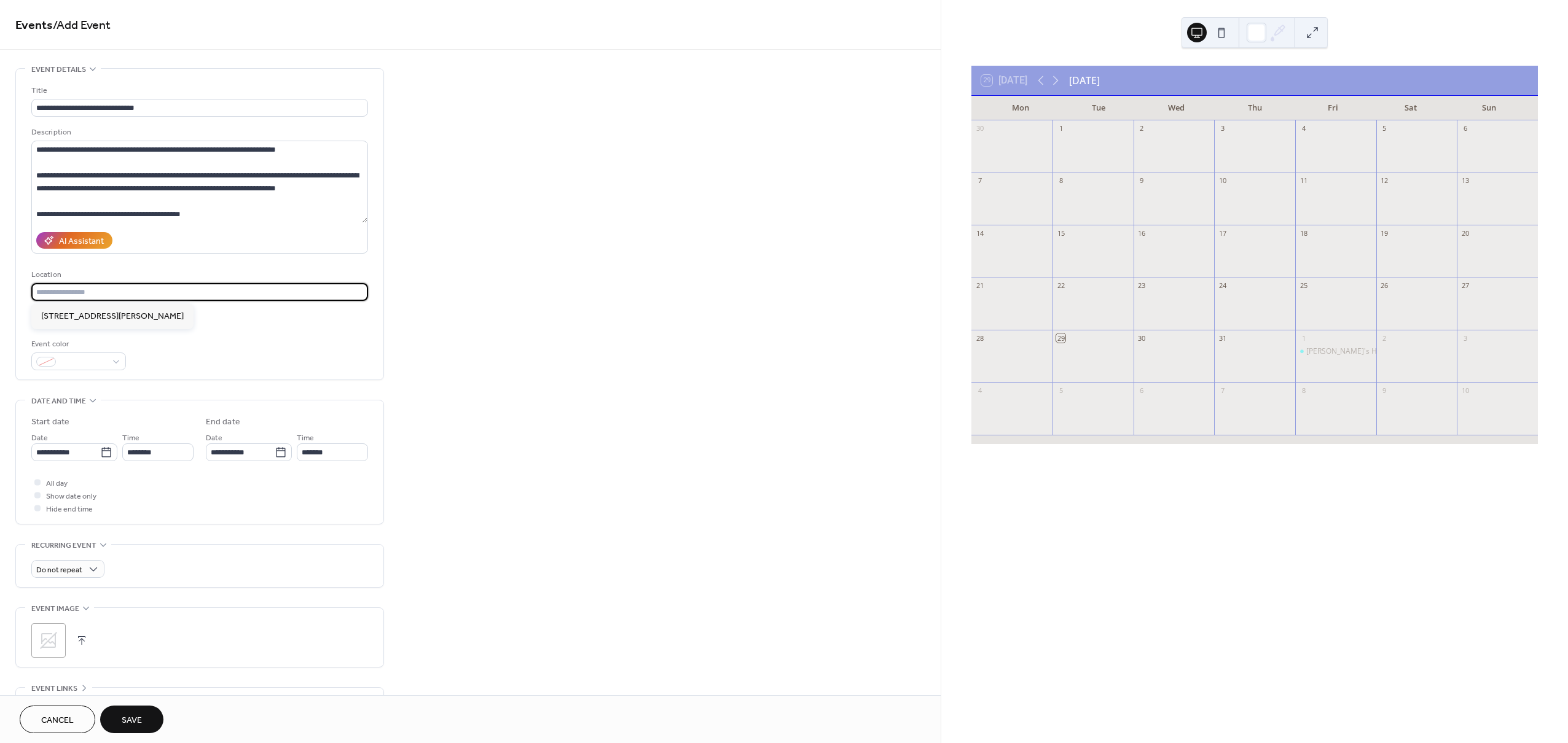 paste on "**********" 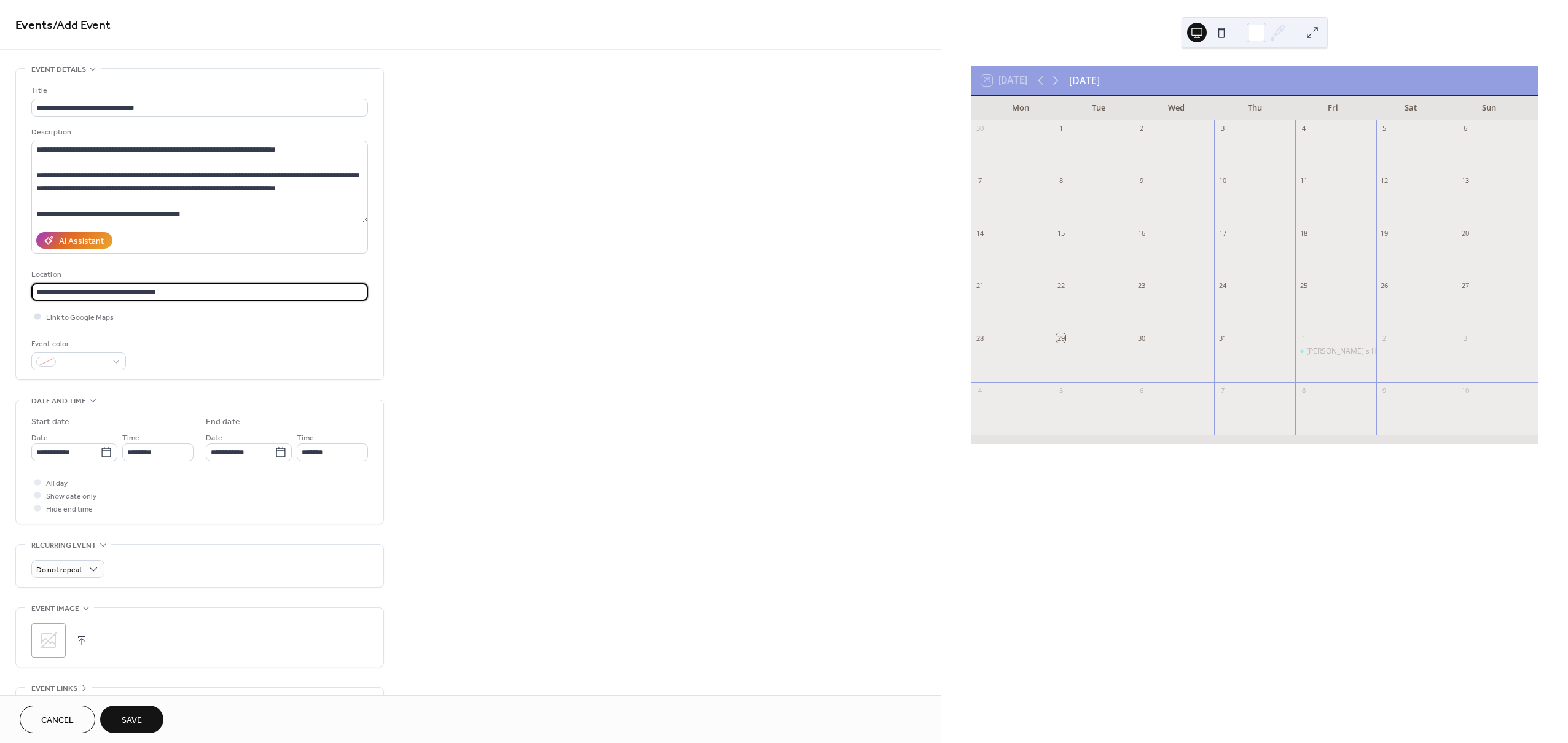 type on "**********" 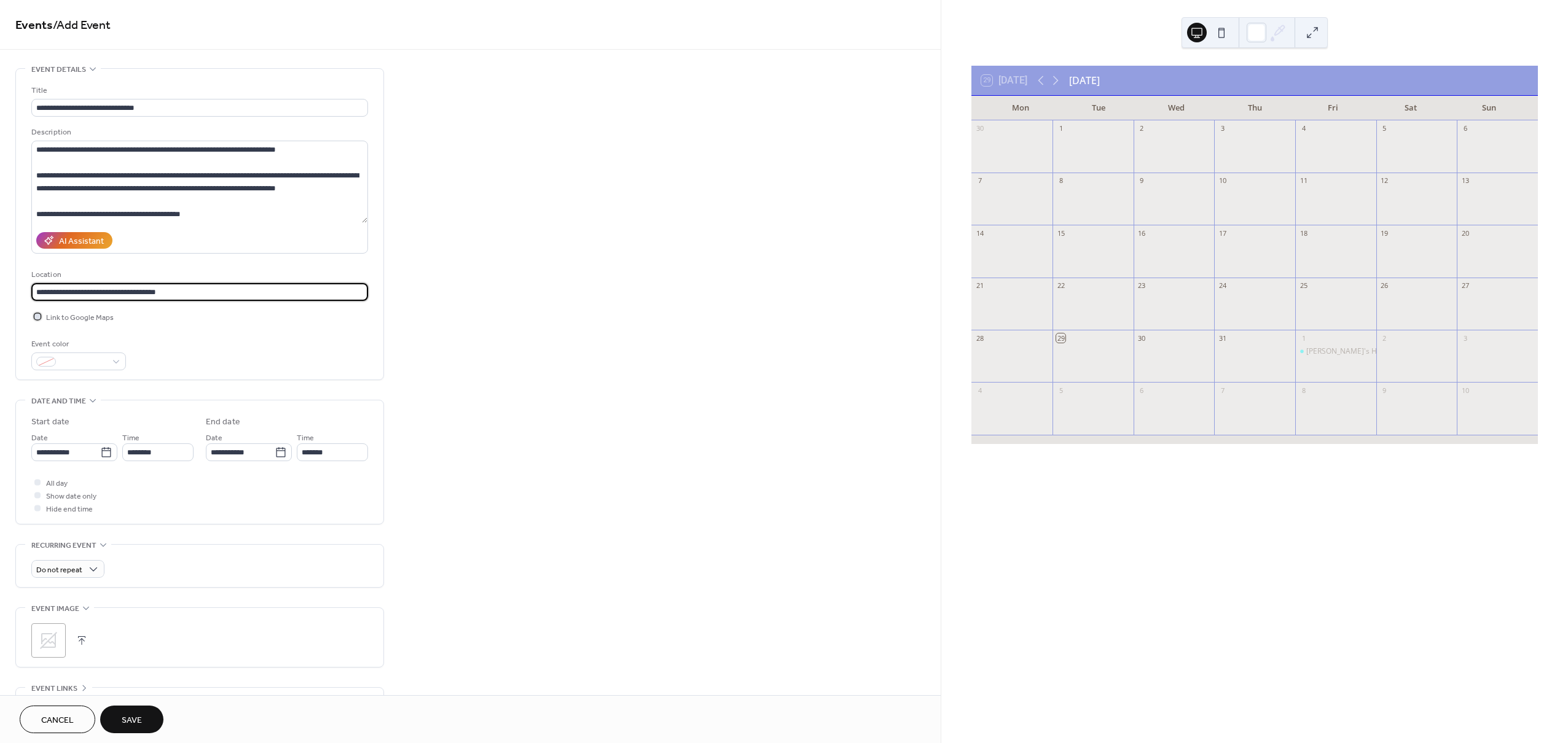 click at bounding box center [37, 316] 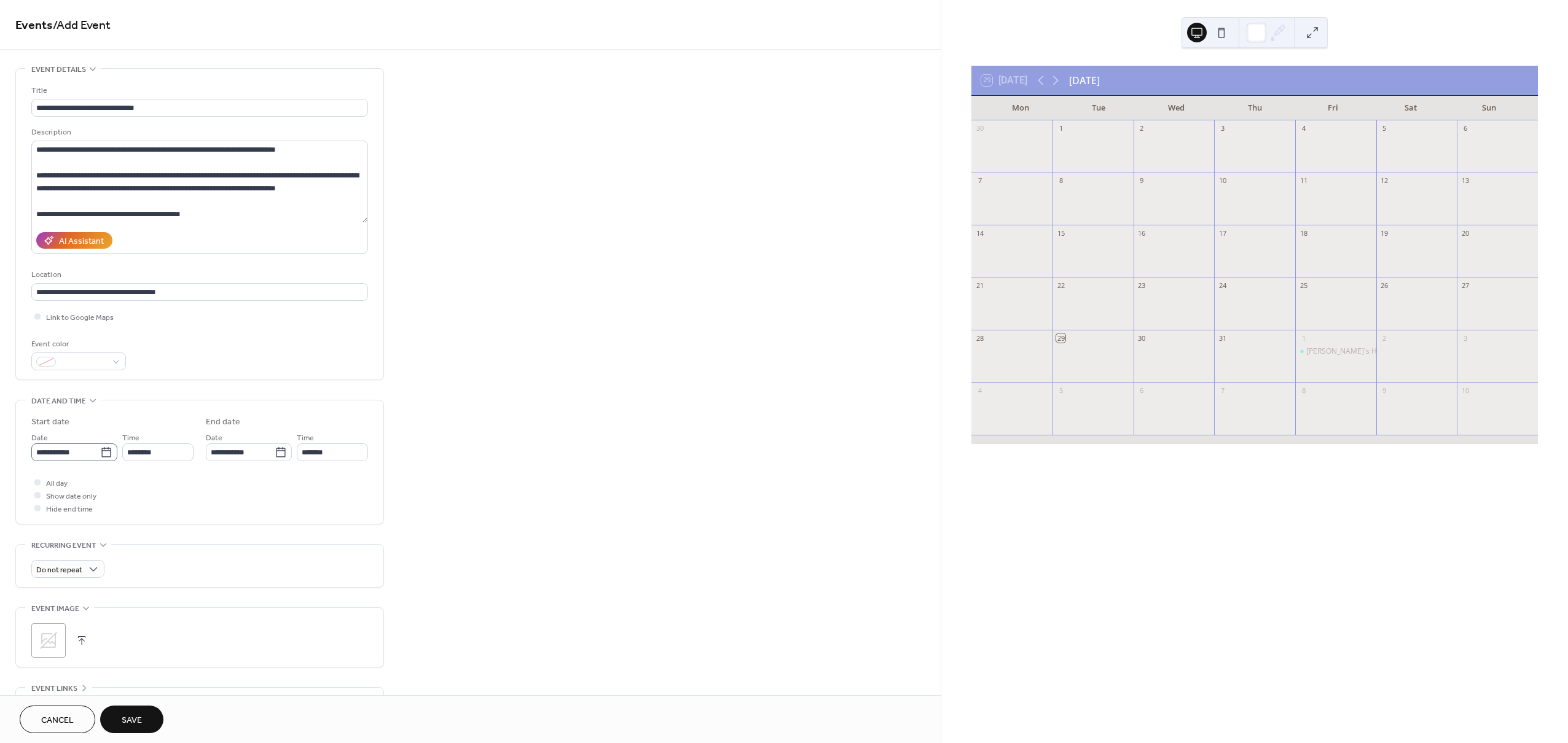 click 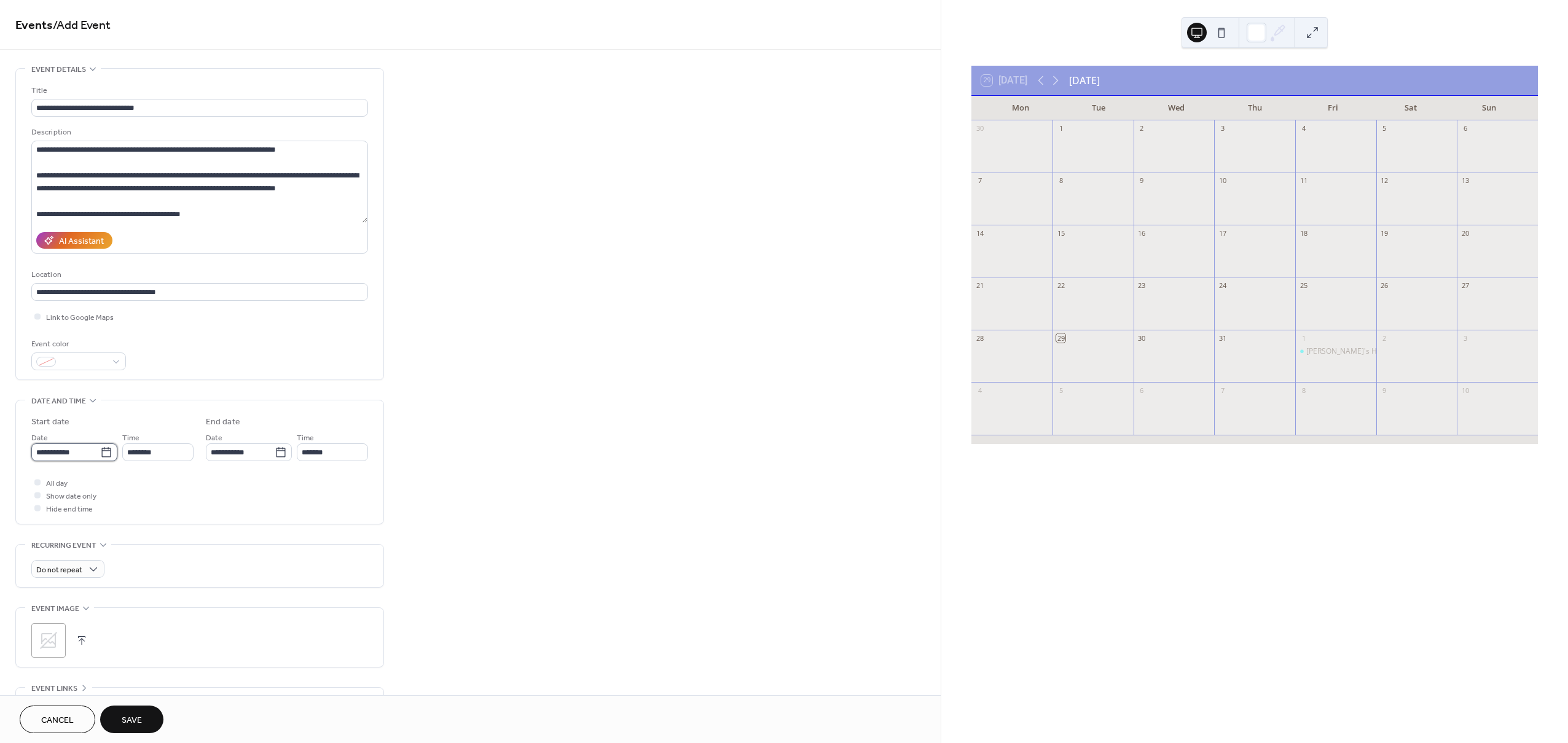 click on "**********" at bounding box center [66, 452] 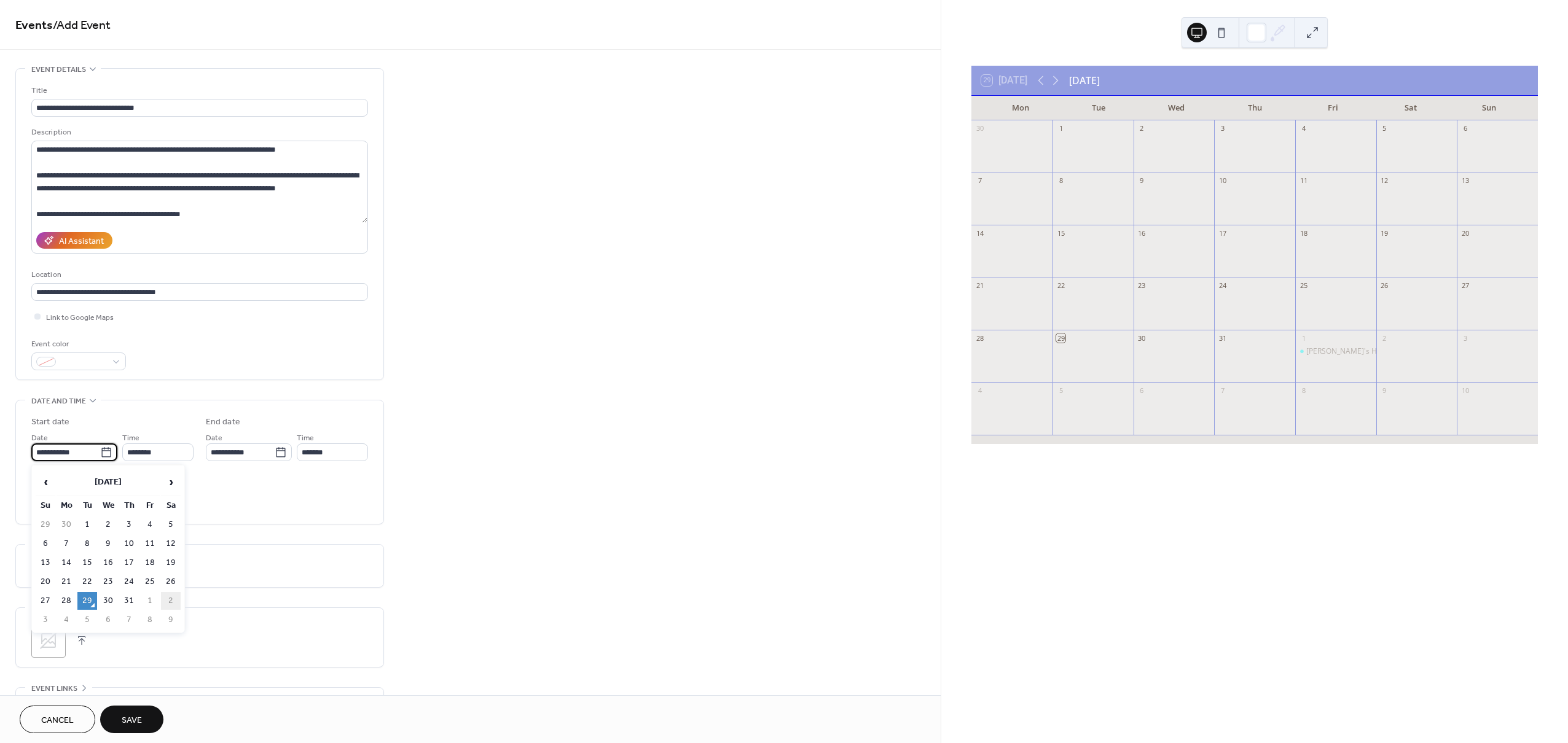 click on "2" at bounding box center (171, 601) 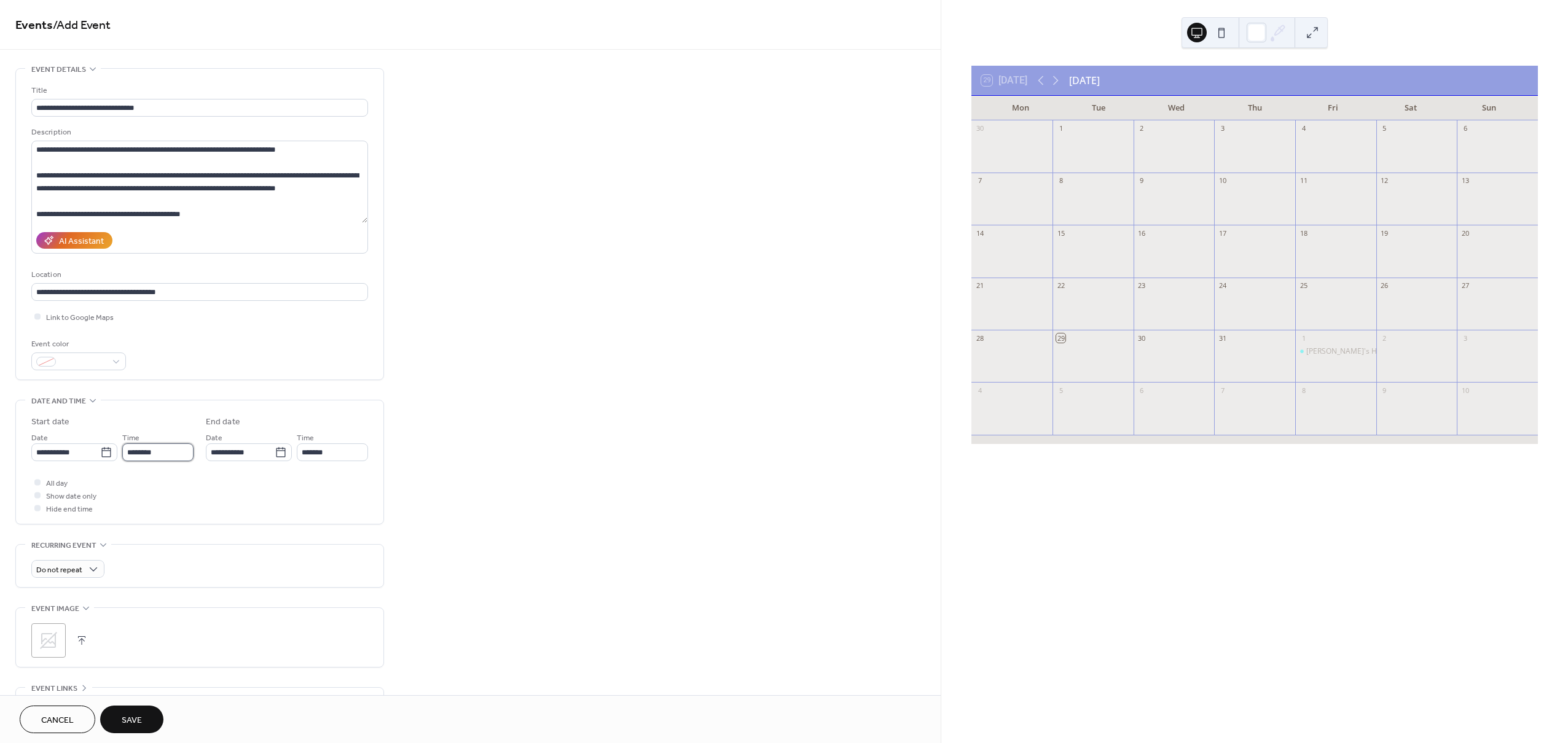 click on "********" at bounding box center [158, 452] 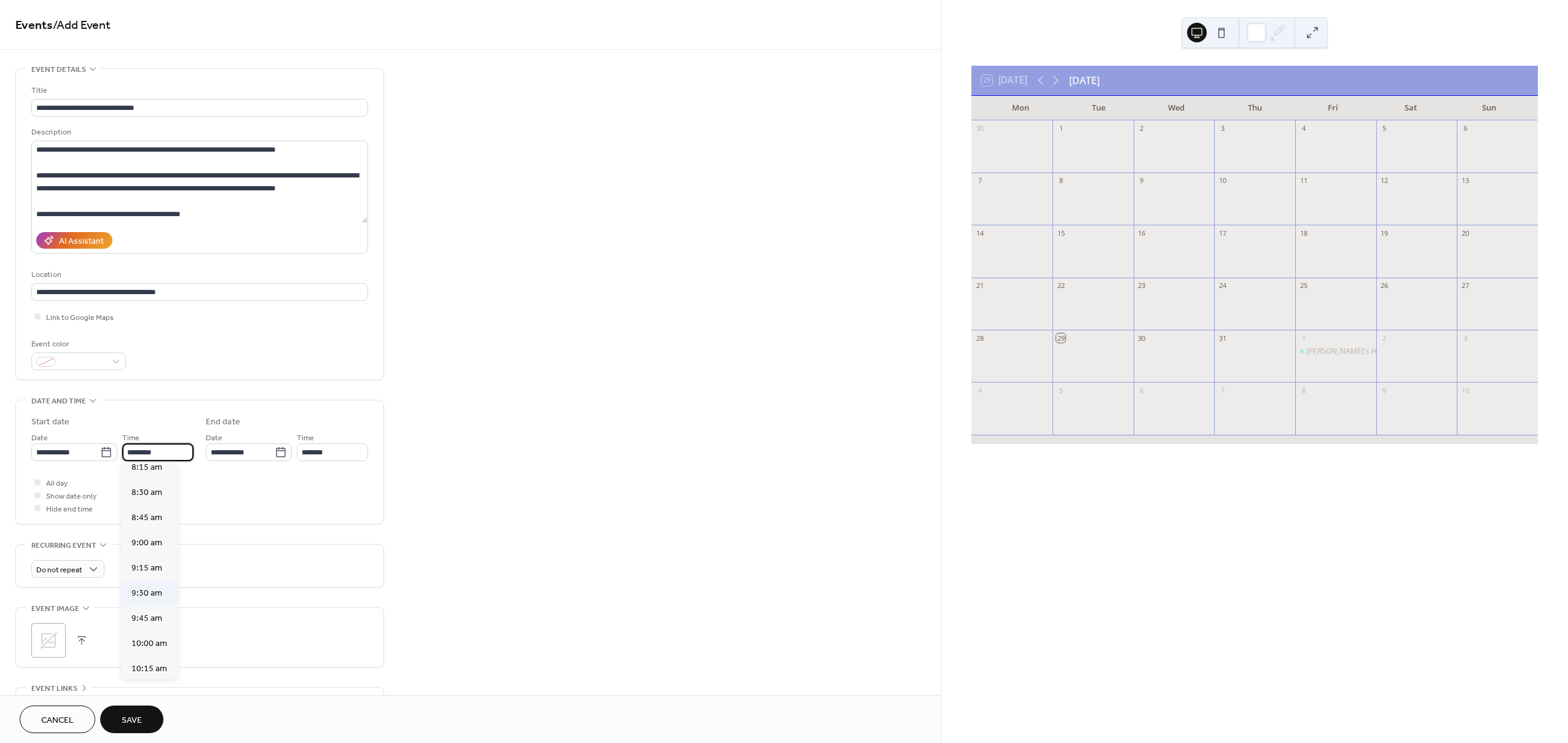 scroll, scrollTop: 841, scrollLeft: 0, axis: vertical 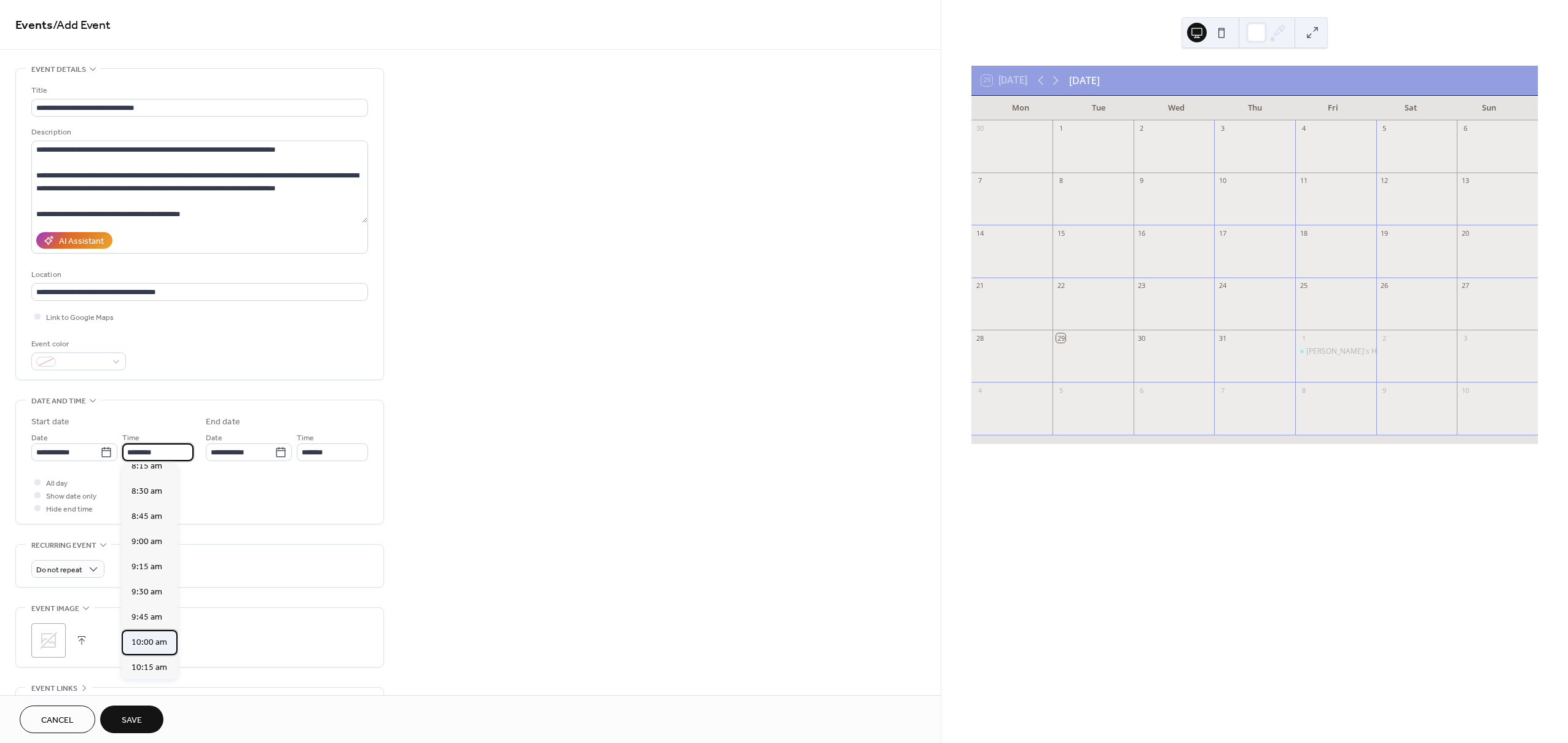 click on "10:00 am" at bounding box center [149, 642] 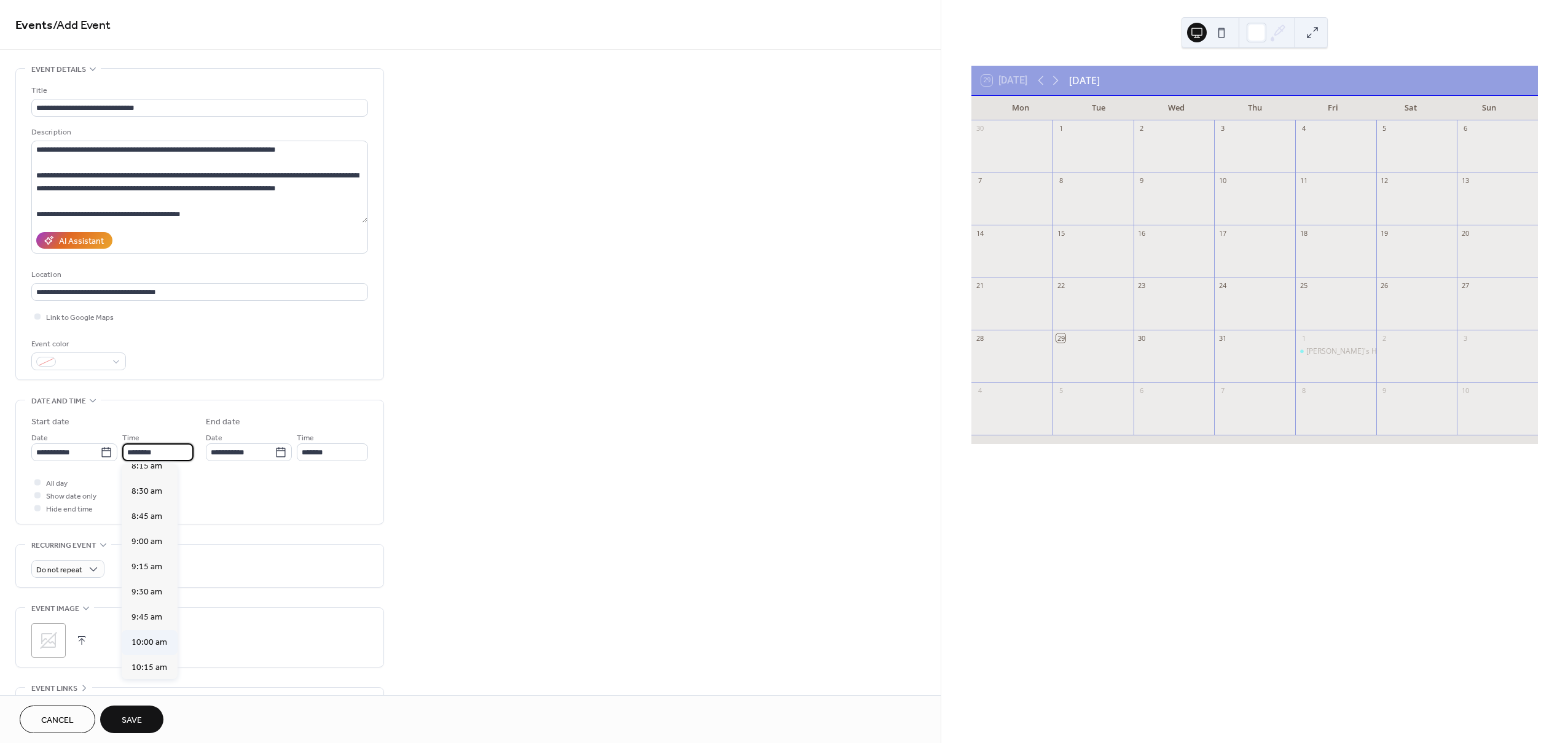 type on "********" 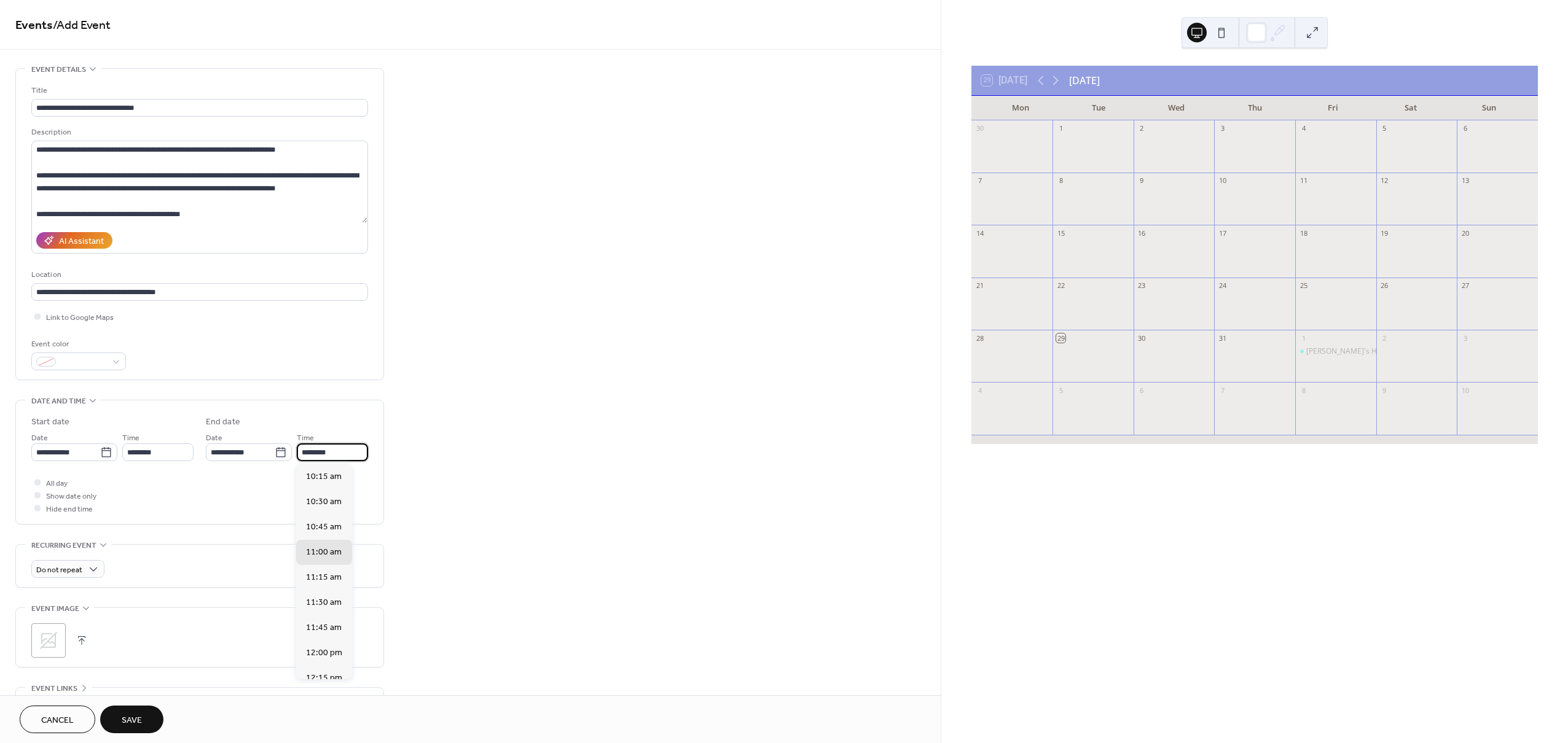 click on "********" at bounding box center [332, 452] 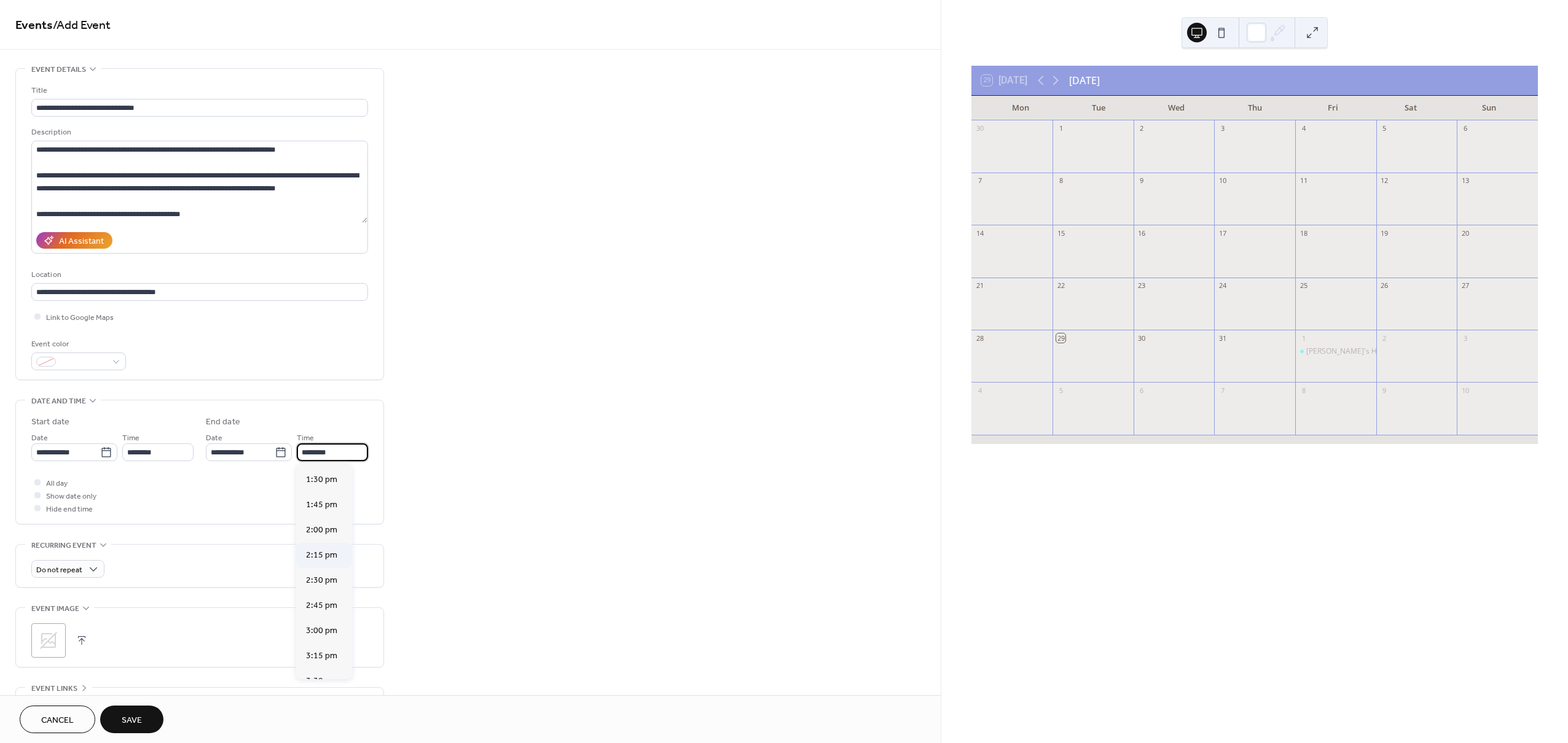scroll, scrollTop: 327, scrollLeft: 0, axis: vertical 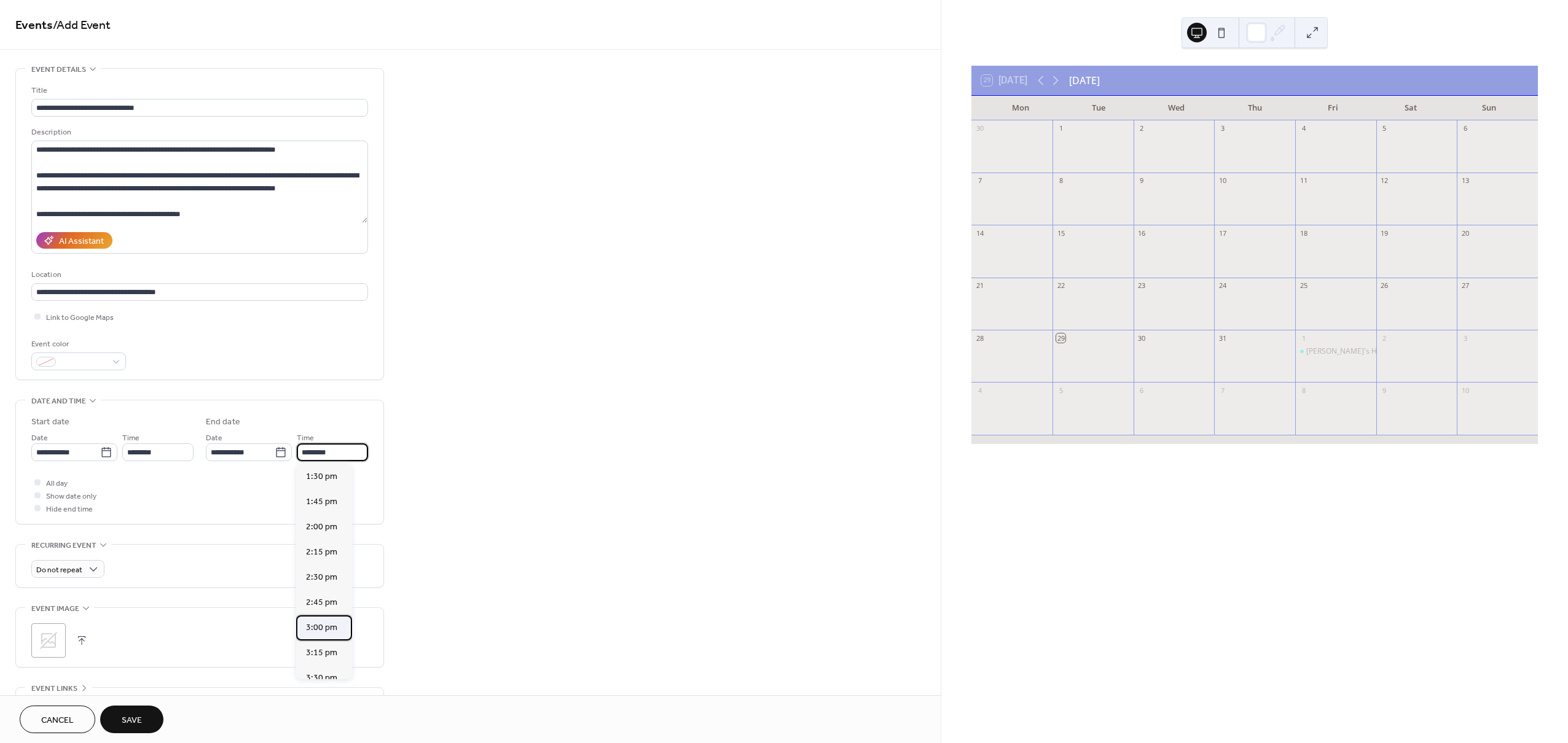 click on "3:00 pm" at bounding box center [321, 628] 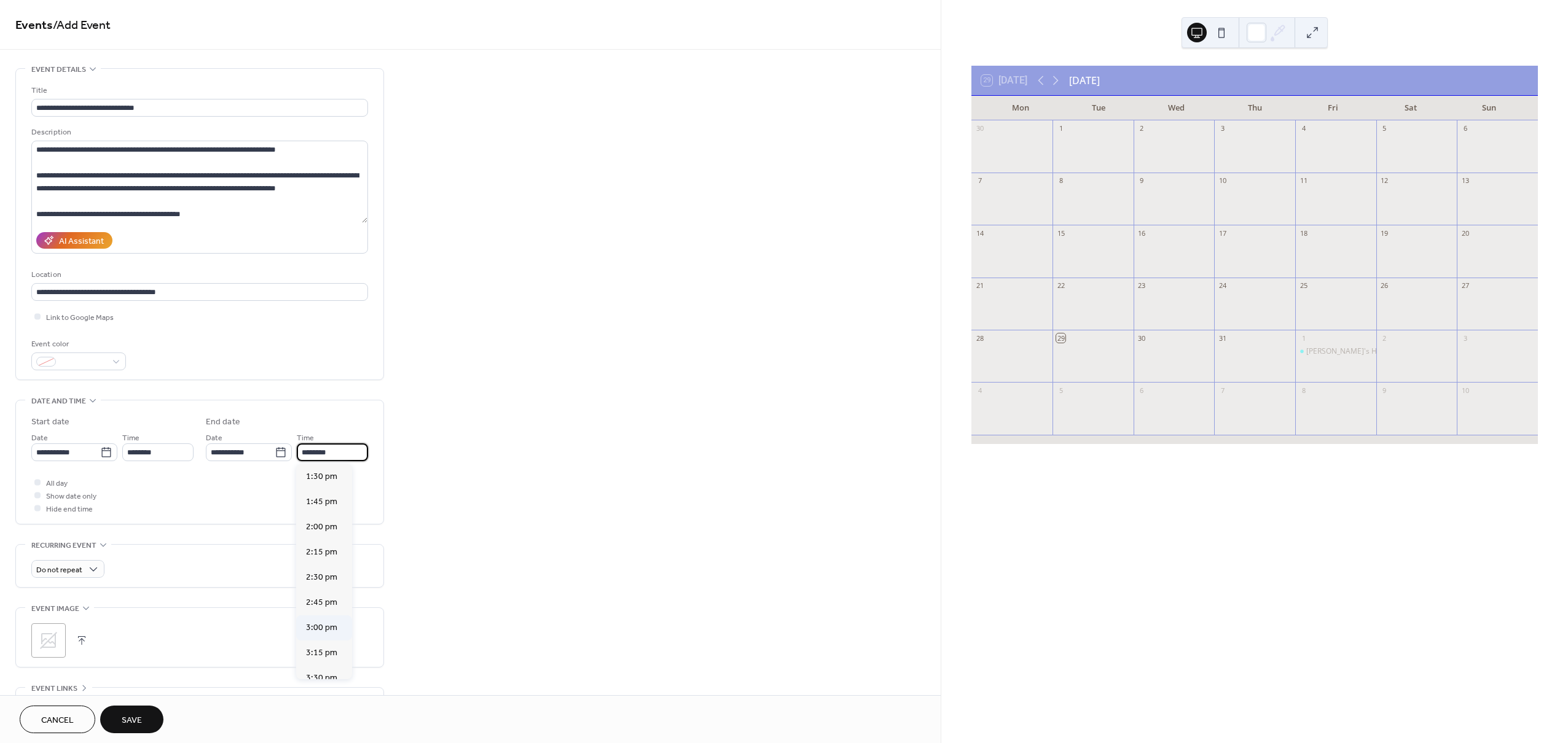 type on "*******" 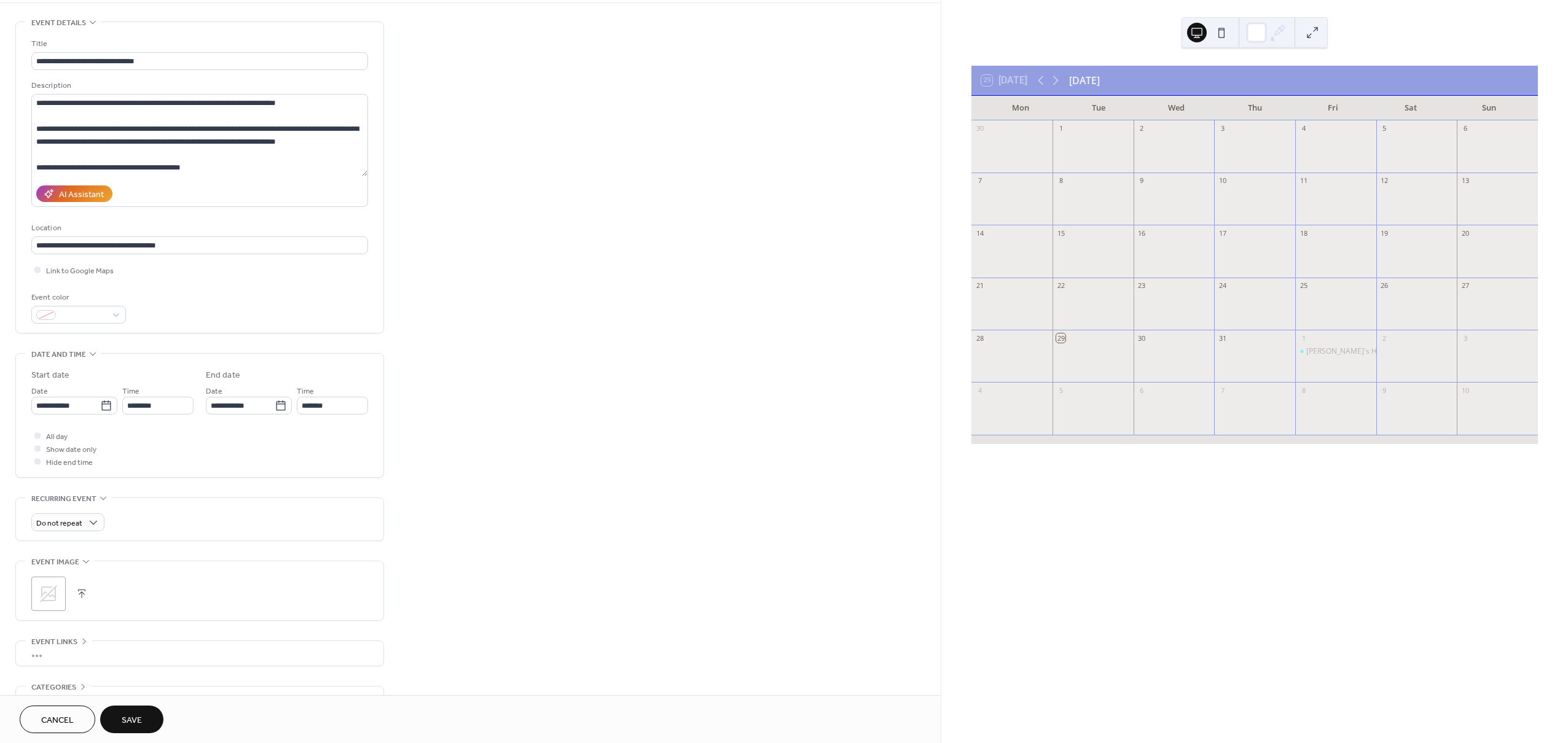 scroll, scrollTop: 1, scrollLeft: 0, axis: vertical 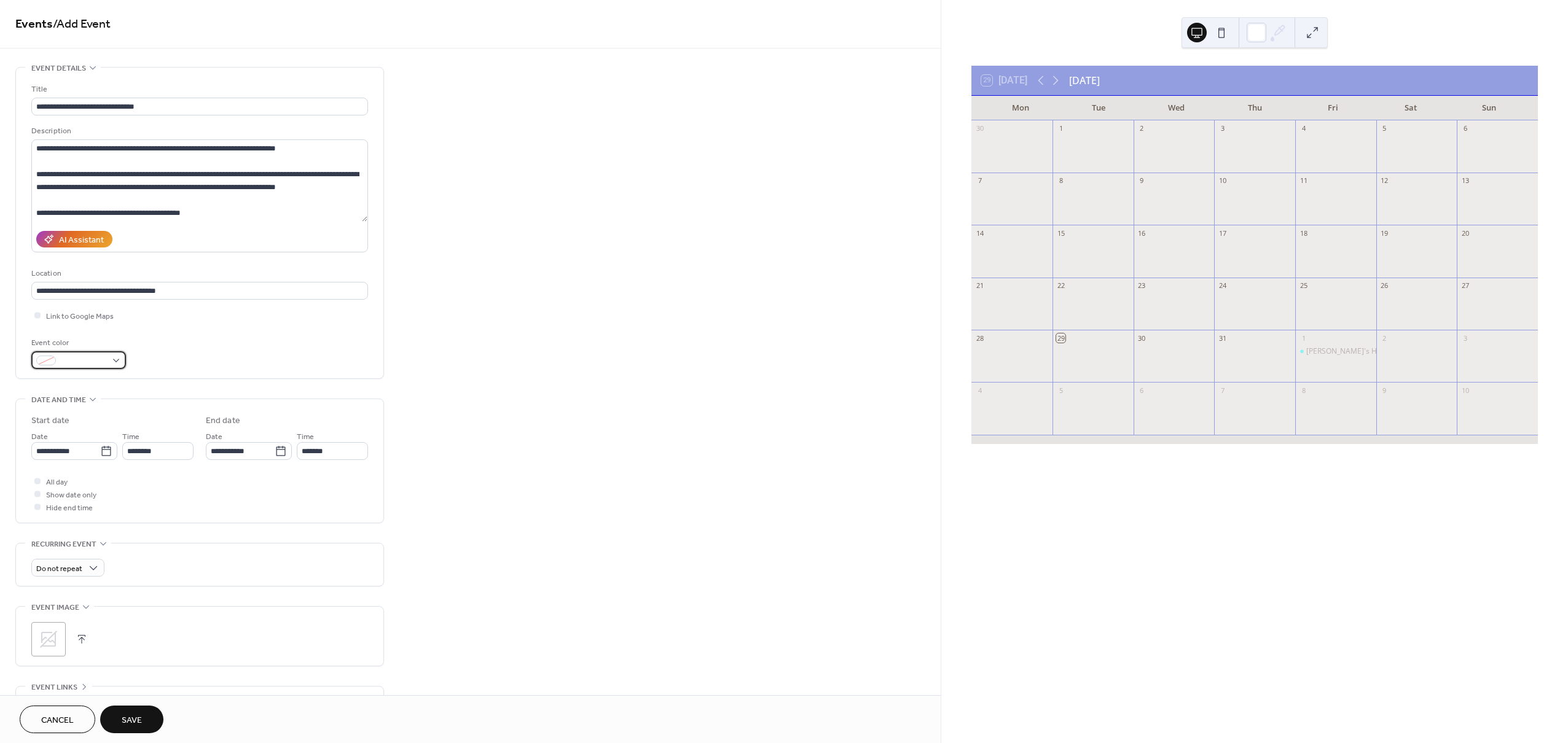 click at bounding box center [84, 361] 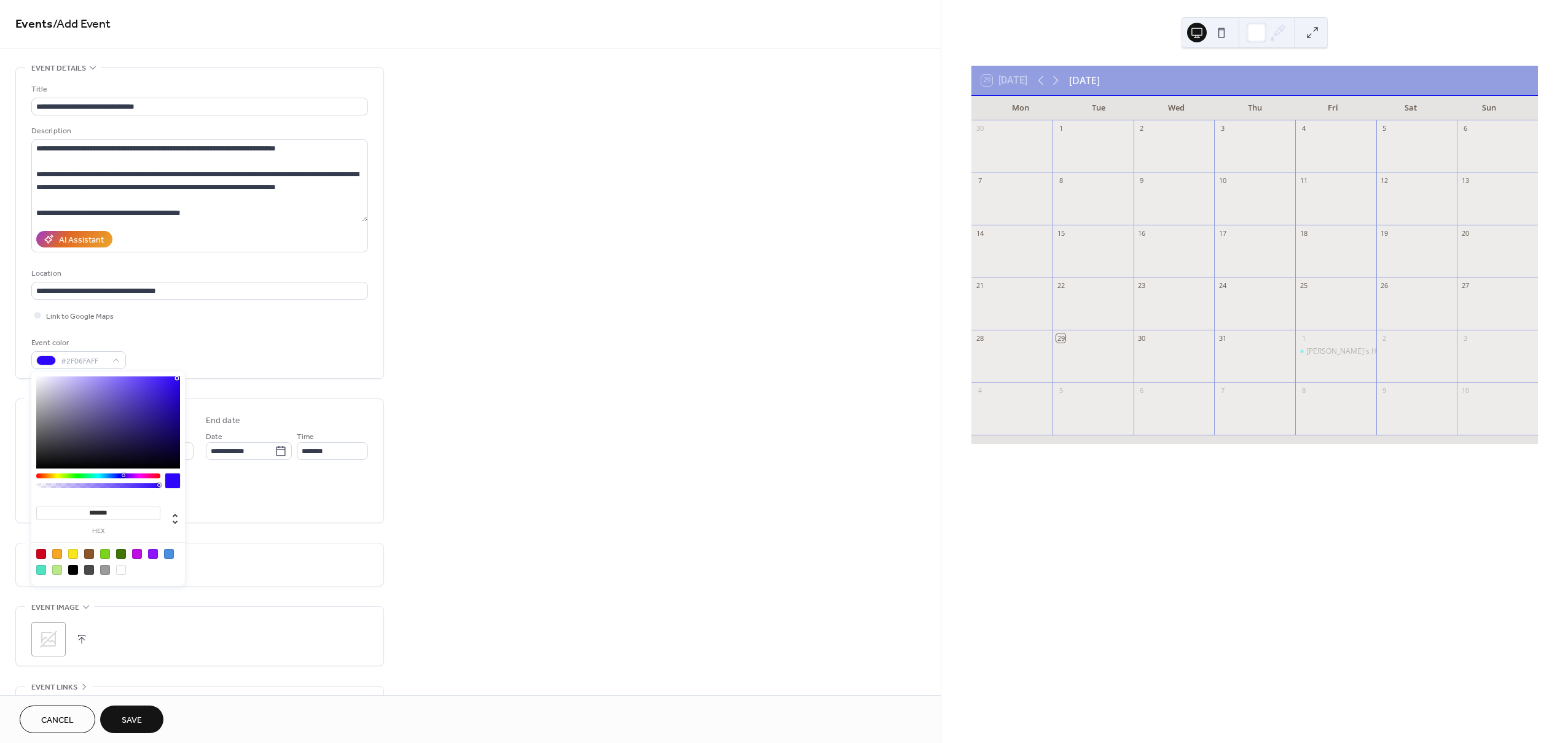 type on "*******" 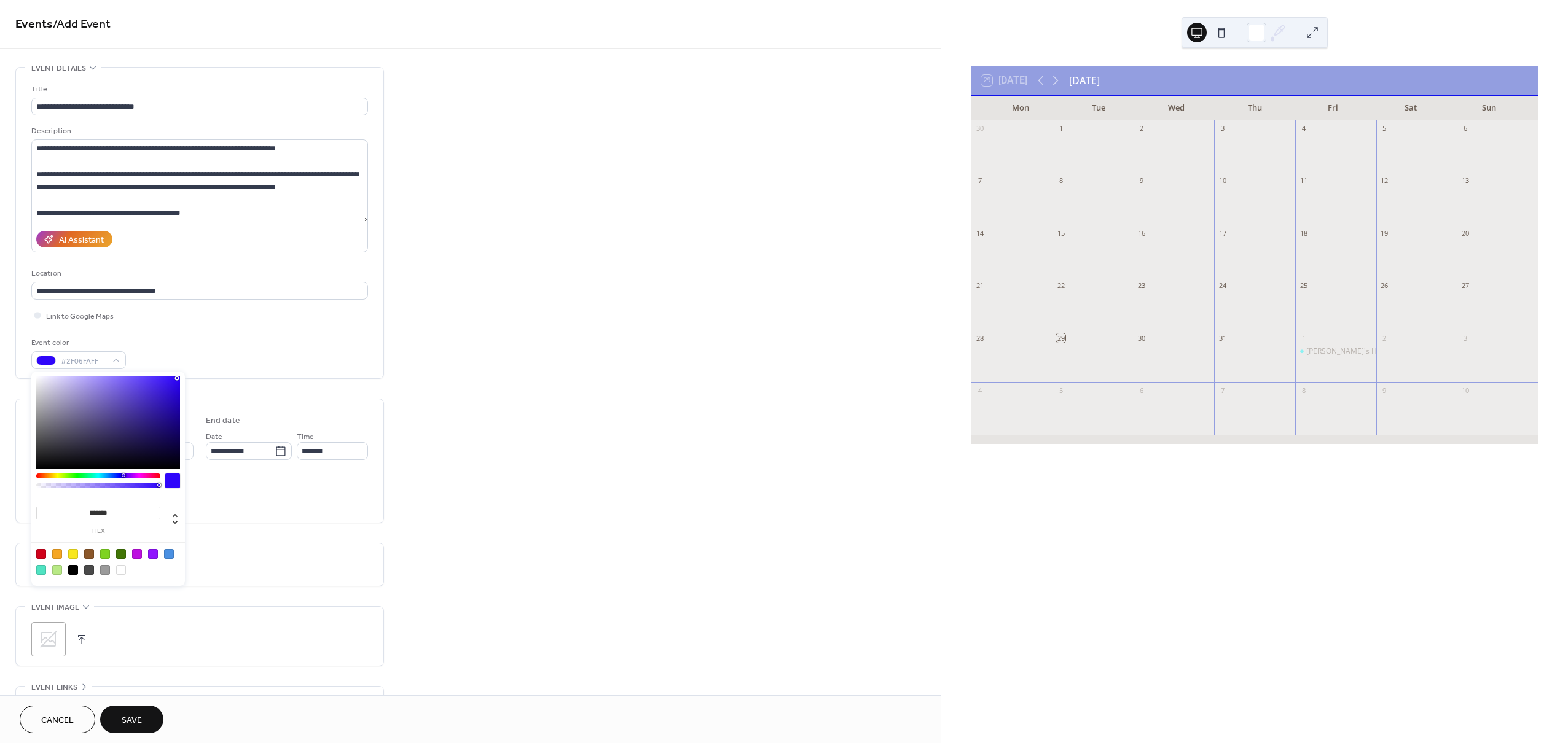 drag, startPoint x: 141, startPoint y: 401, endPoint x: 187, endPoint y: 366, distance: 57.80138 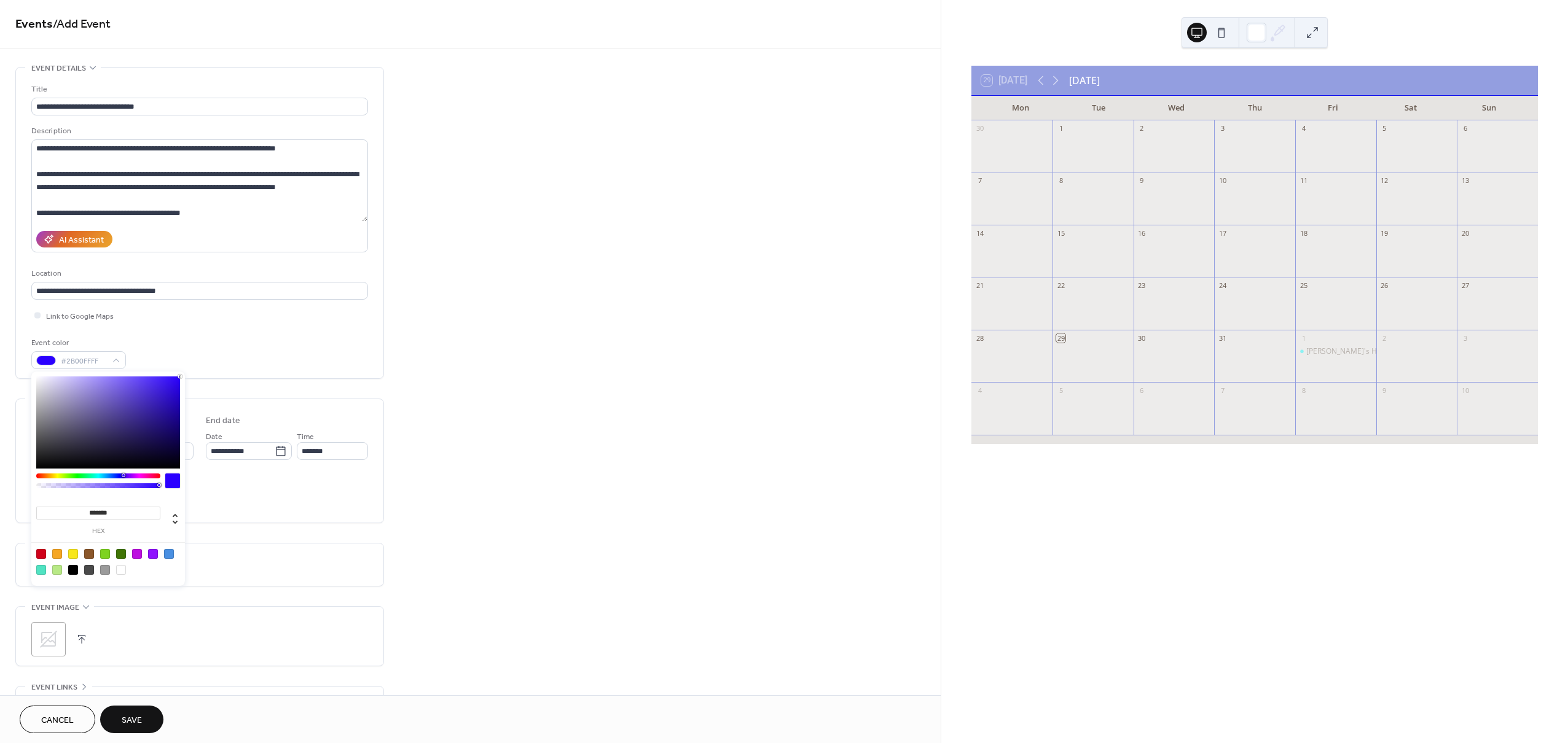click on "Save" at bounding box center [131, 720] 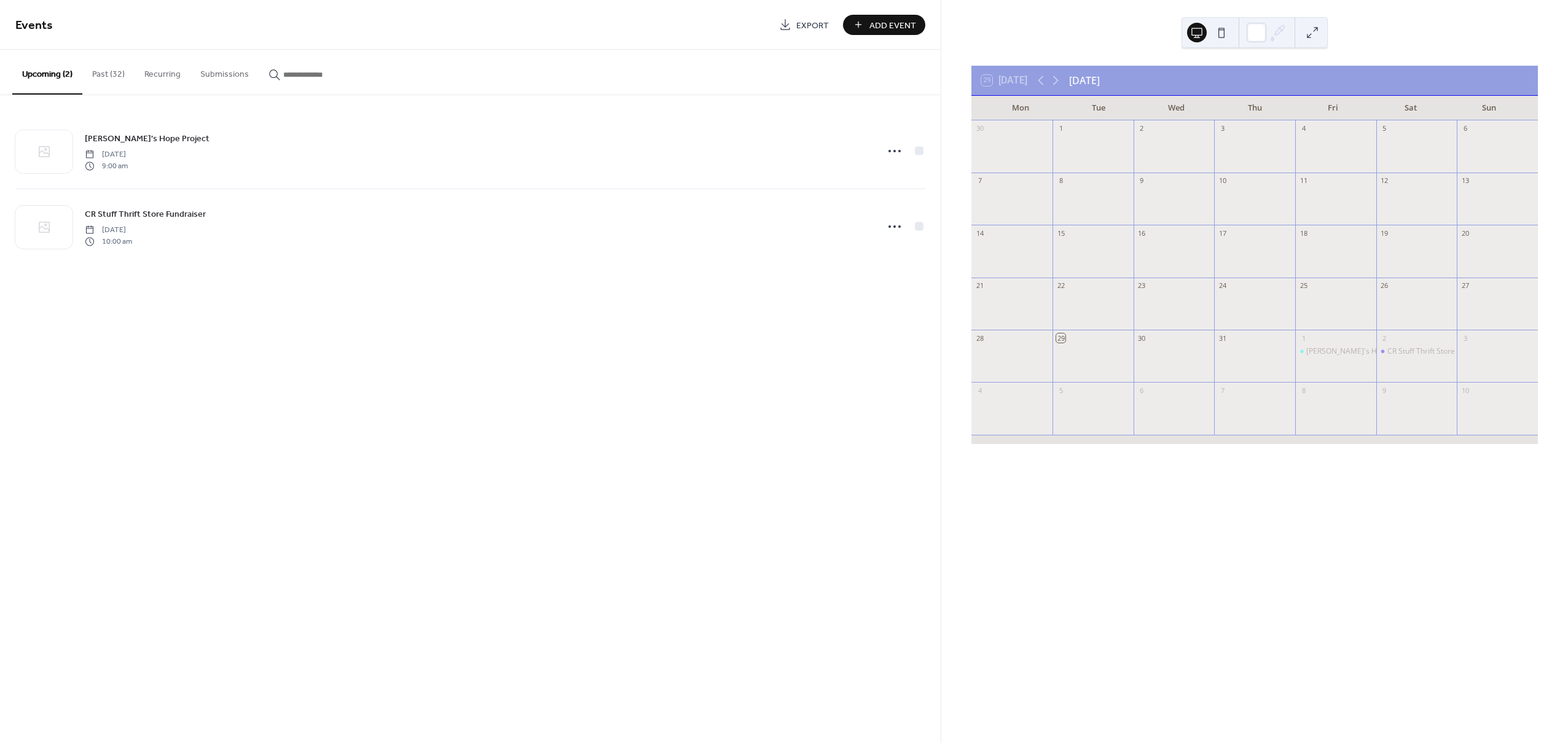 click on "Add Event" at bounding box center (893, 25) 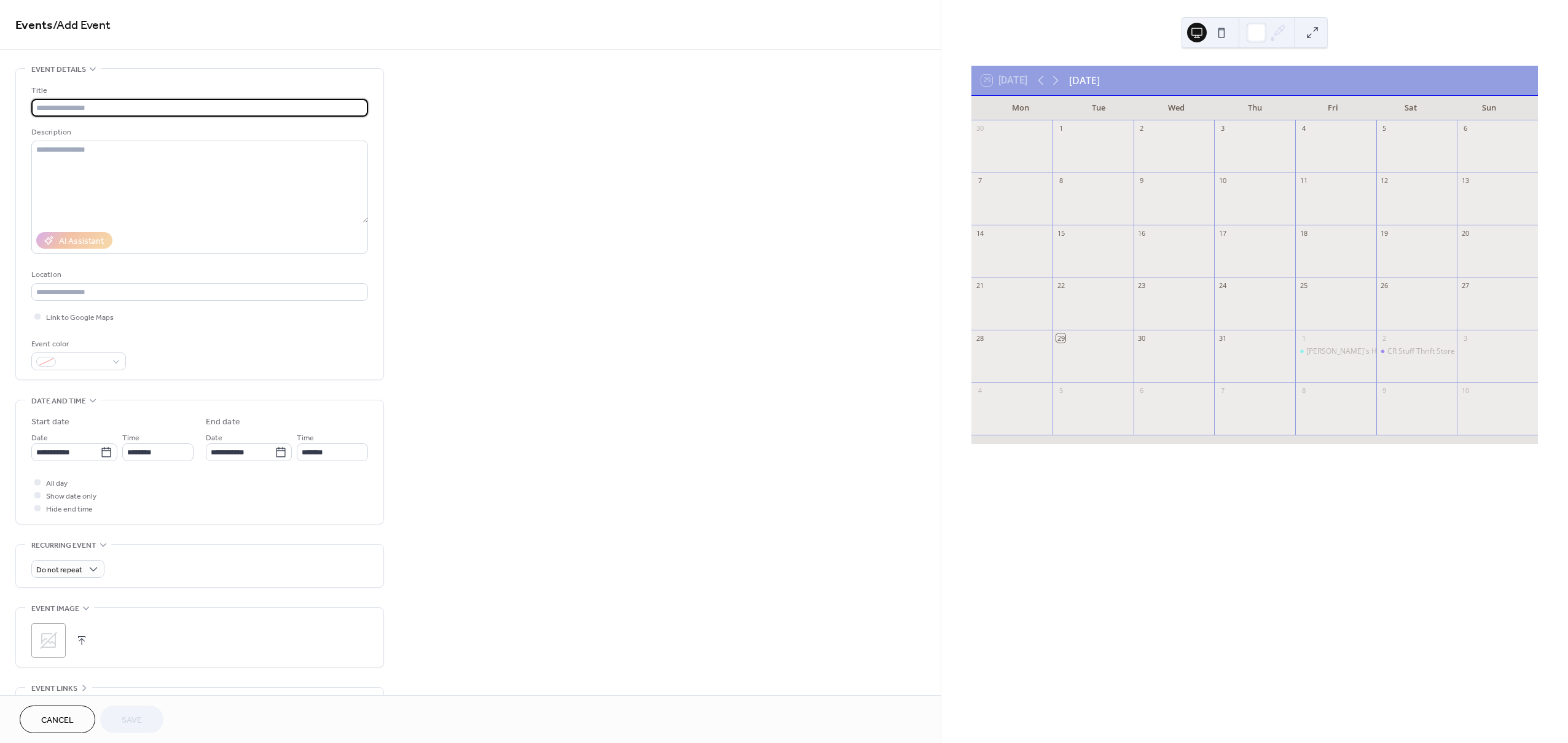 click at bounding box center [200, 107] 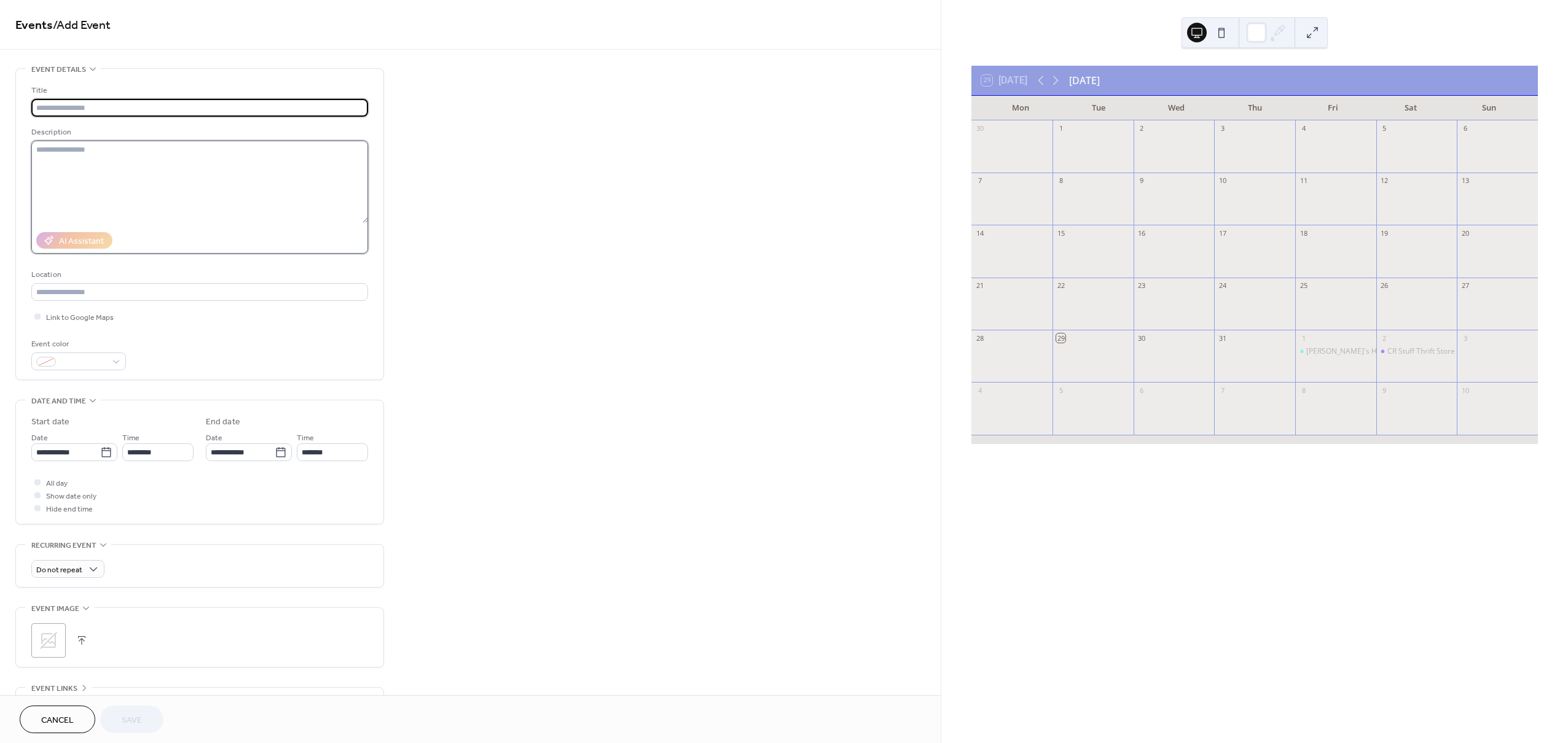 click at bounding box center (200, 182) 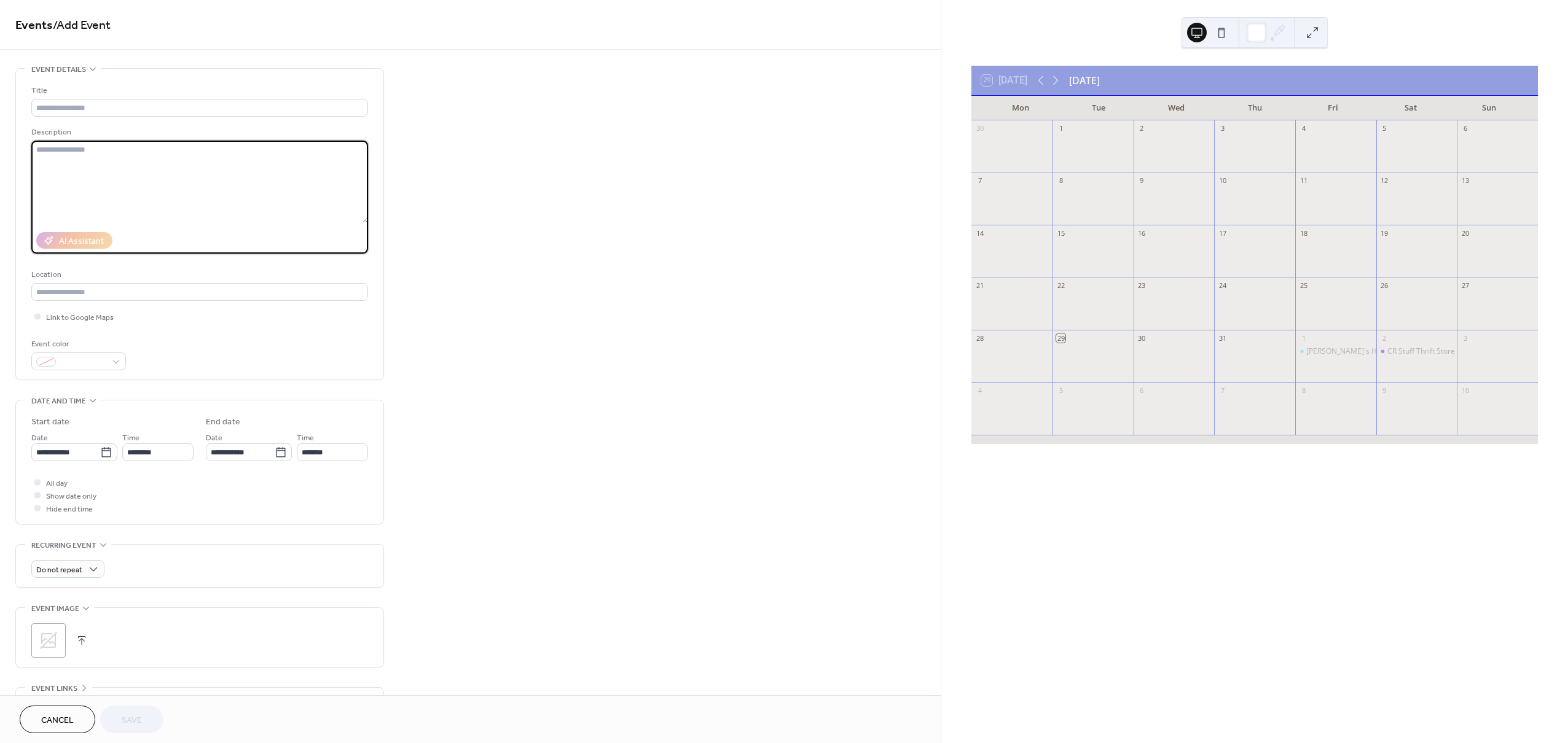 paste on "**********" 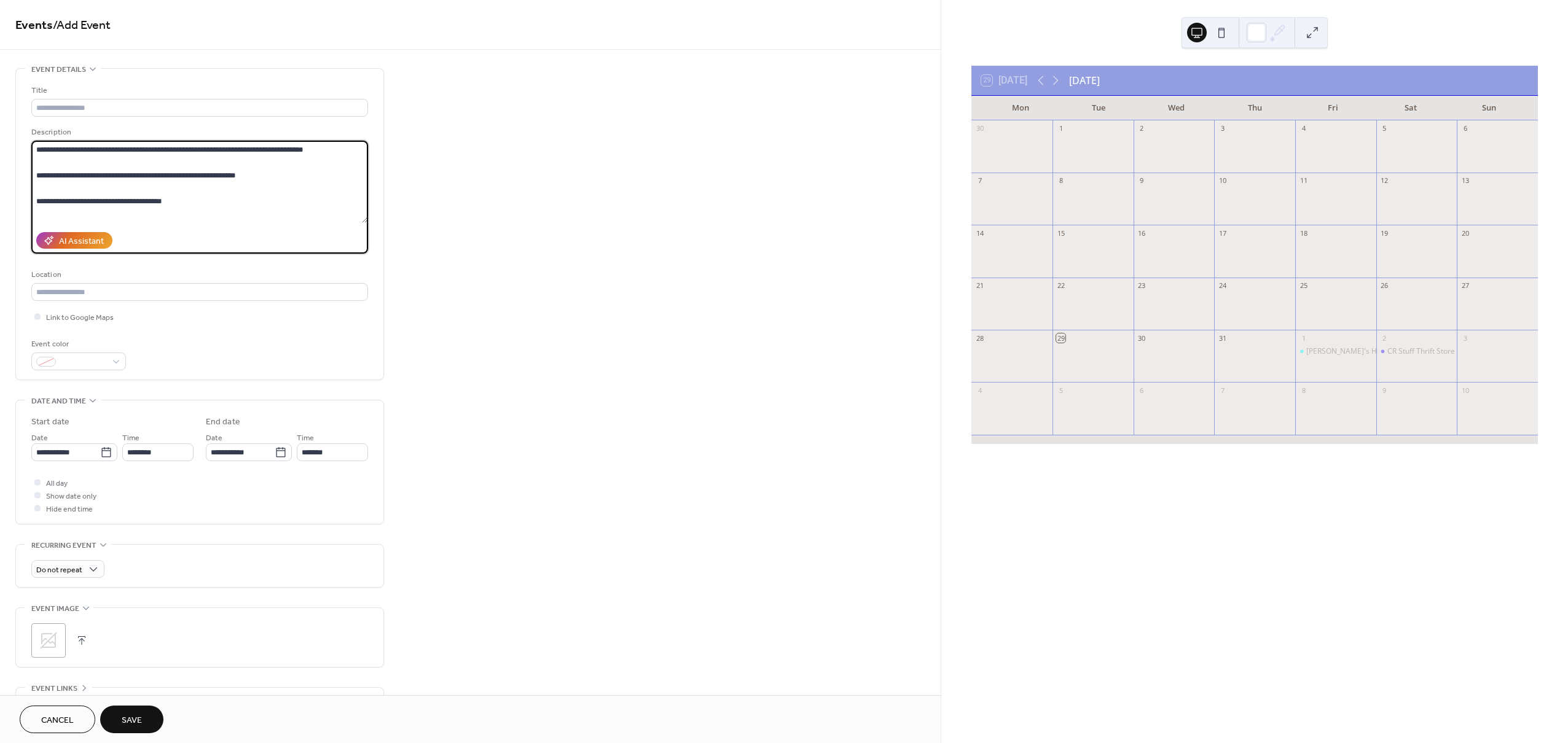 click on "**********" at bounding box center (199, 182) 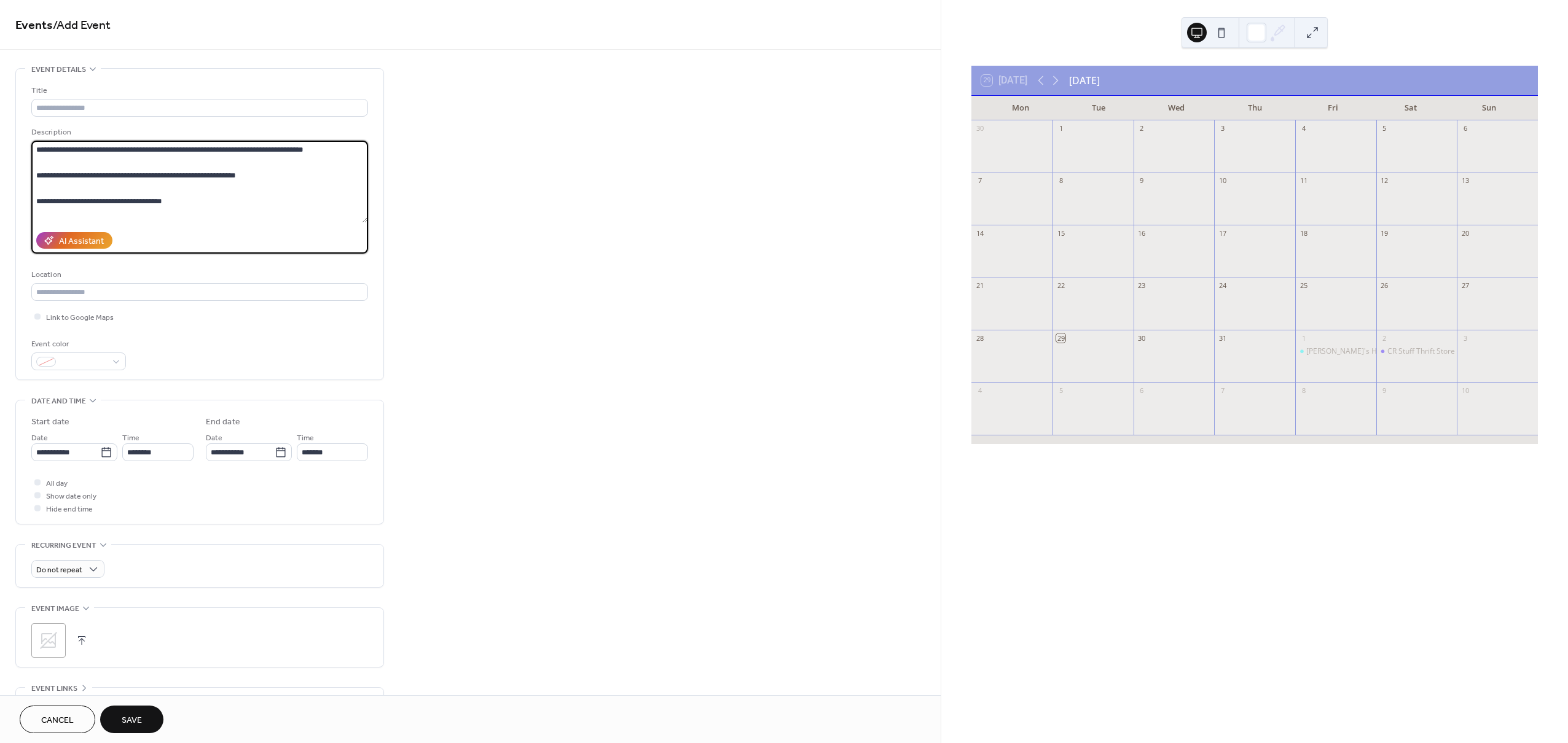 drag, startPoint x: 276, startPoint y: 172, endPoint x: 21, endPoint y: 180, distance: 255.12546 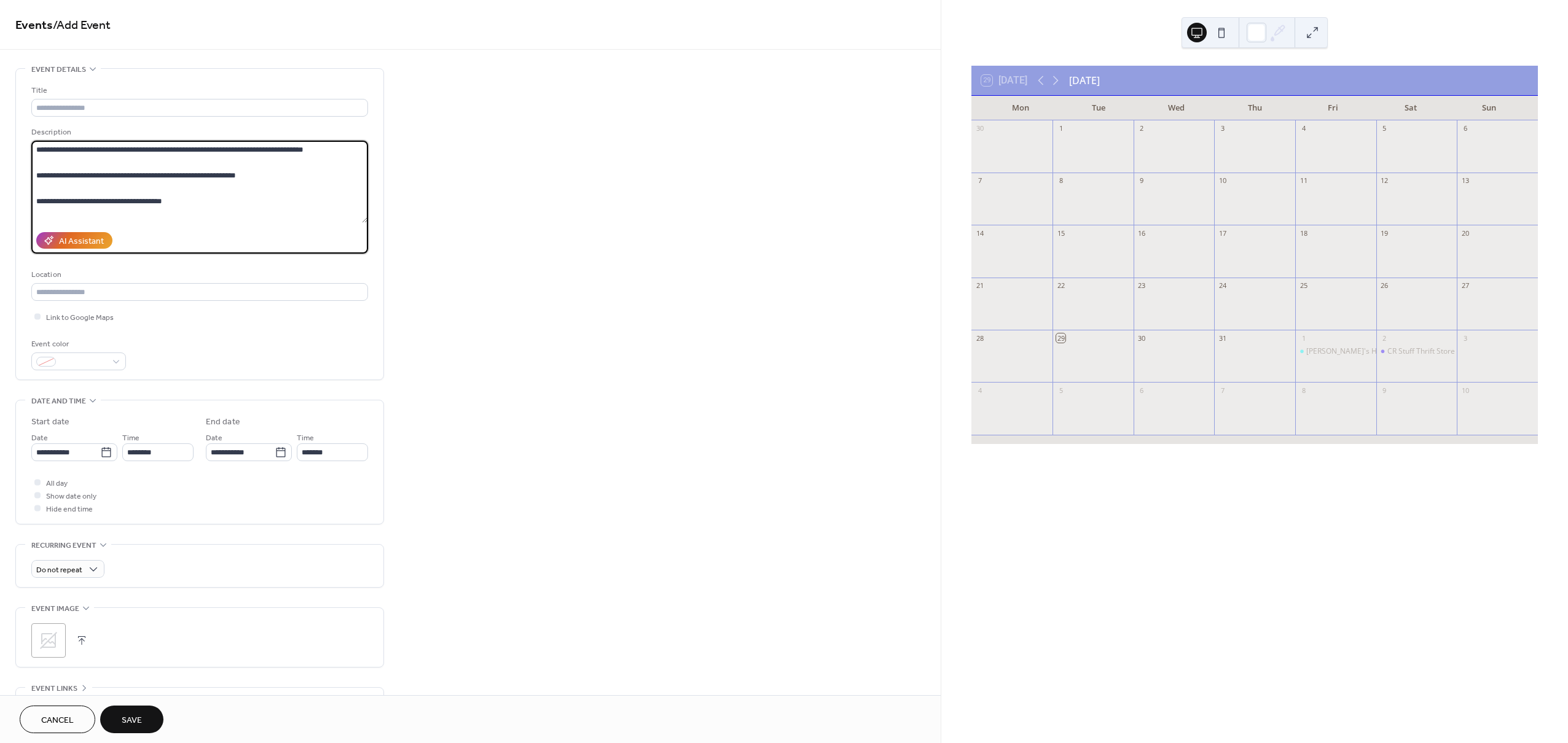 click on "**********" at bounding box center [200, 224] 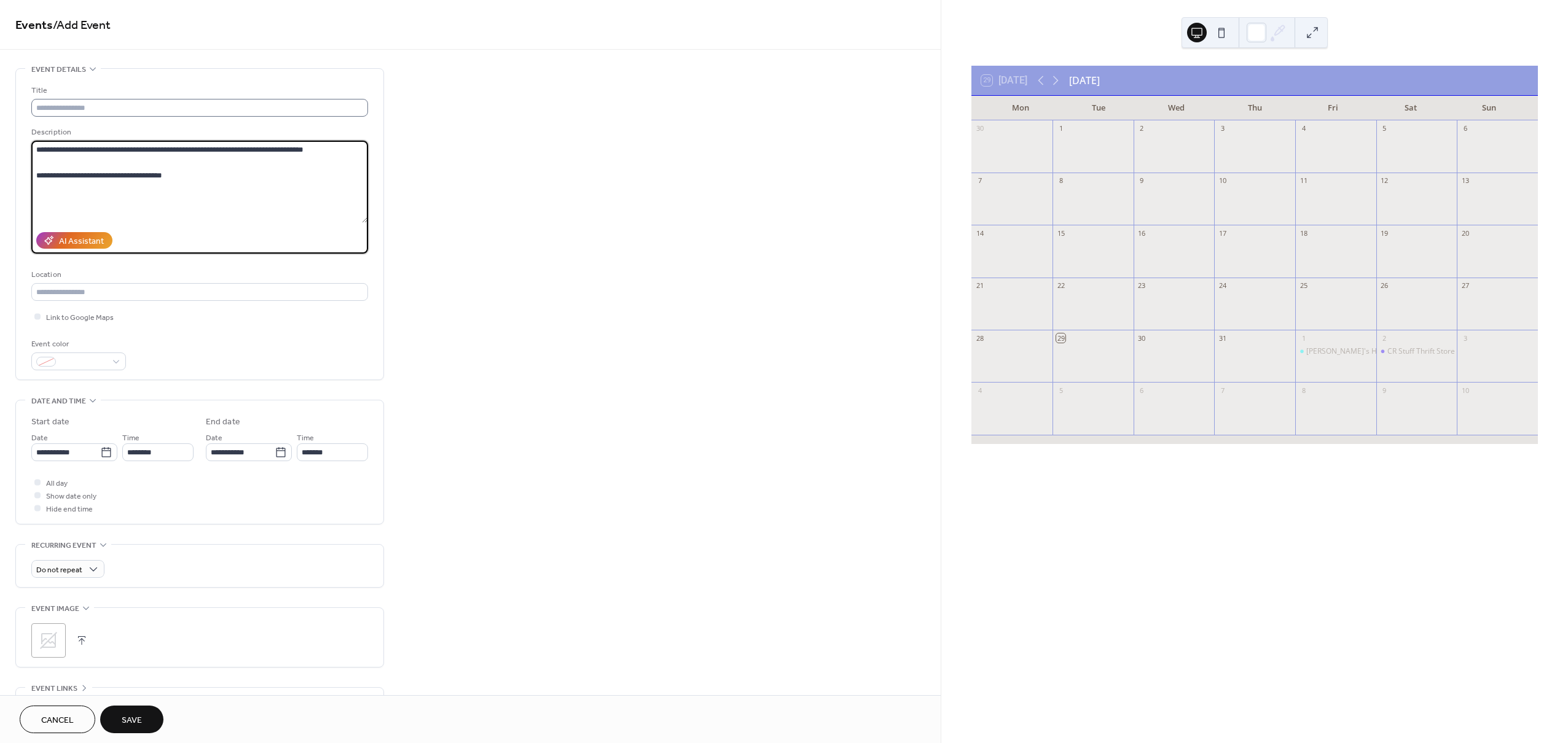 type on "**********" 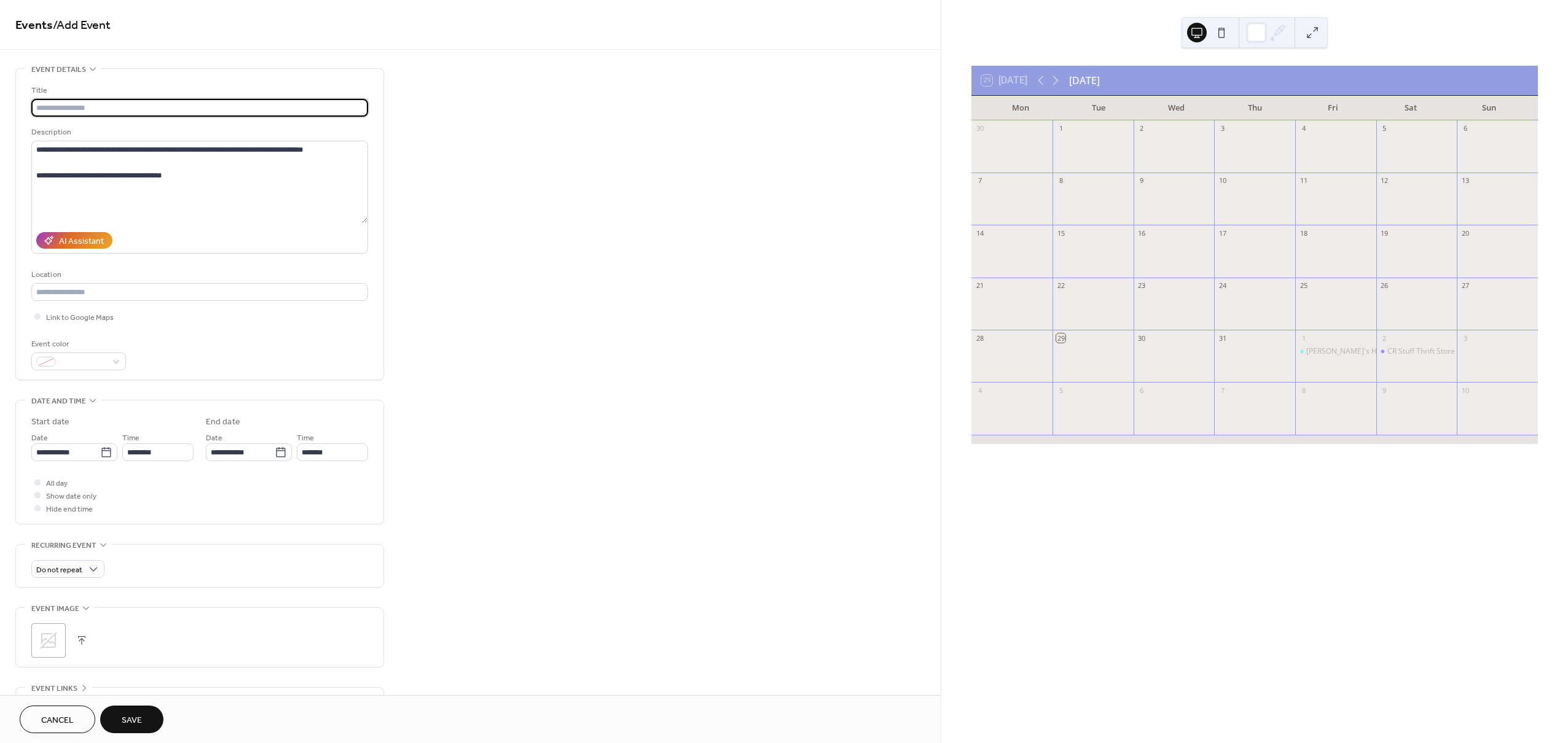 click at bounding box center [200, 107] 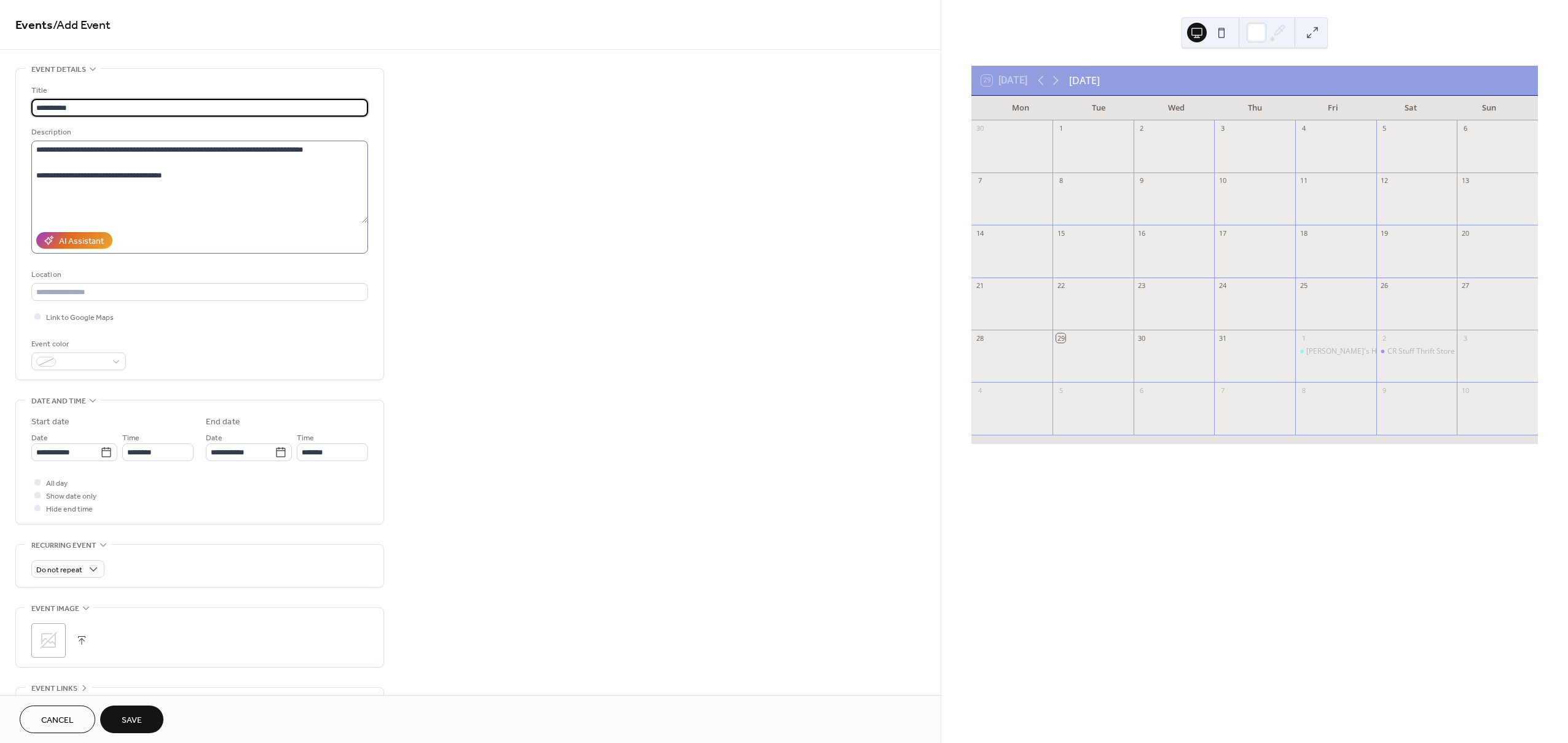 type on "**********" 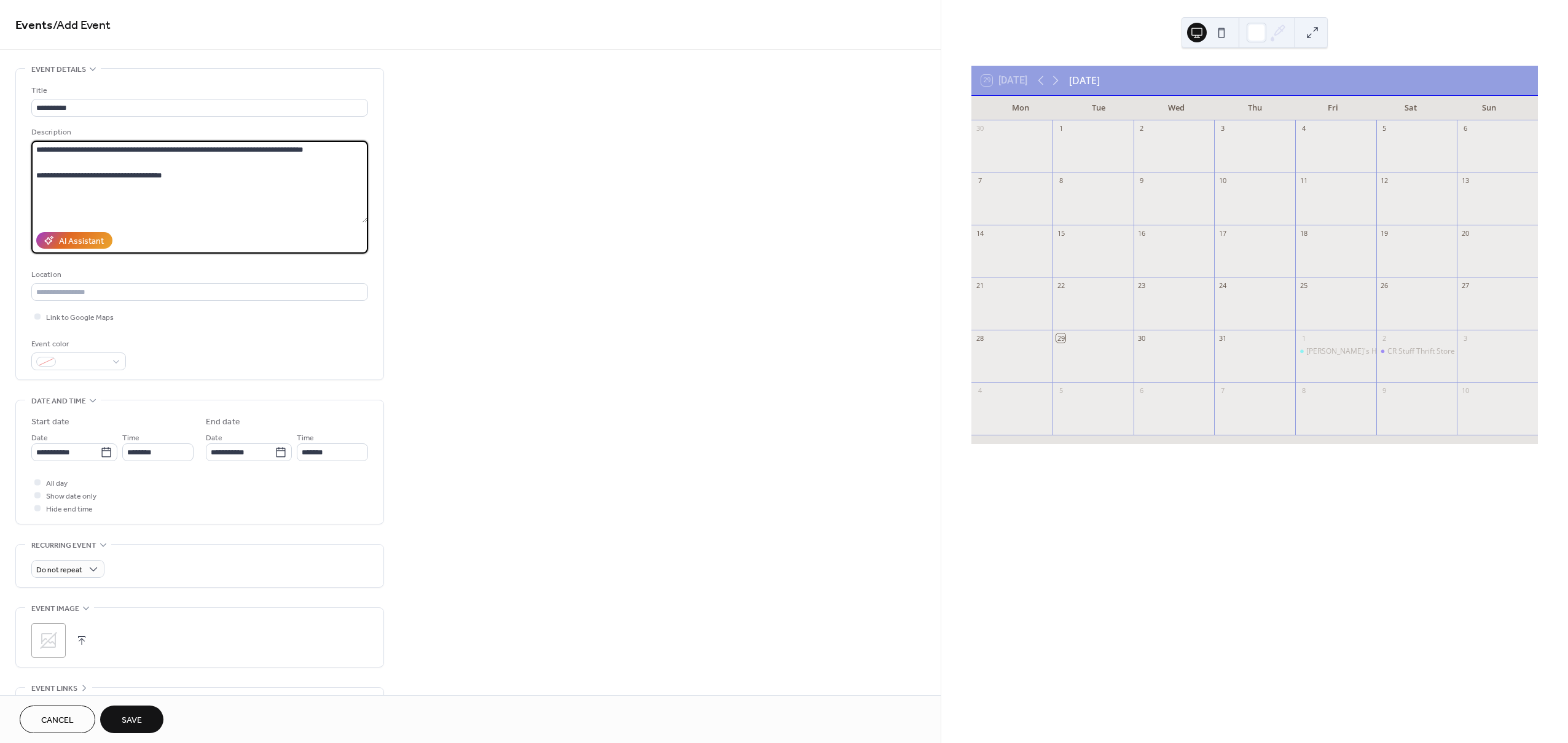 drag, startPoint x: 178, startPoint y: 170, endPoint x: 57, endPoint y: 179, distance: 121.33425 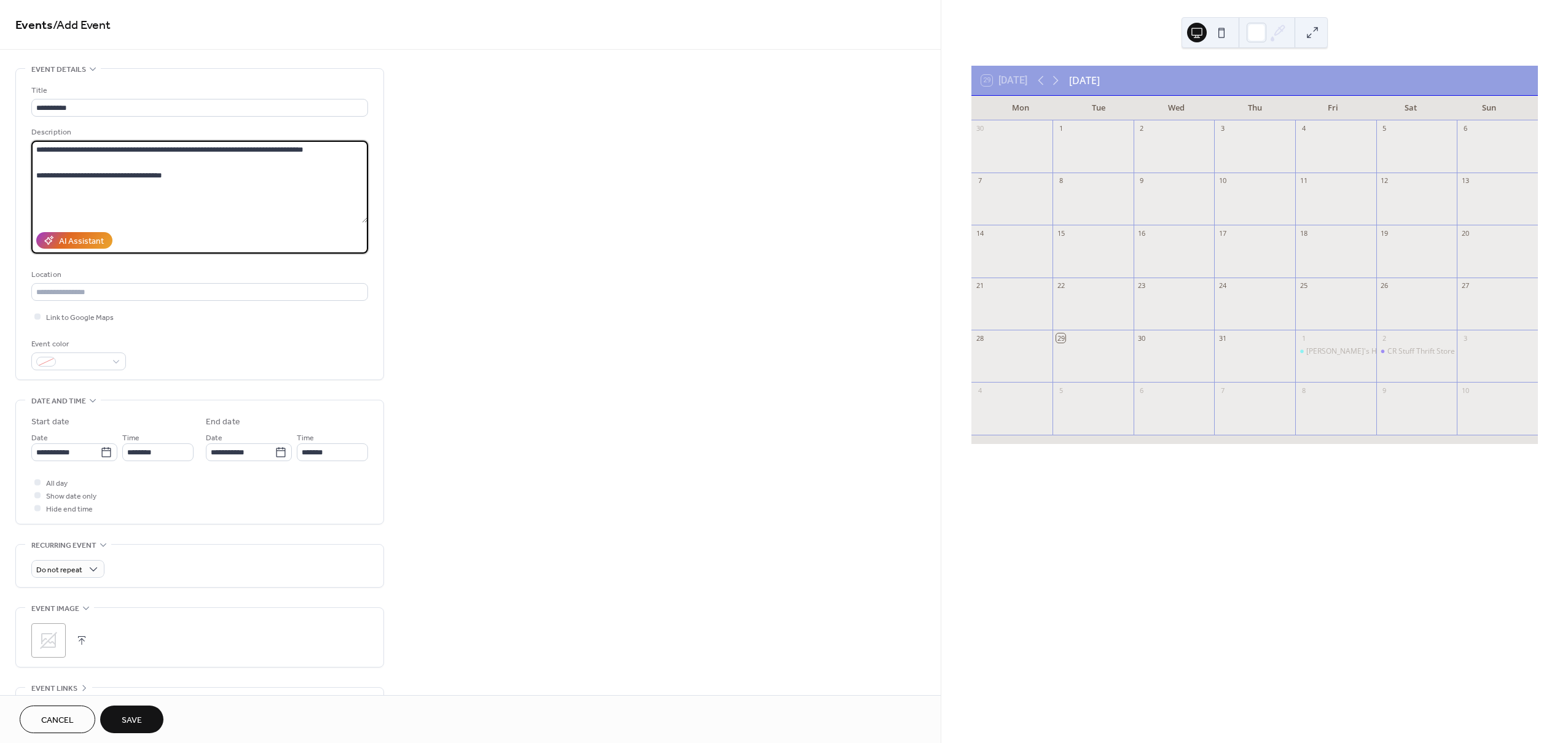 click on "**********" at bounding box center [199, 182] 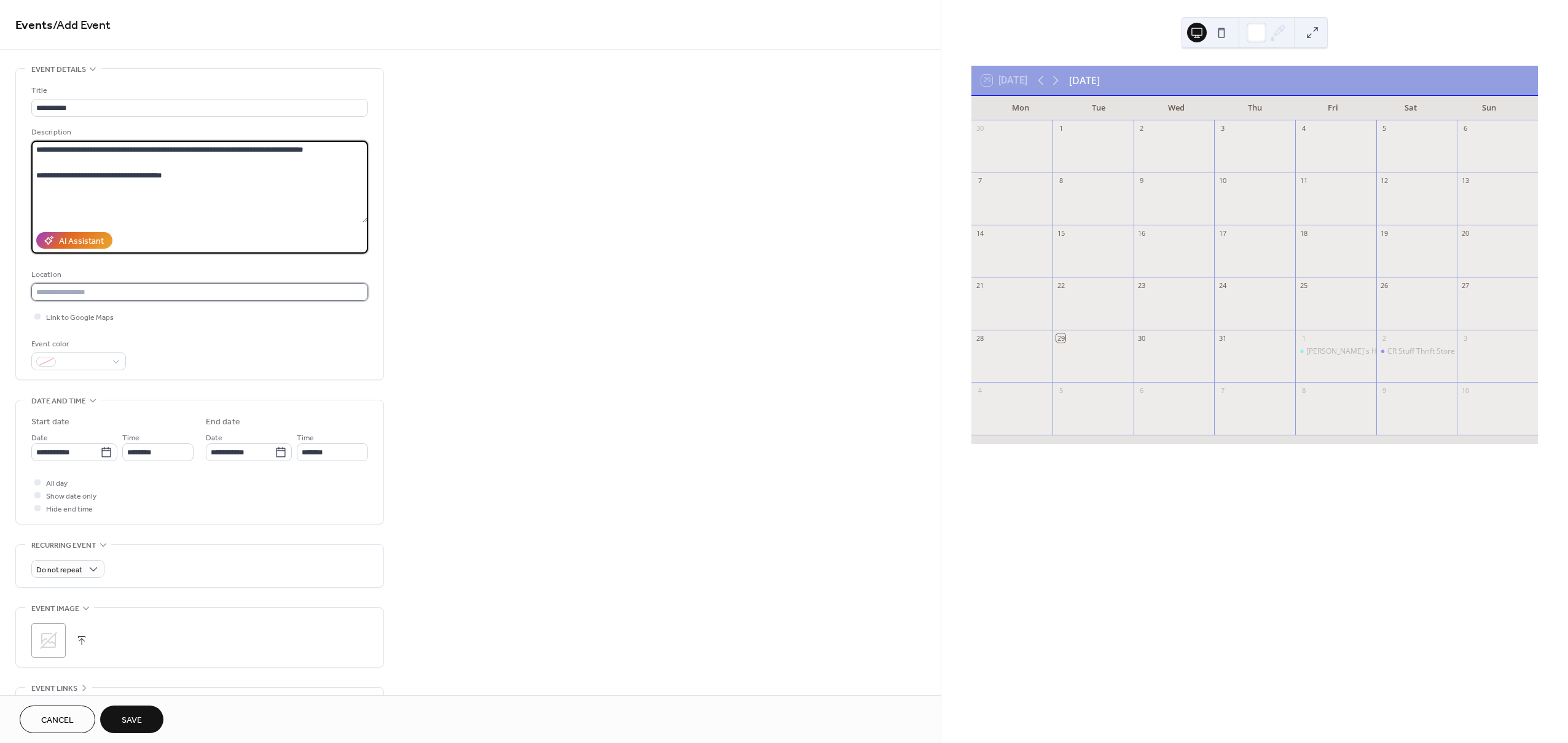 click at bounding box center [200, 292] 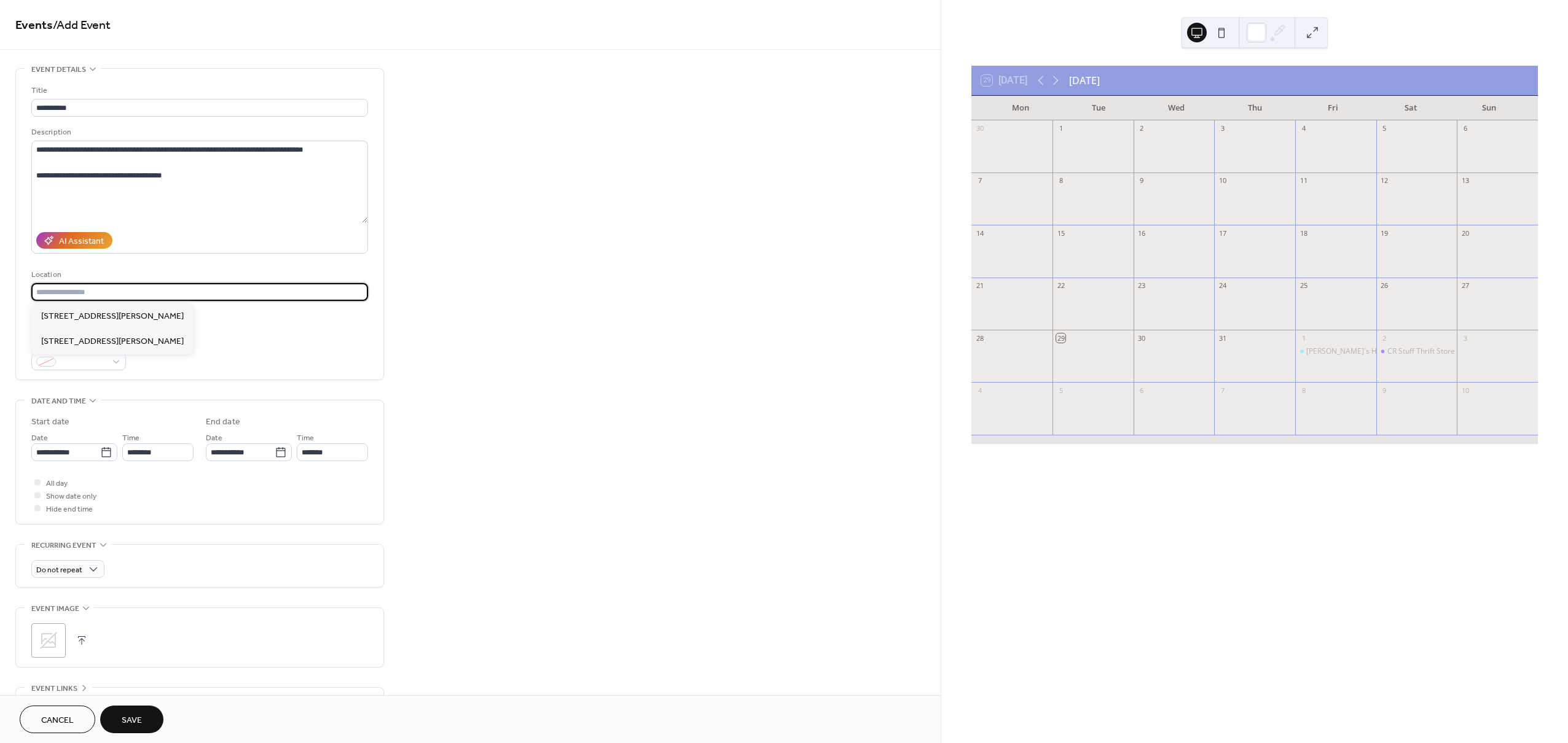 paste on "**********" 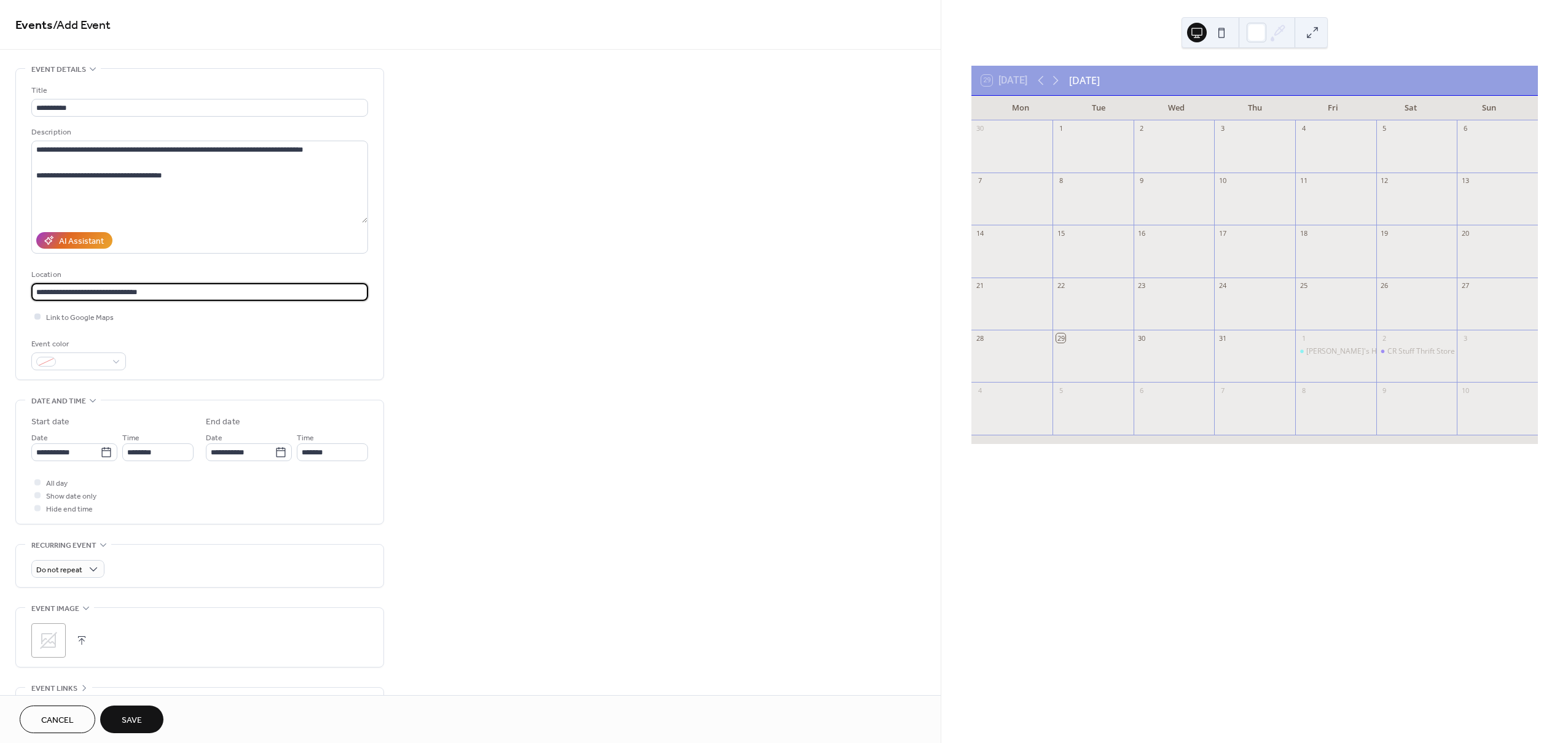 type on "**********" 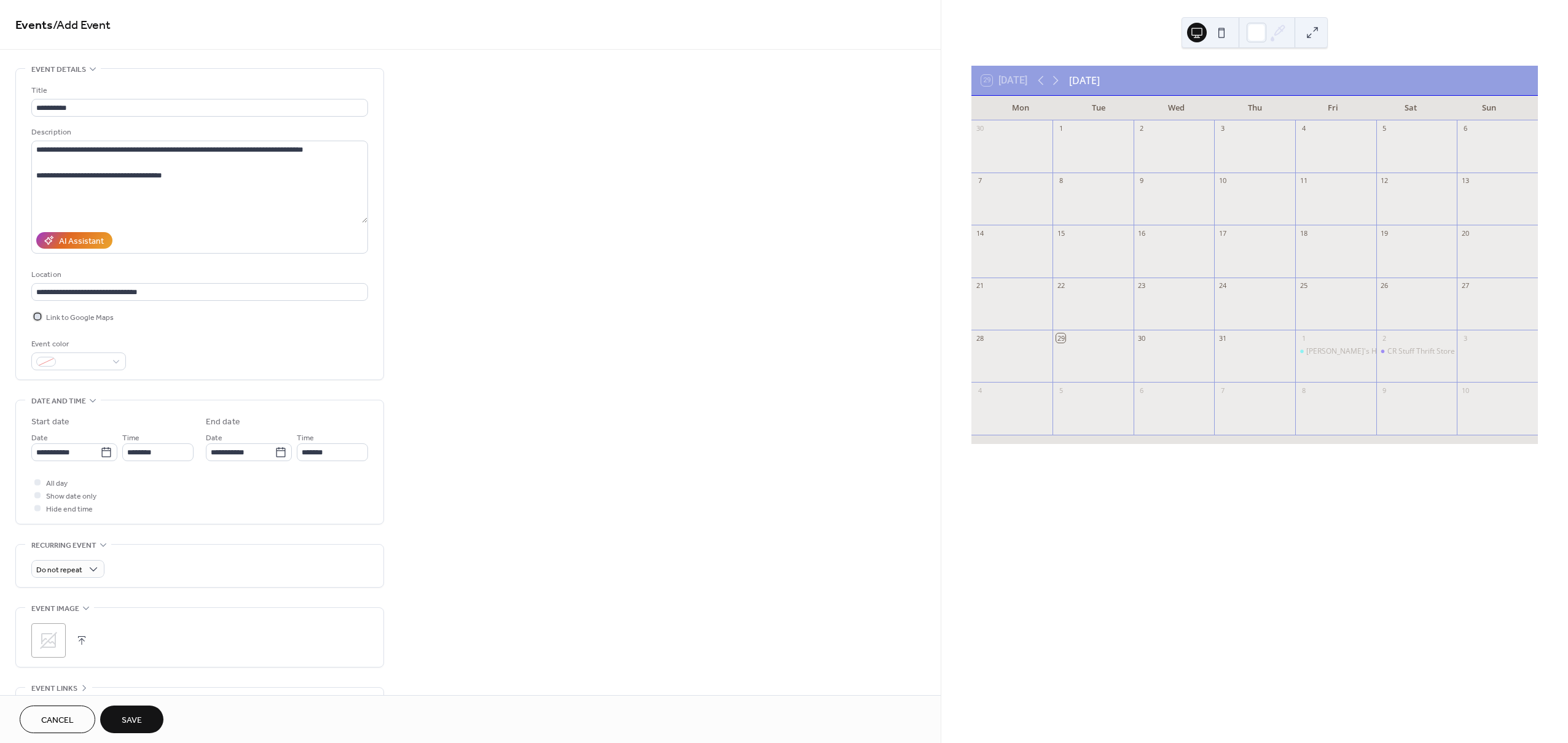 click at bounding box center (37, 316) 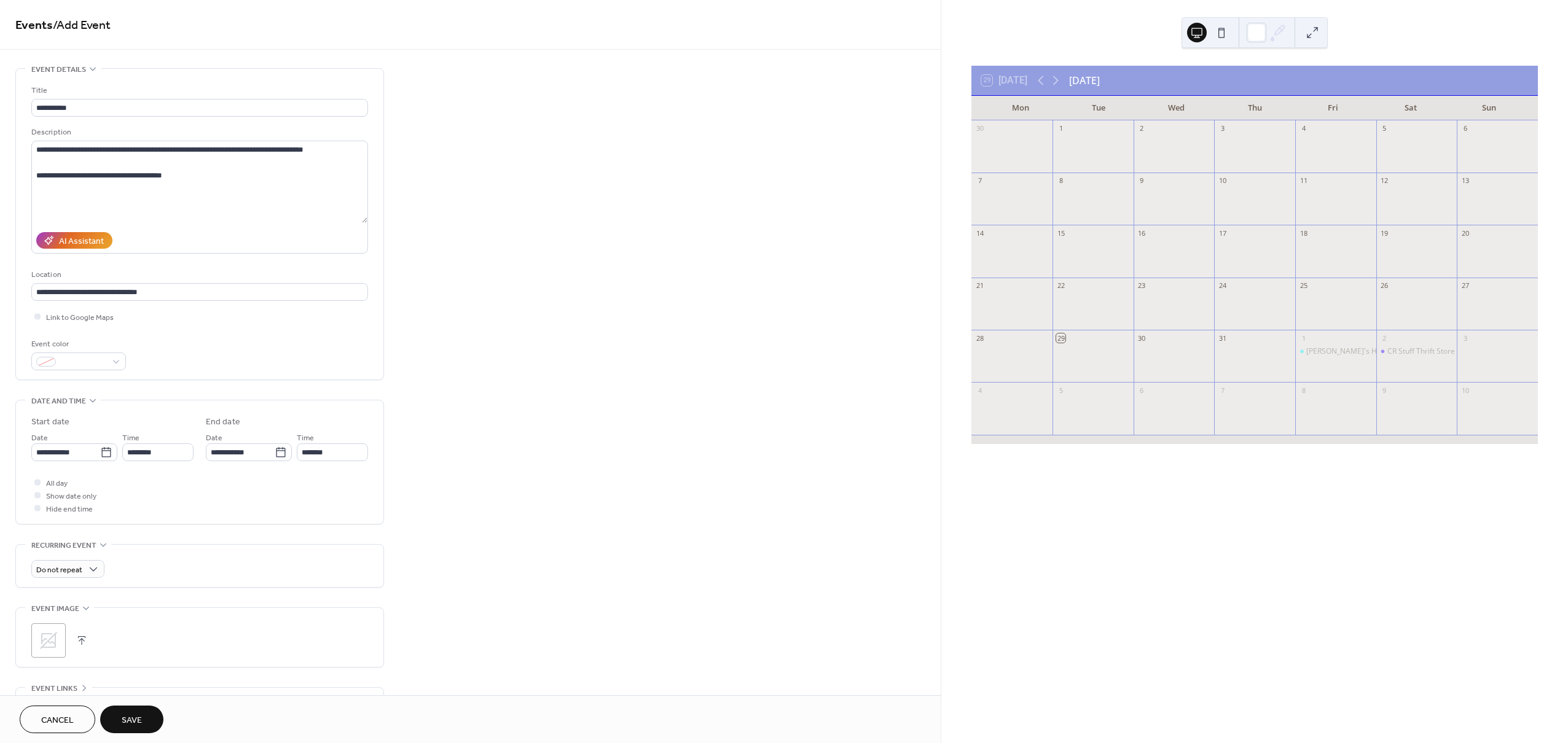 click on "Event color" at bounding box center (200, 354) 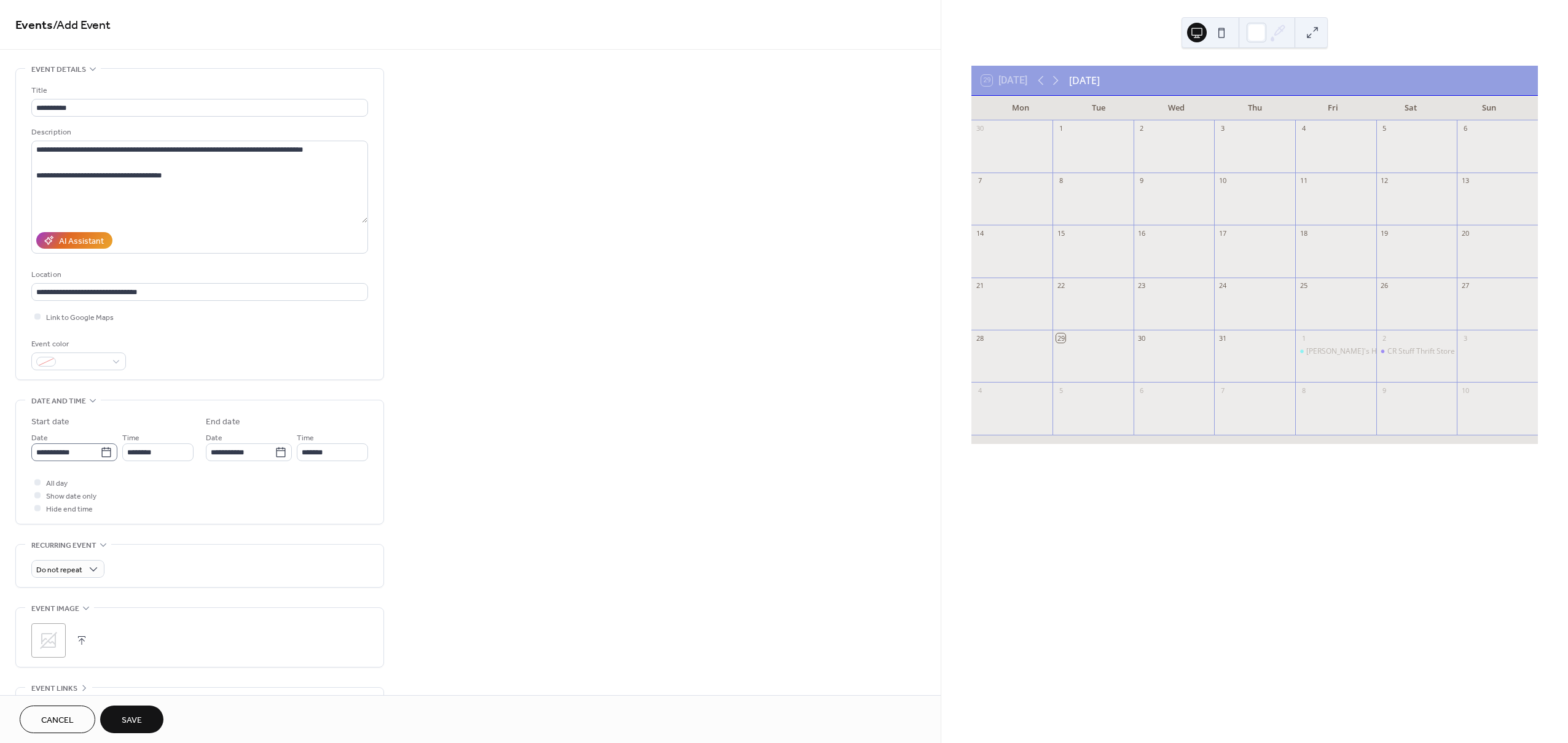 click on "**********" at bounding box center (74, 452) 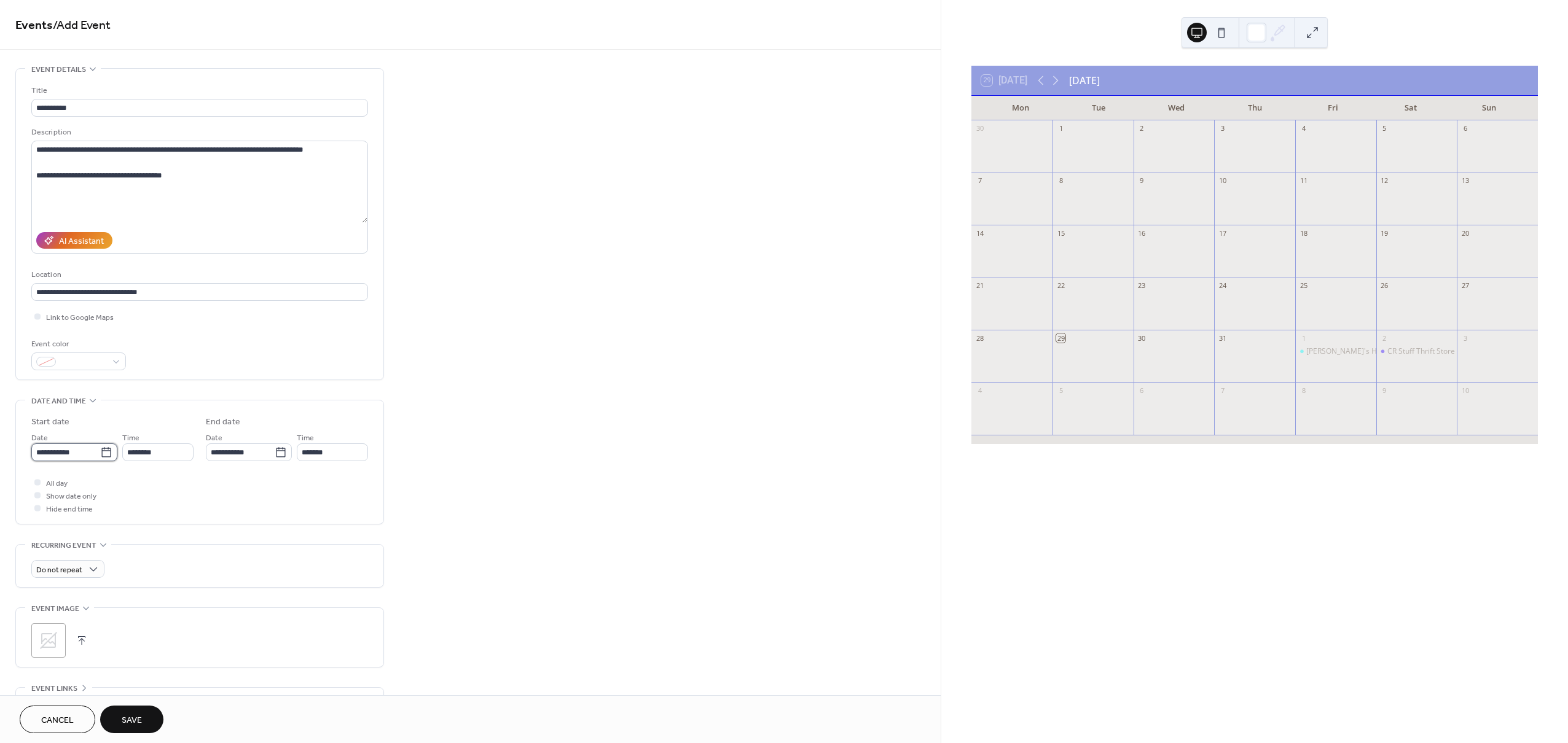 click on "**********" at bounding box center (66, 452) 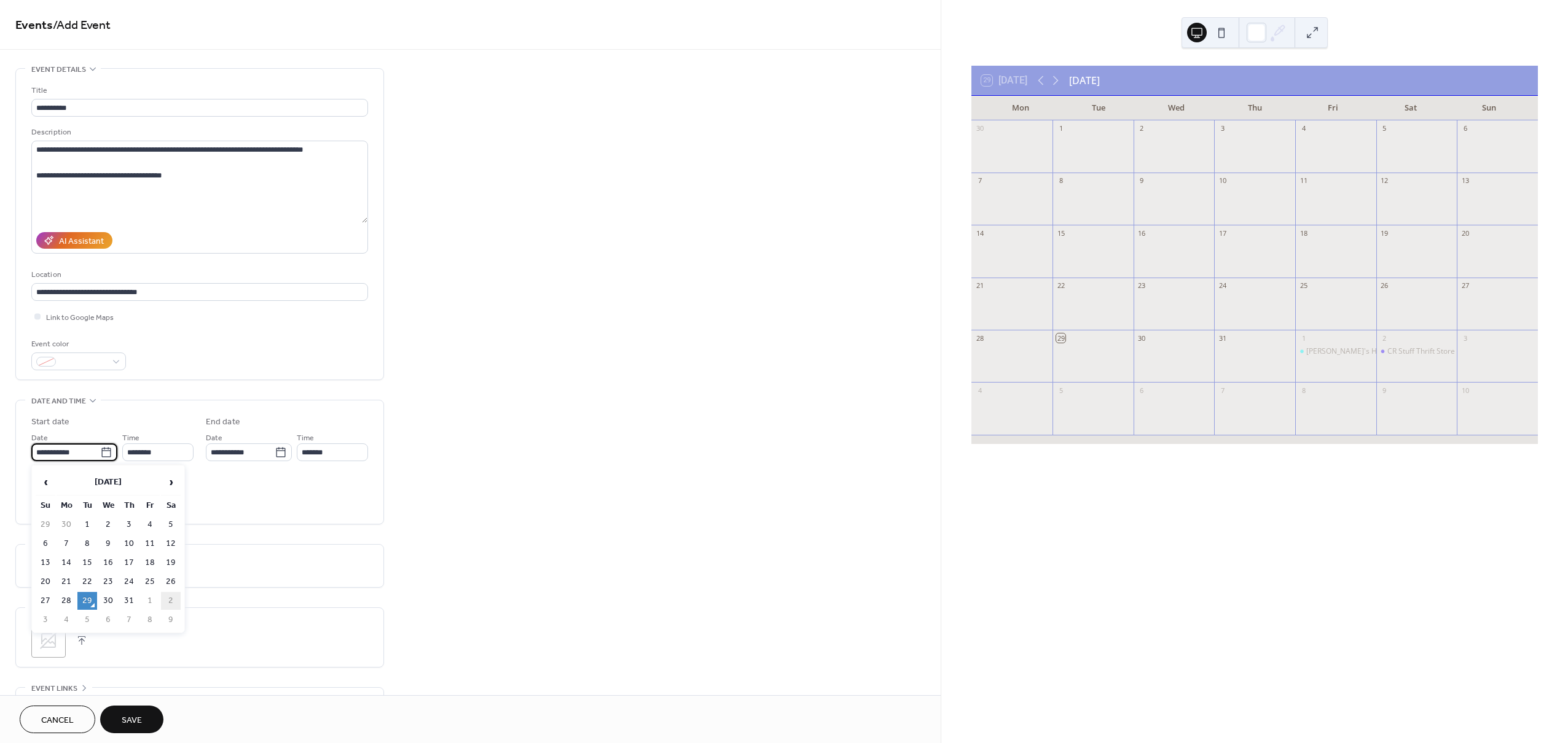 drag, startPoint x: 176, startPoint y: 602, endPoint x: 210, endPoint y: 472, distance: 134.37262 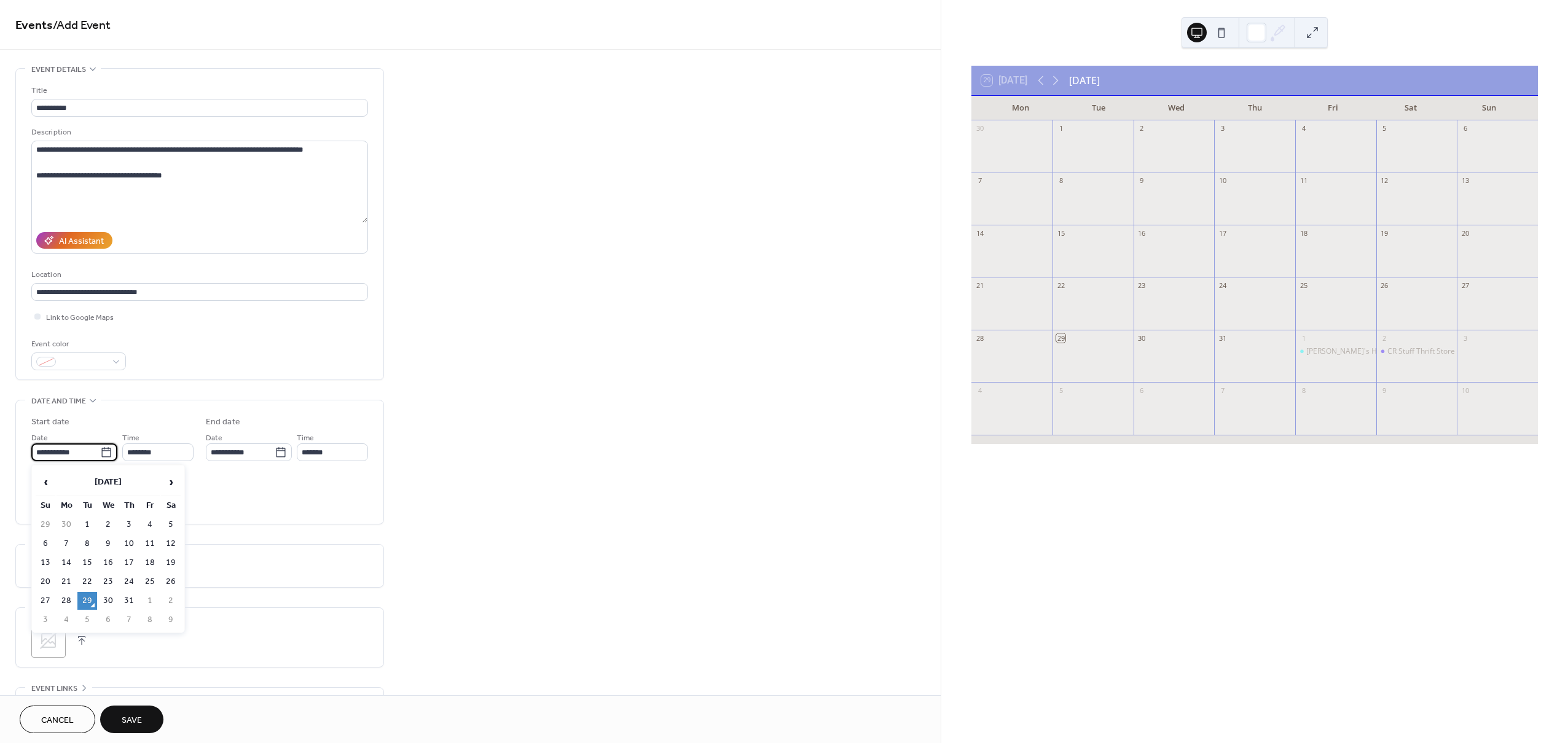 type on "**********" 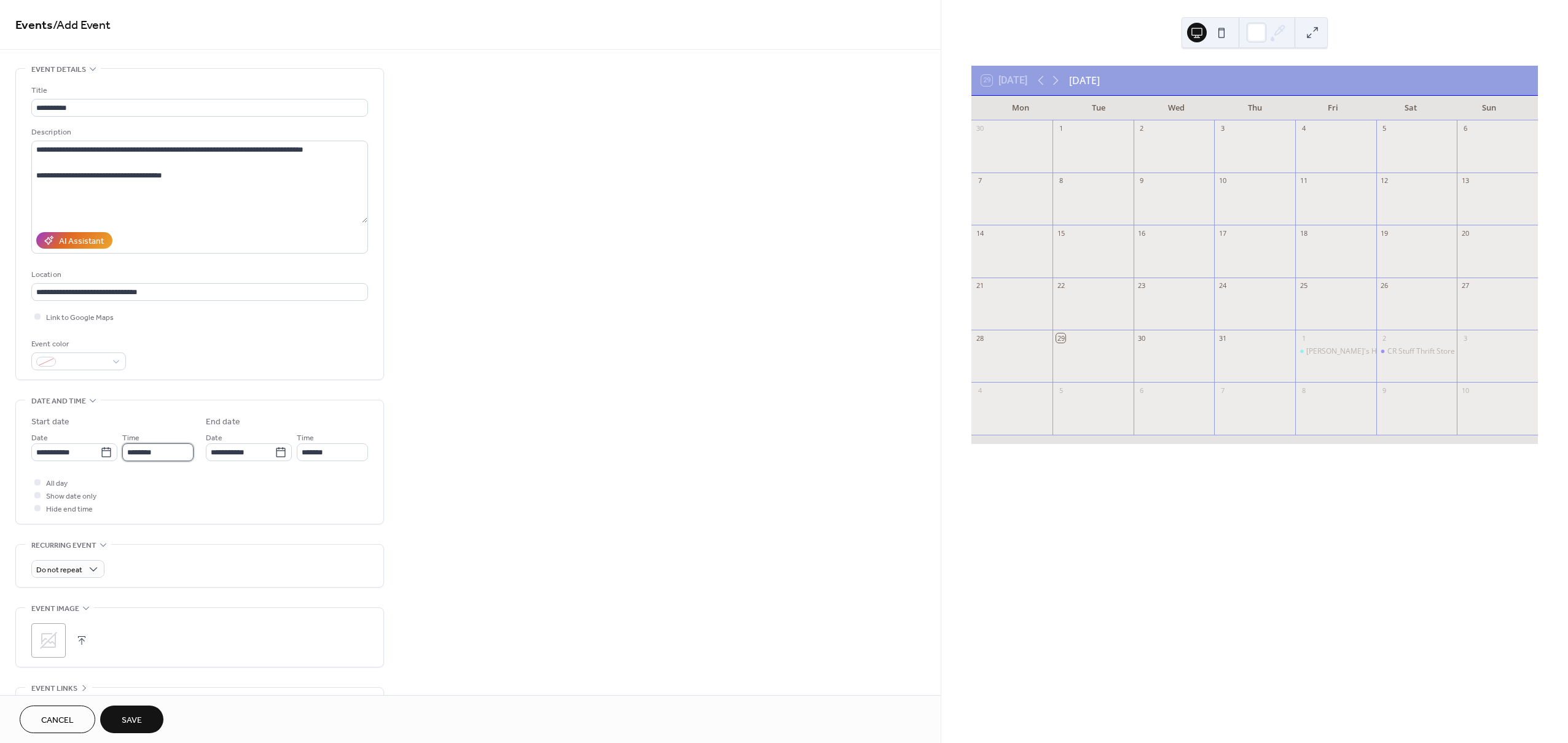 click on "********" at bounding box center (158, 452) 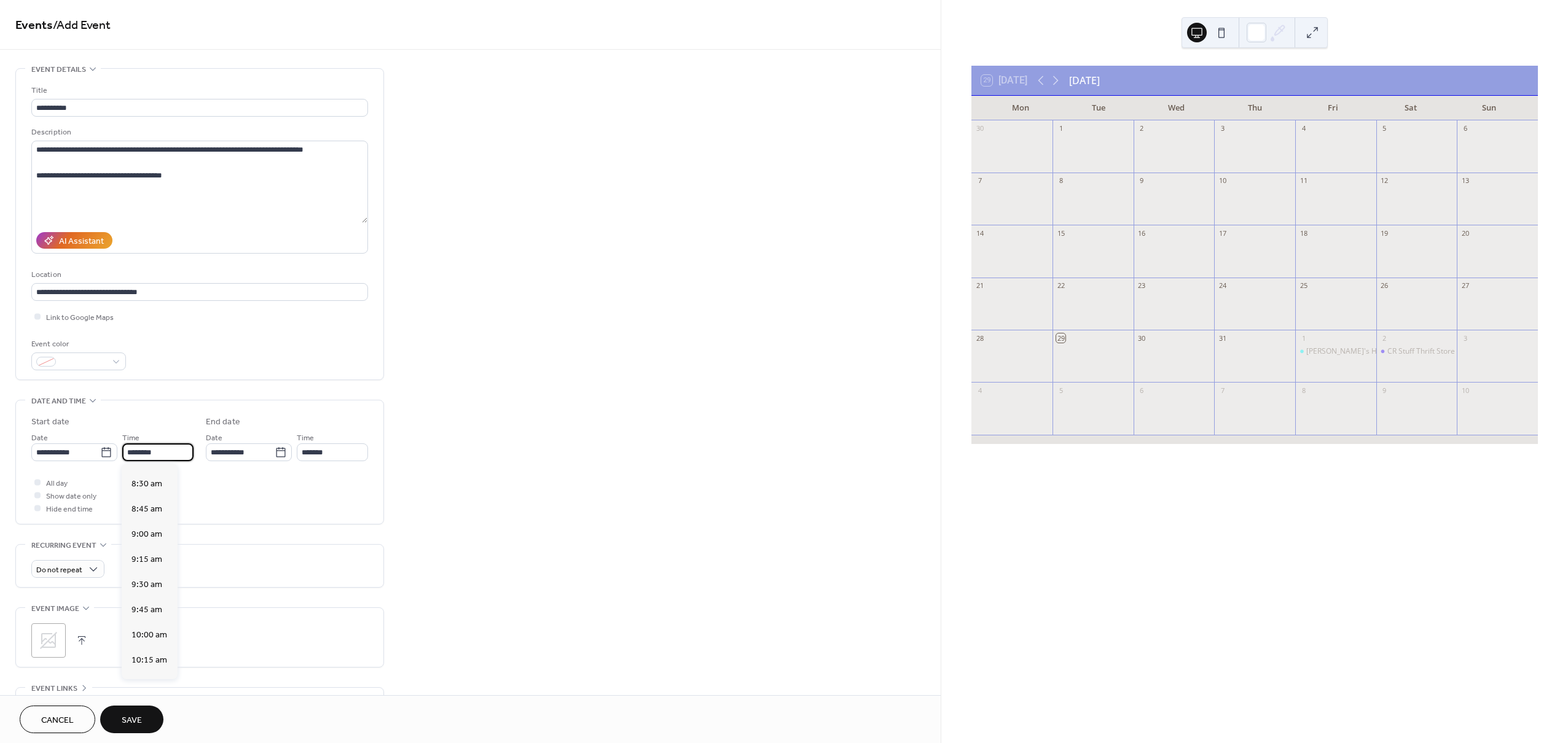 scroll, scrollTop: 841, scrollLeft: 0, axis: vertical 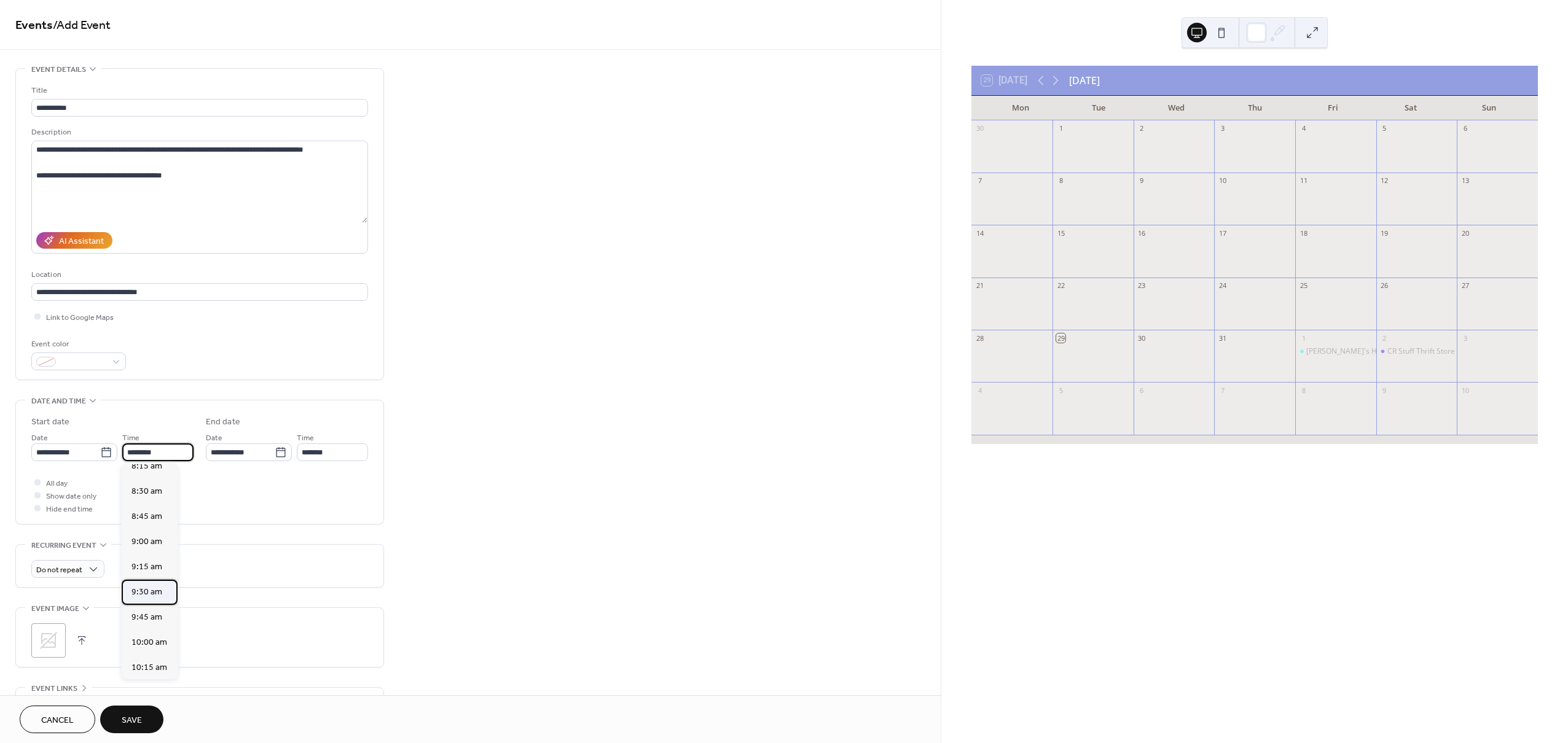 click on "9:30 am" at bounding box center [147, 592] 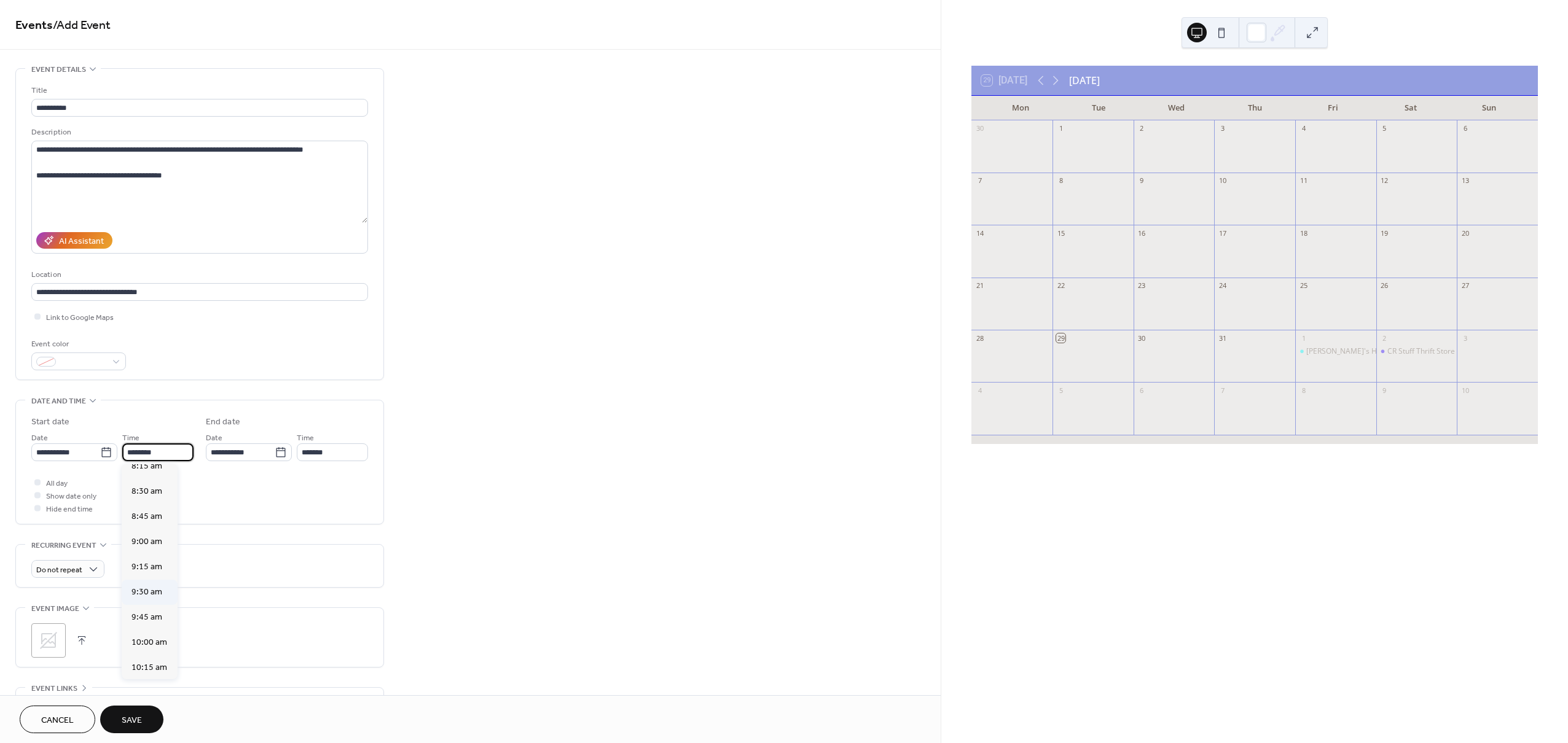type on "*******" 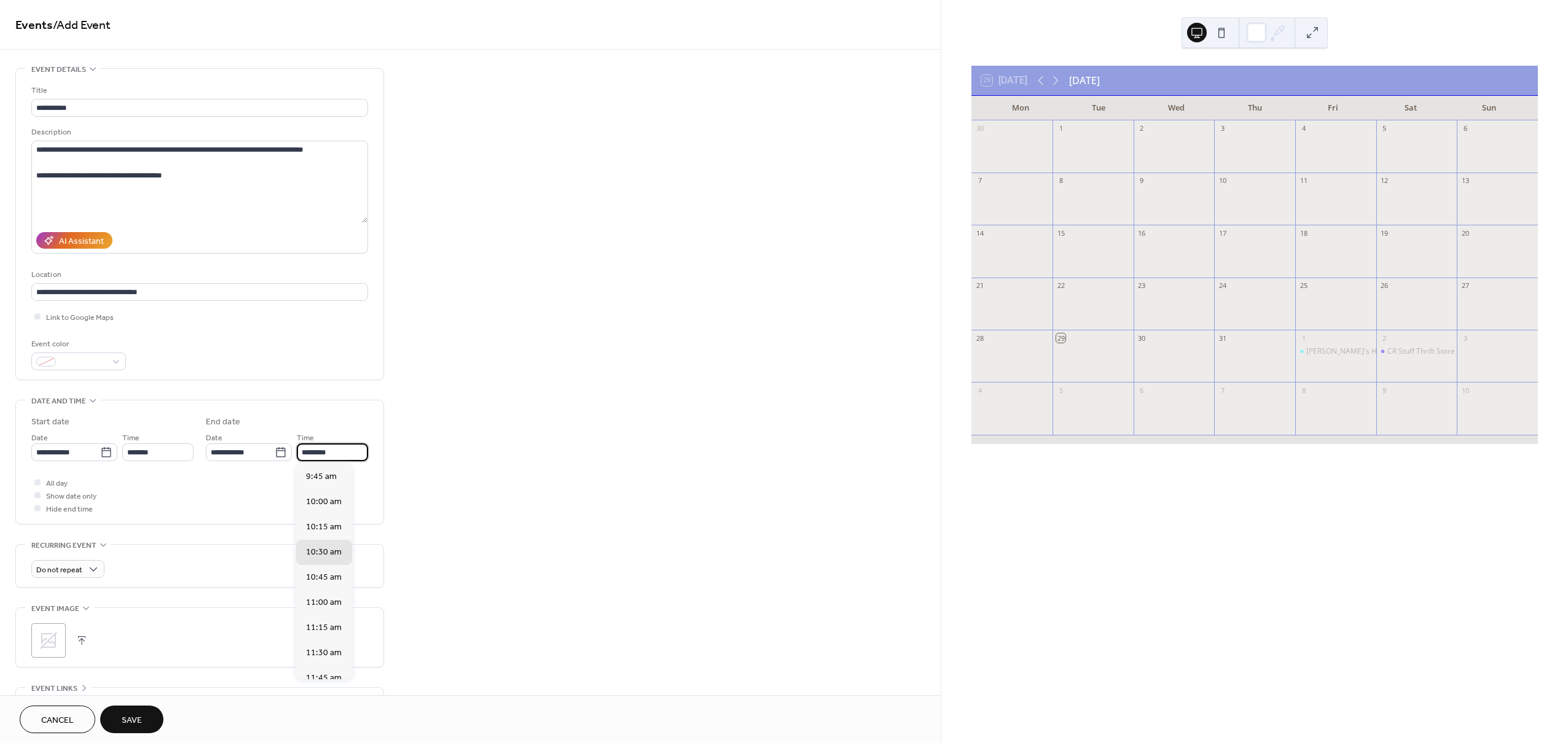 click on "********" at bounding box center (332, 452) 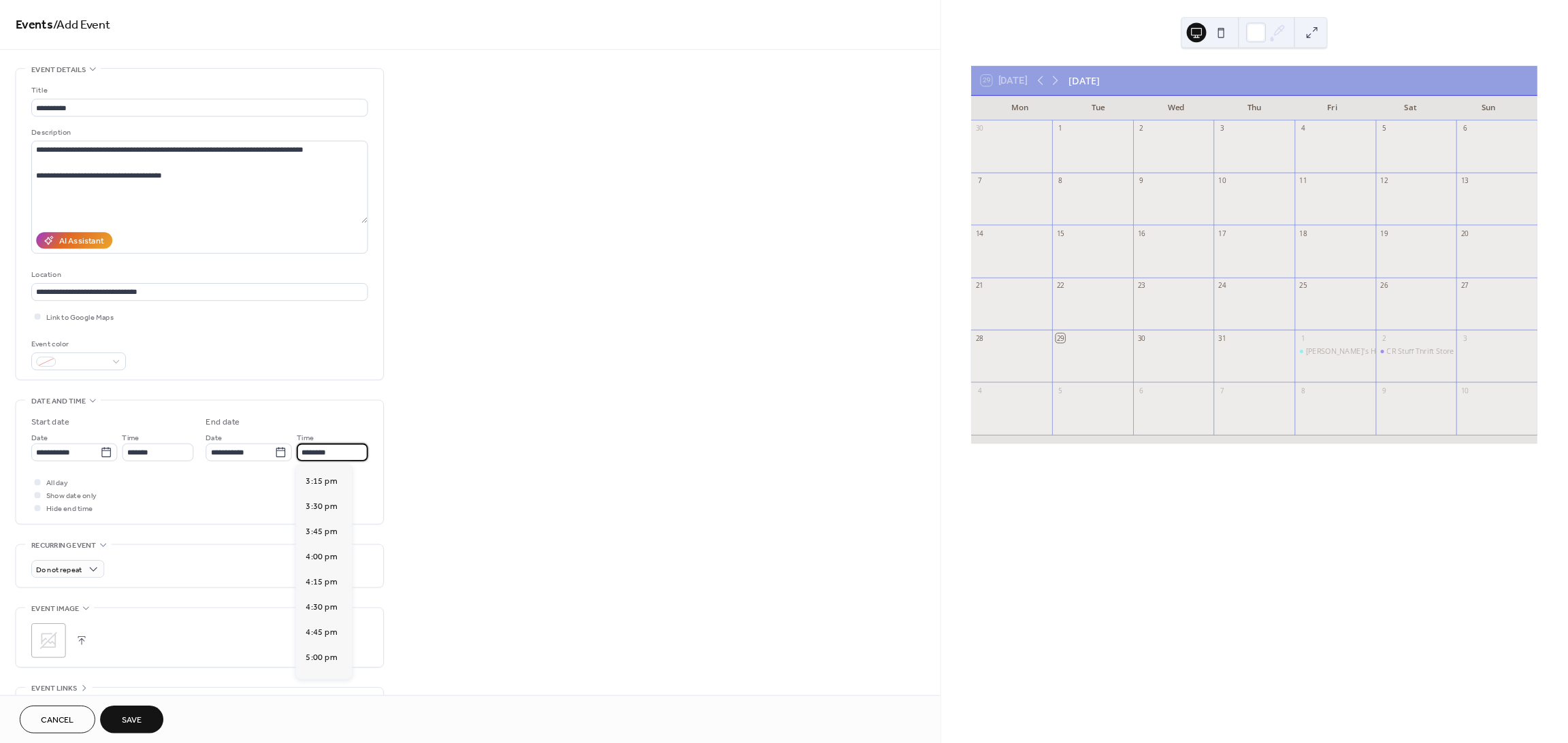 scroll, scrollTop: 635, scrollLeft: 0, axis: vertical 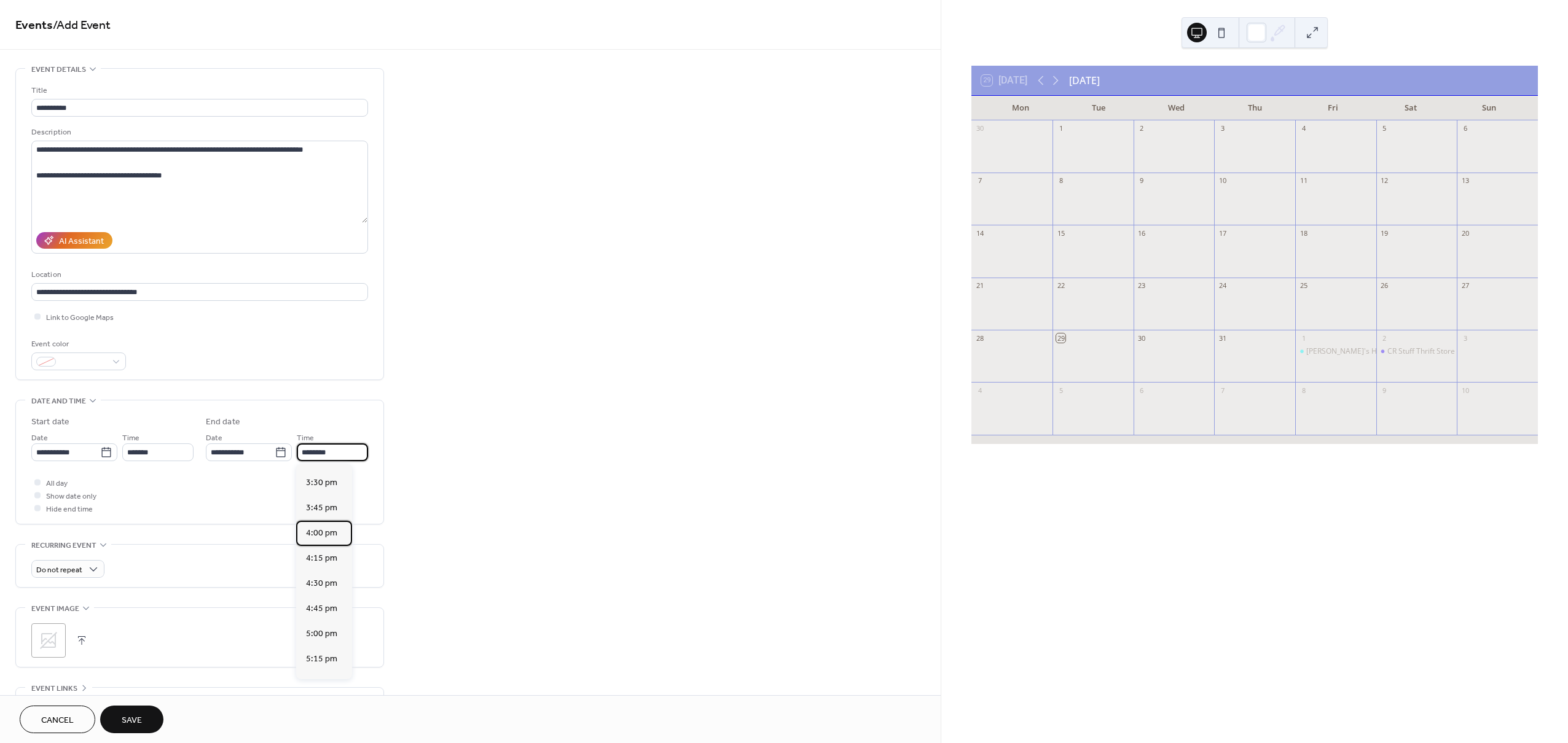 click on "4:00 pm" at bounding box center (321, 533) 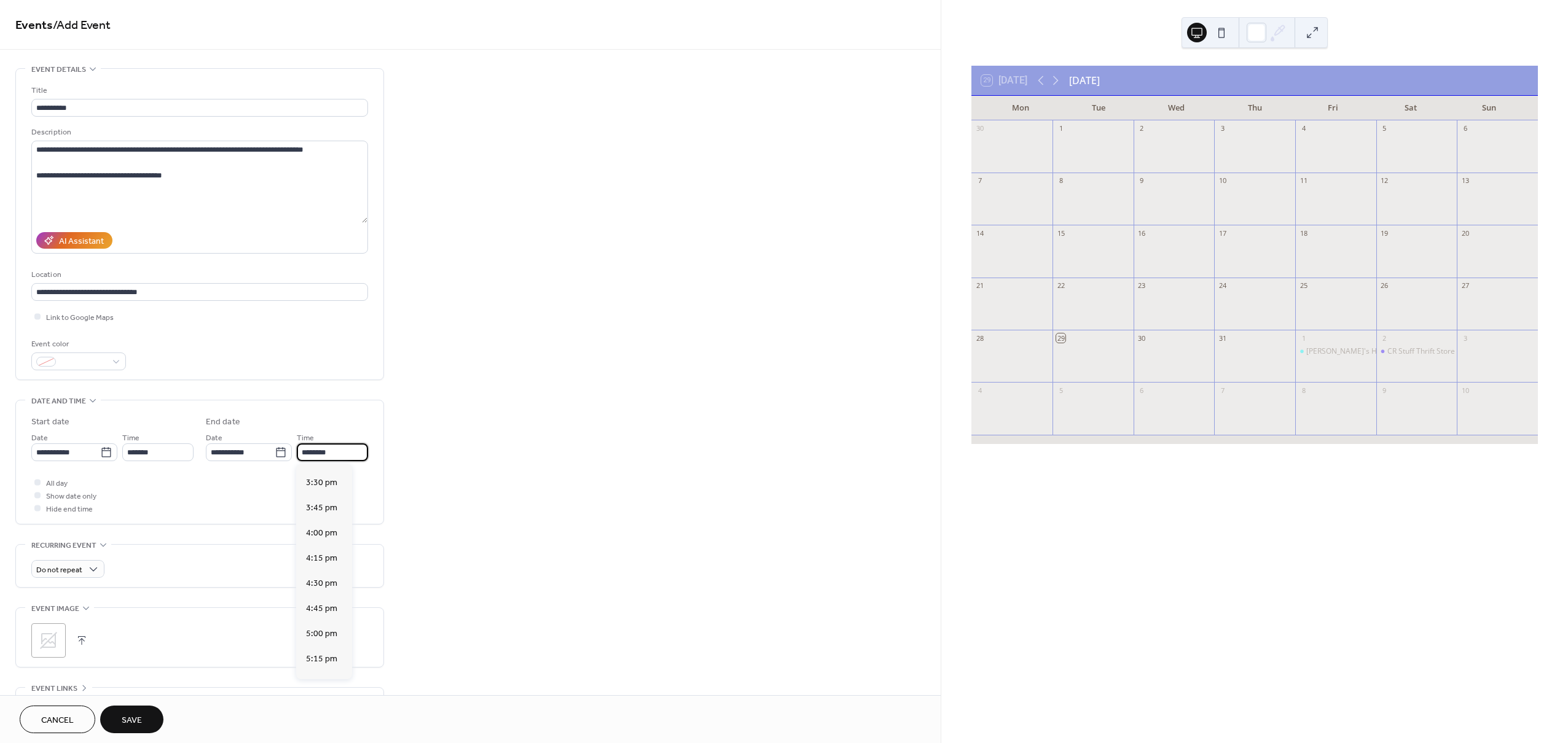 type on "*******" 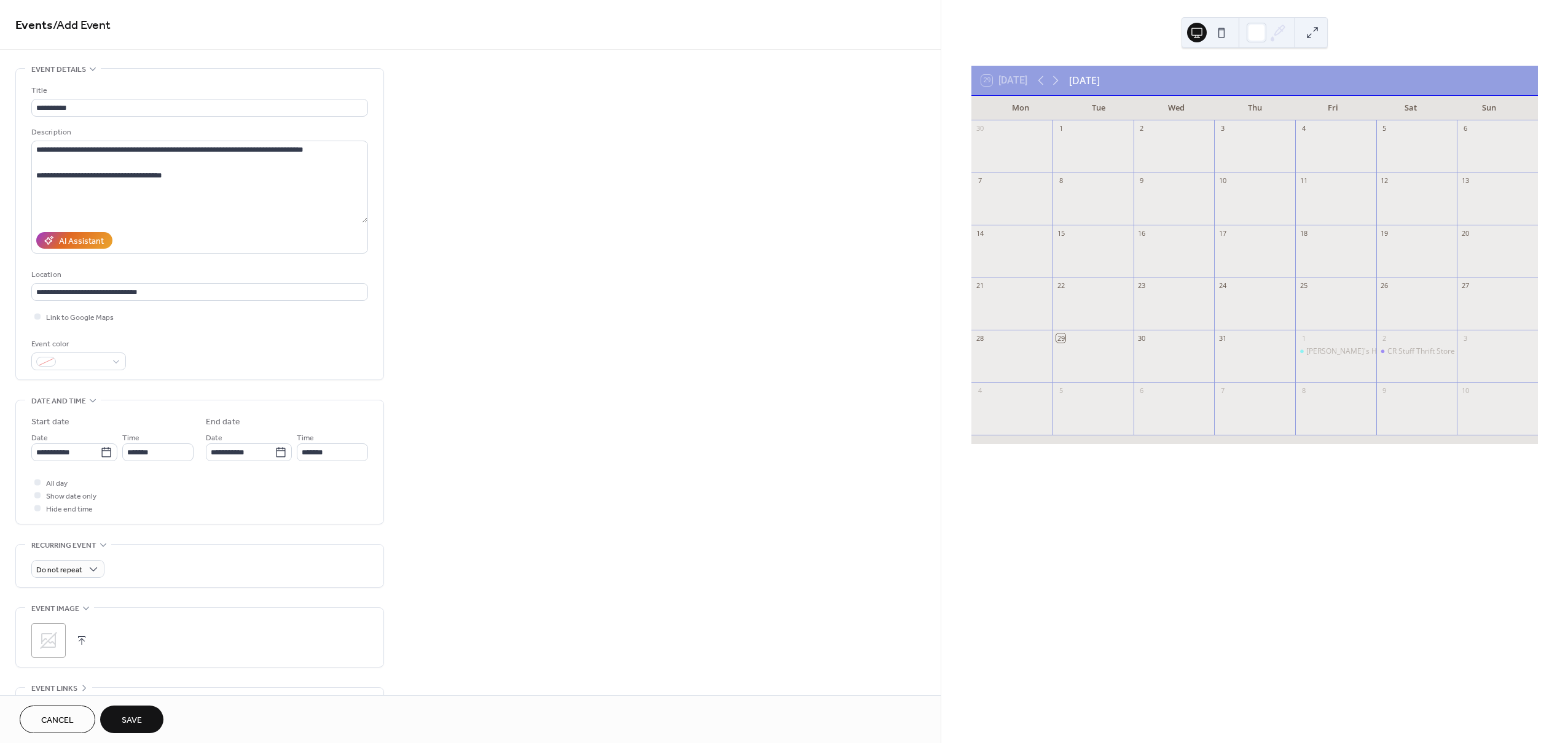 click on "**********" at bounding box center [470, 462] 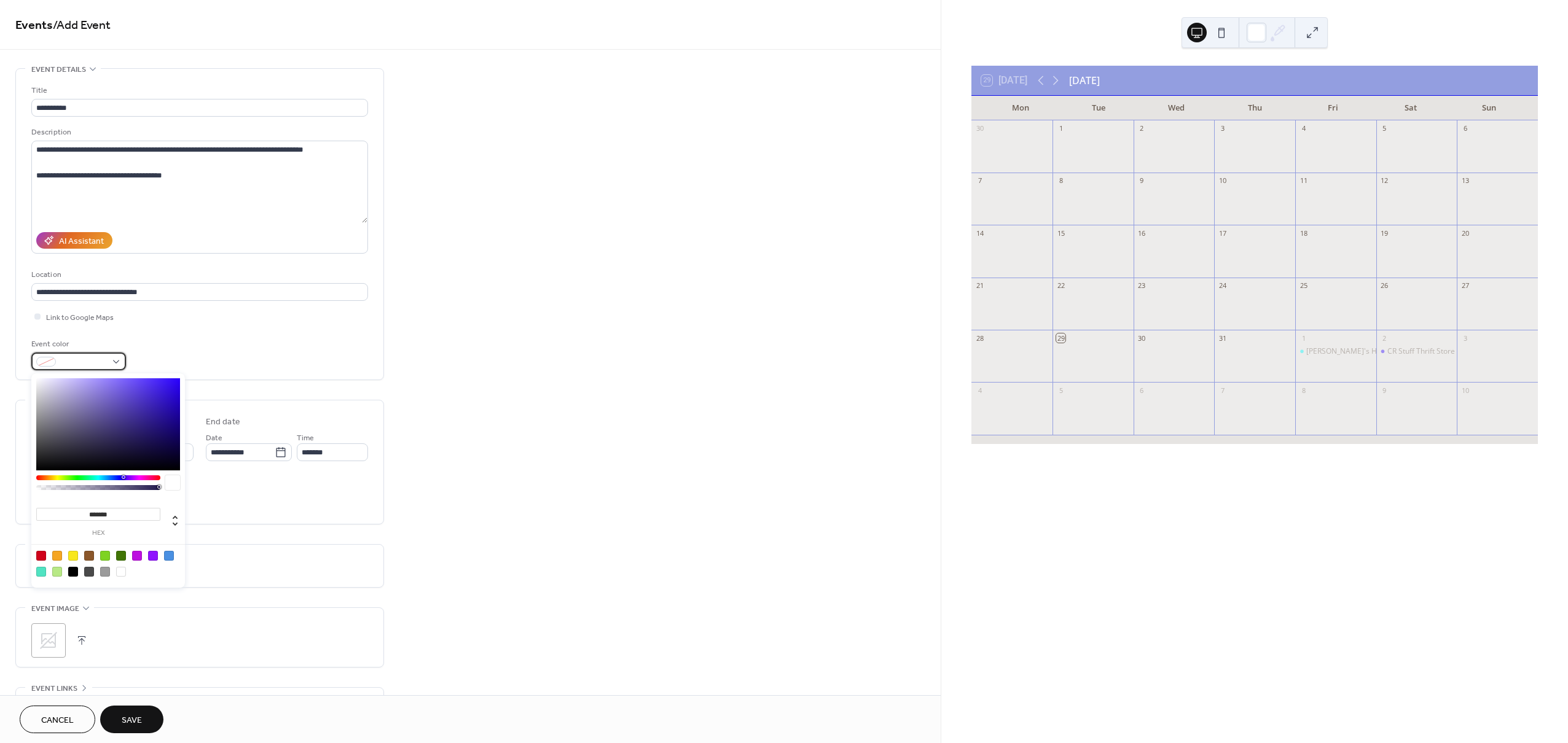 click at bounding box center (79, 361) 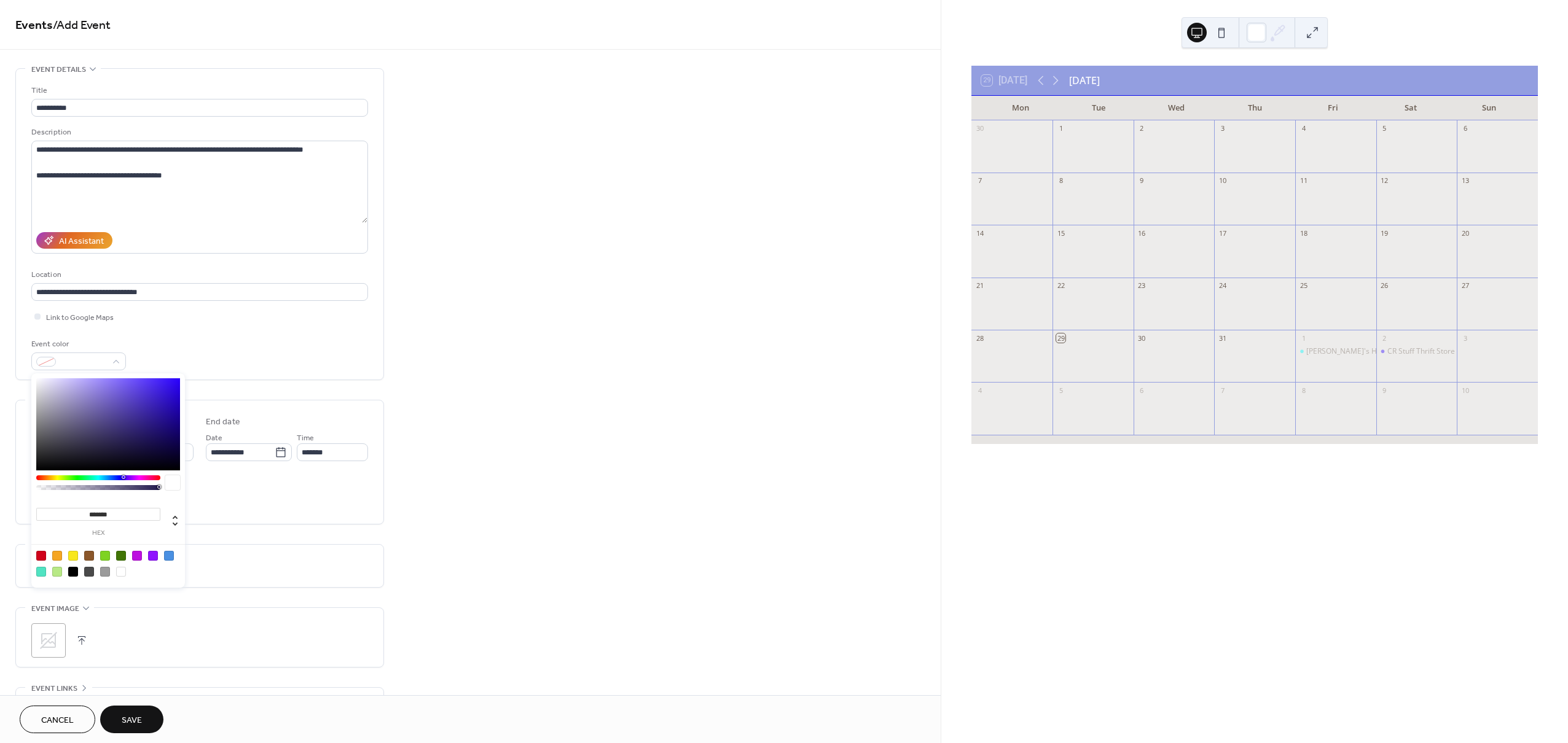 drag, startPoint x: 55, startPoint y: 472, endPoint x: 43, endPoint y: 477, distance: 13 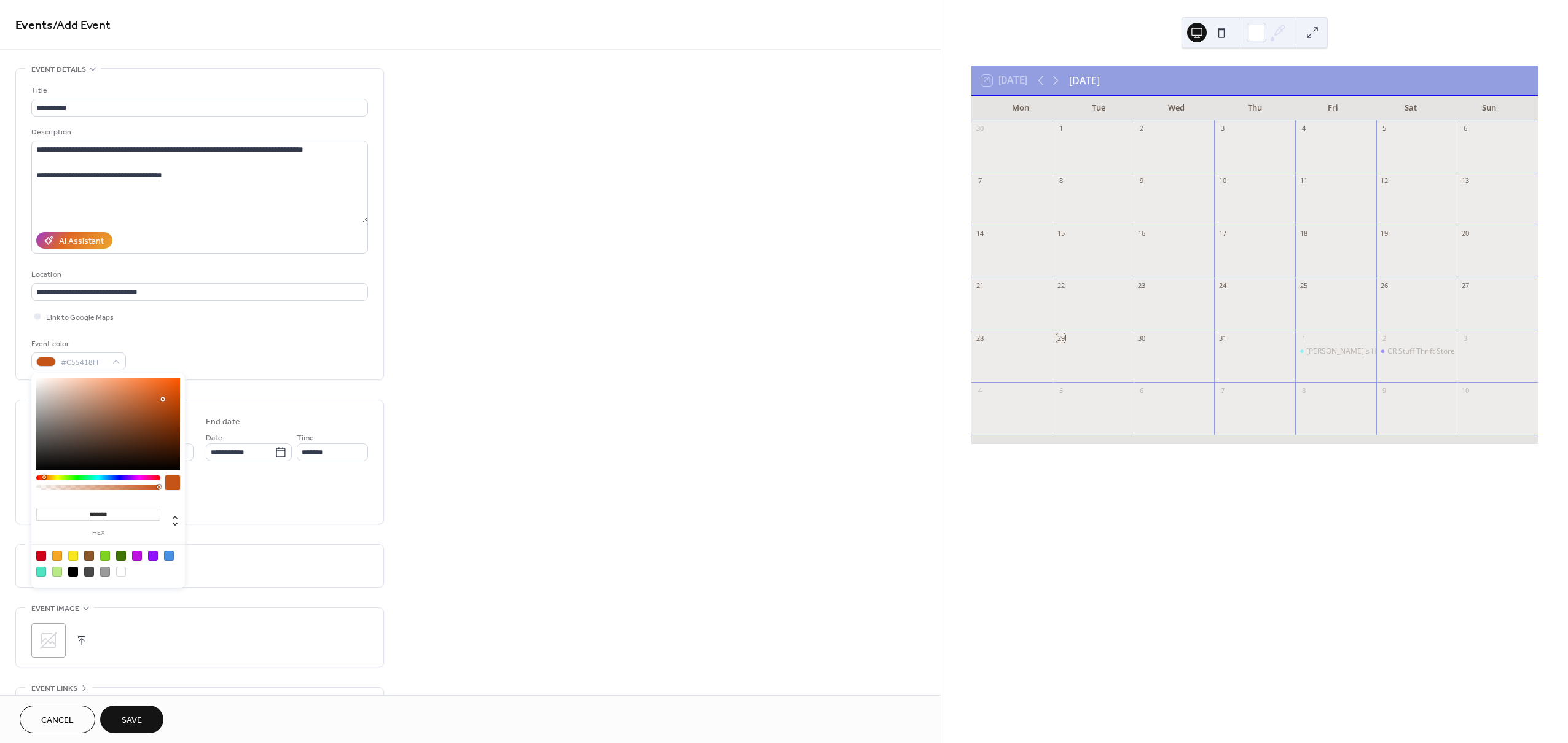 type on "*******" 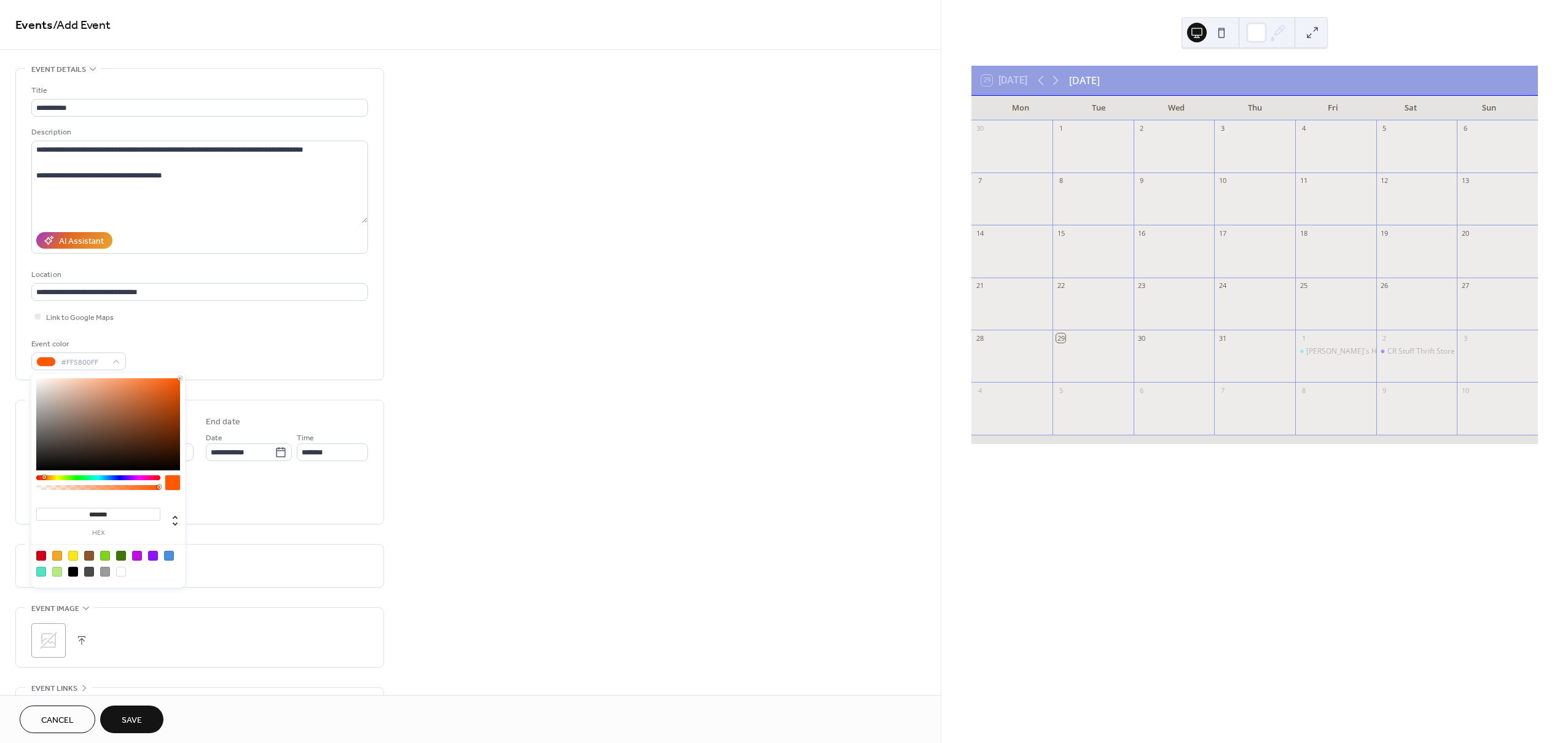drag, startPoint x: 163, startPoint y: 399, endPoint x: 188, endPoint y: 367, distance: 40.60788 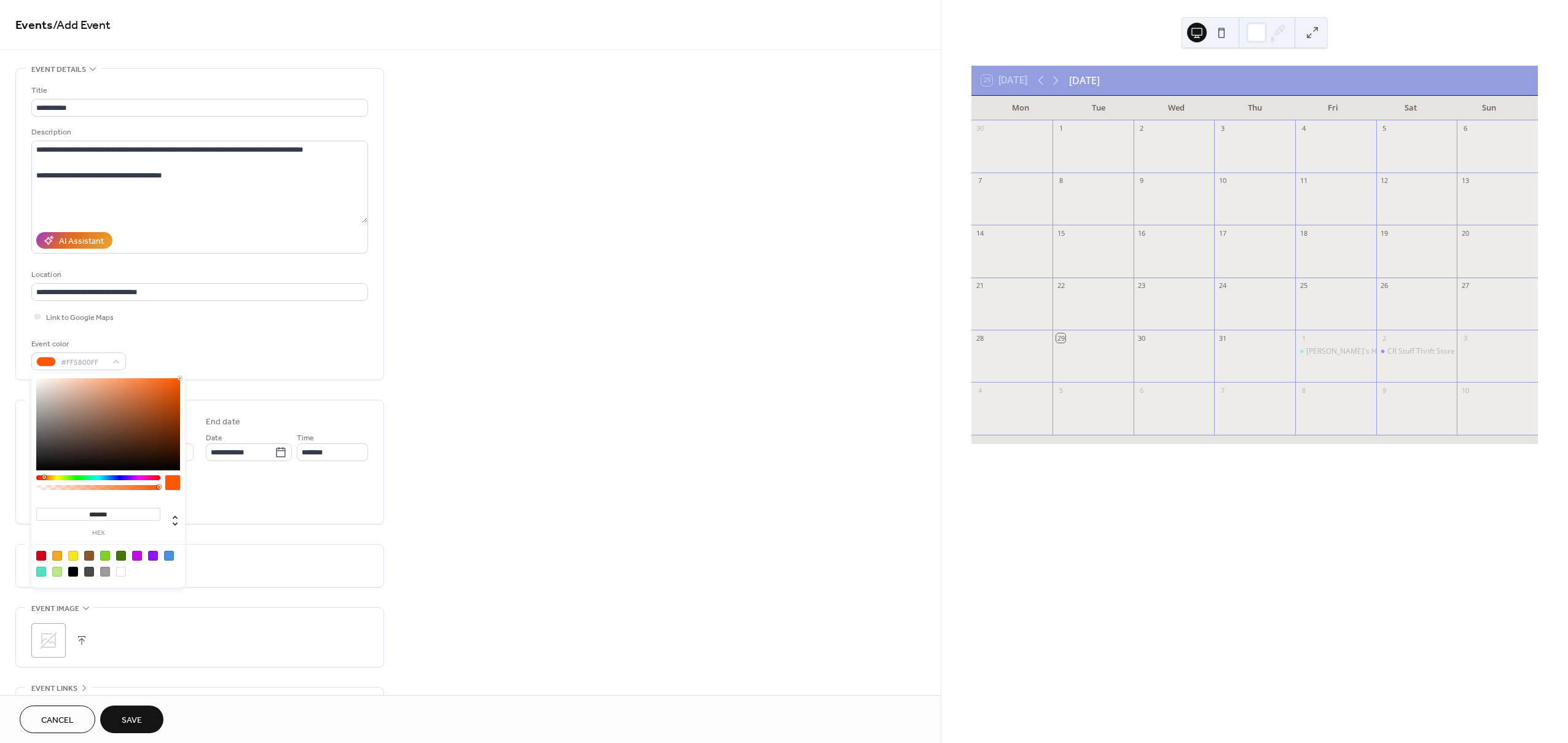 click on "**********" at bounding box center [784, 372] 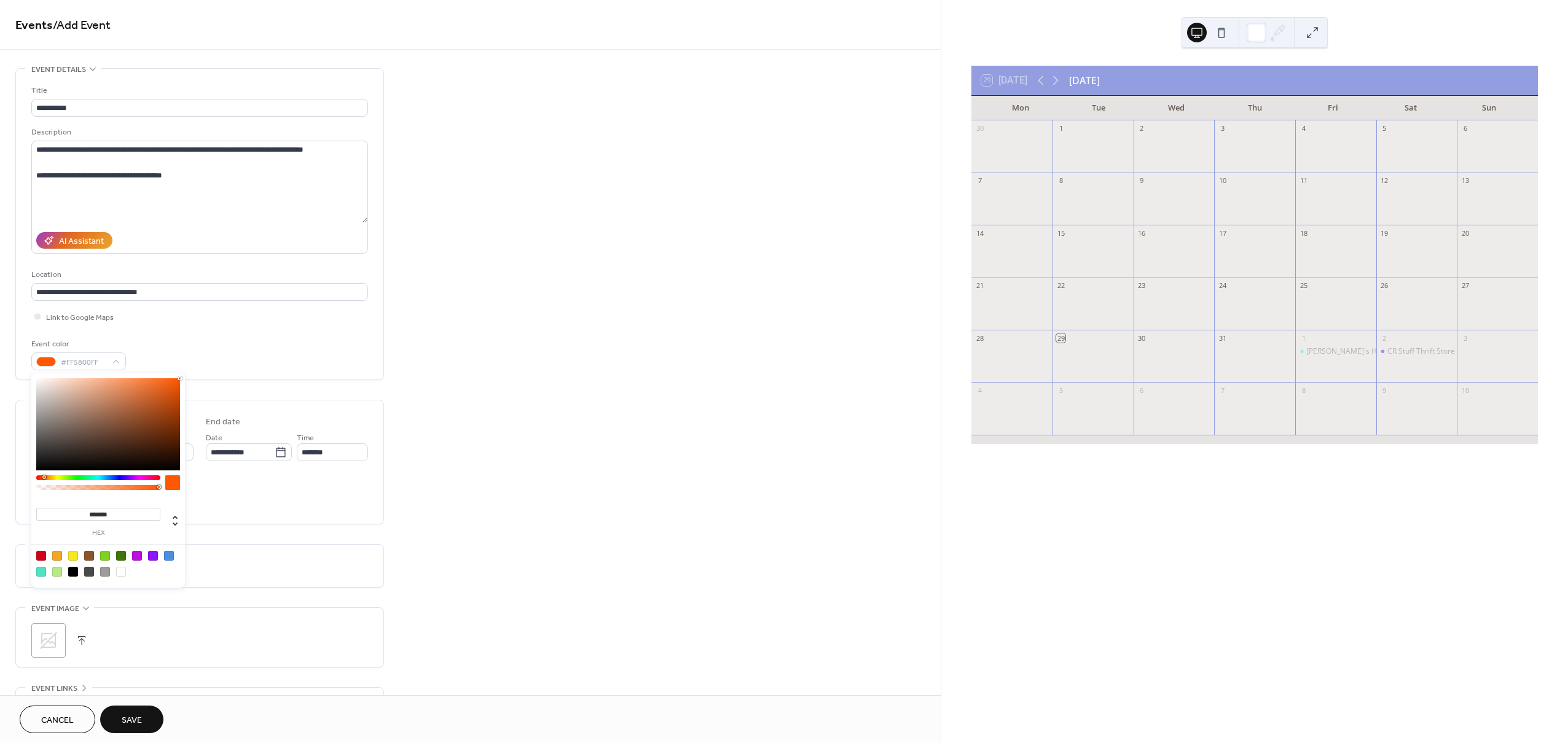 click on "Save" at bounding box center (131, 720) 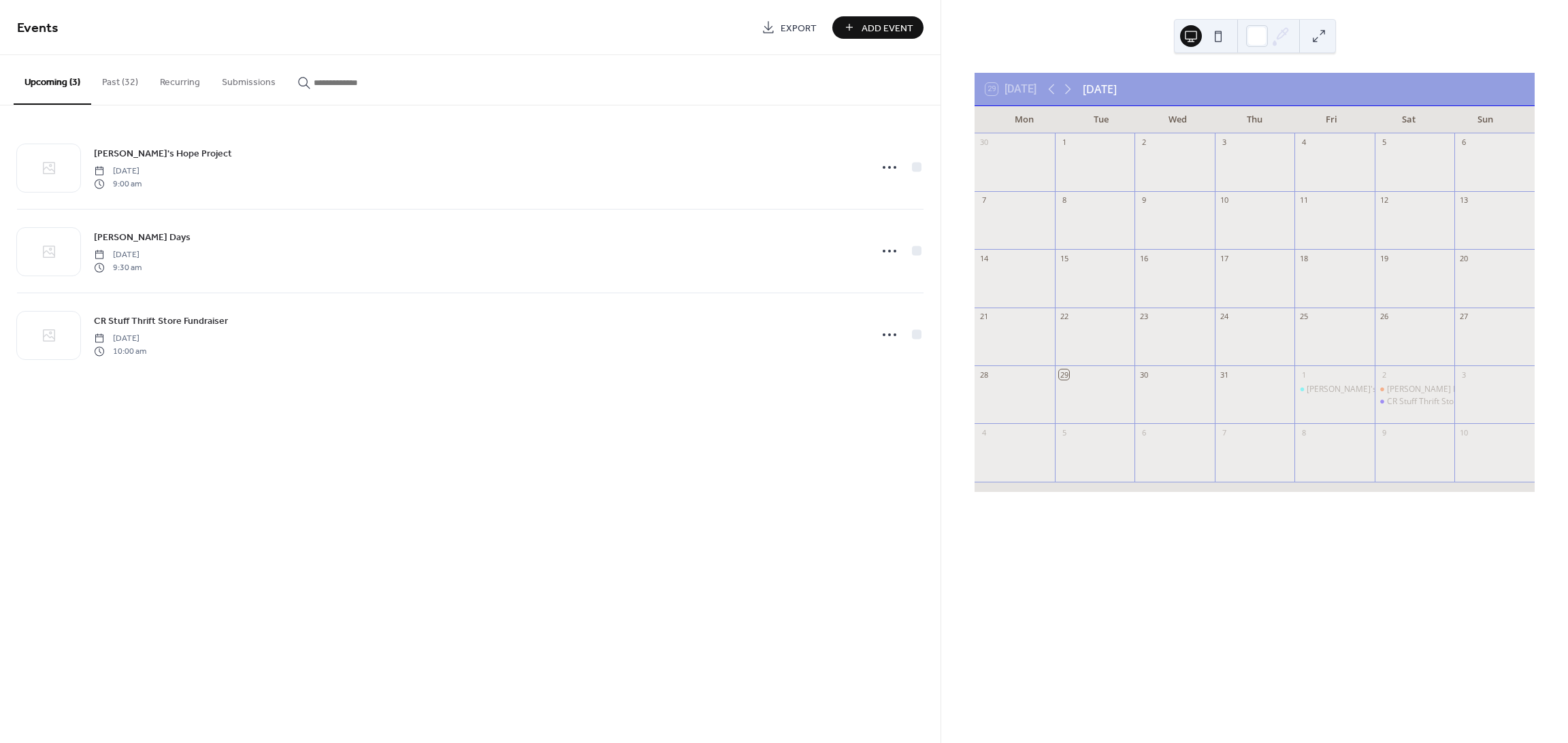 scroll, scrollTop: 0, scrollLeft: 0, axis: both 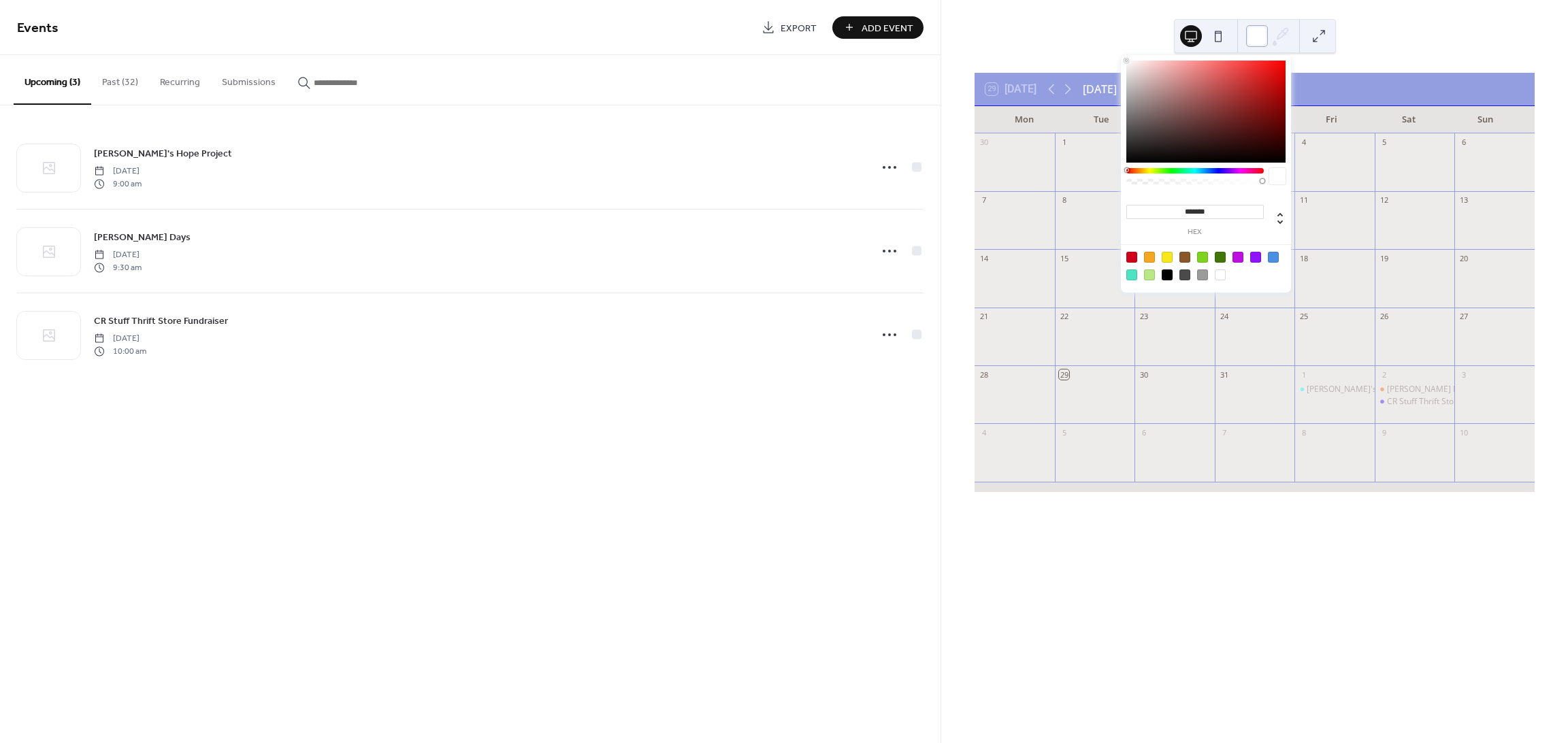 click at bounding box center [1257, 36] 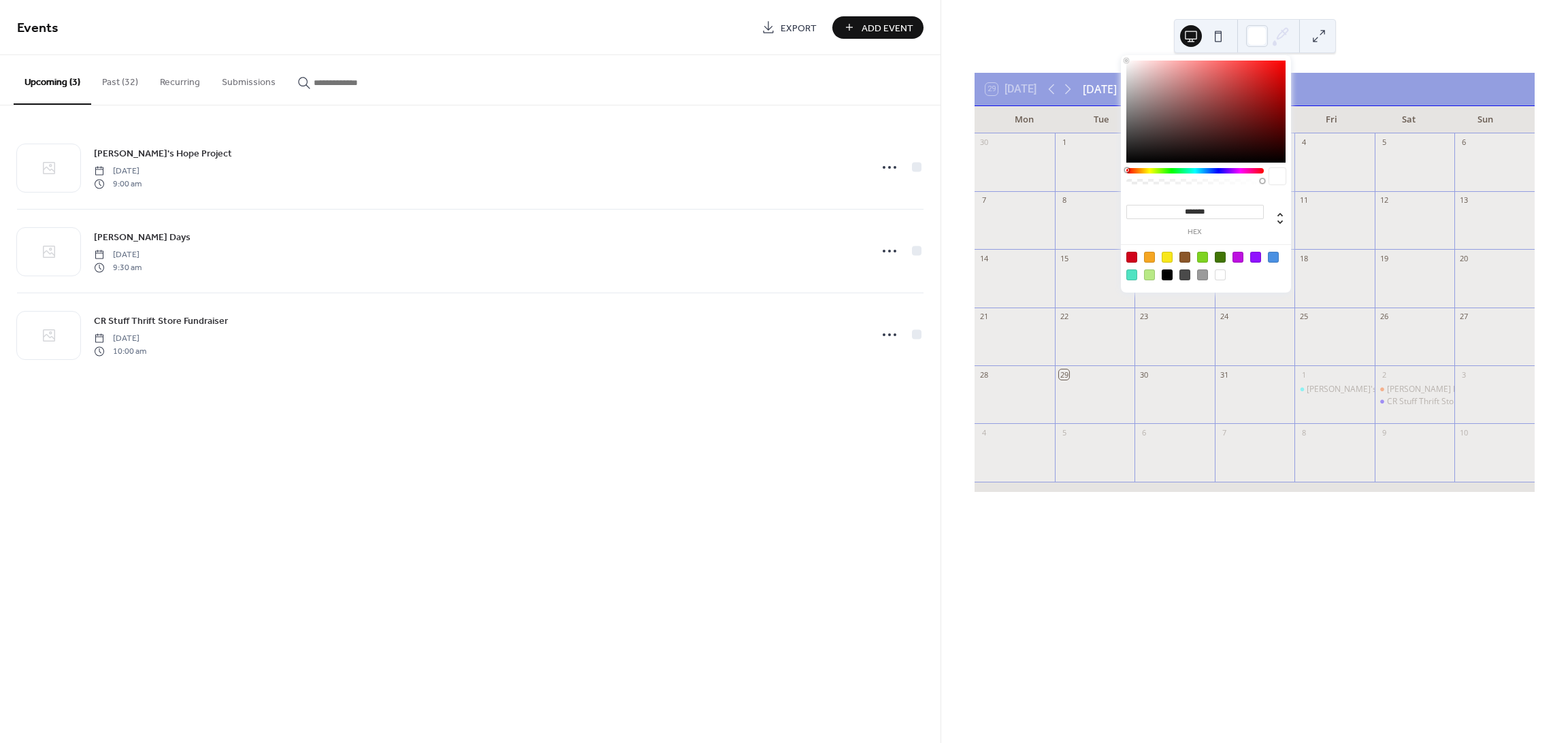 drag, startPoint x: 1207, startPoint y: 99, endPoint x: 1113, endPoint y: 55, distance: 103.78825 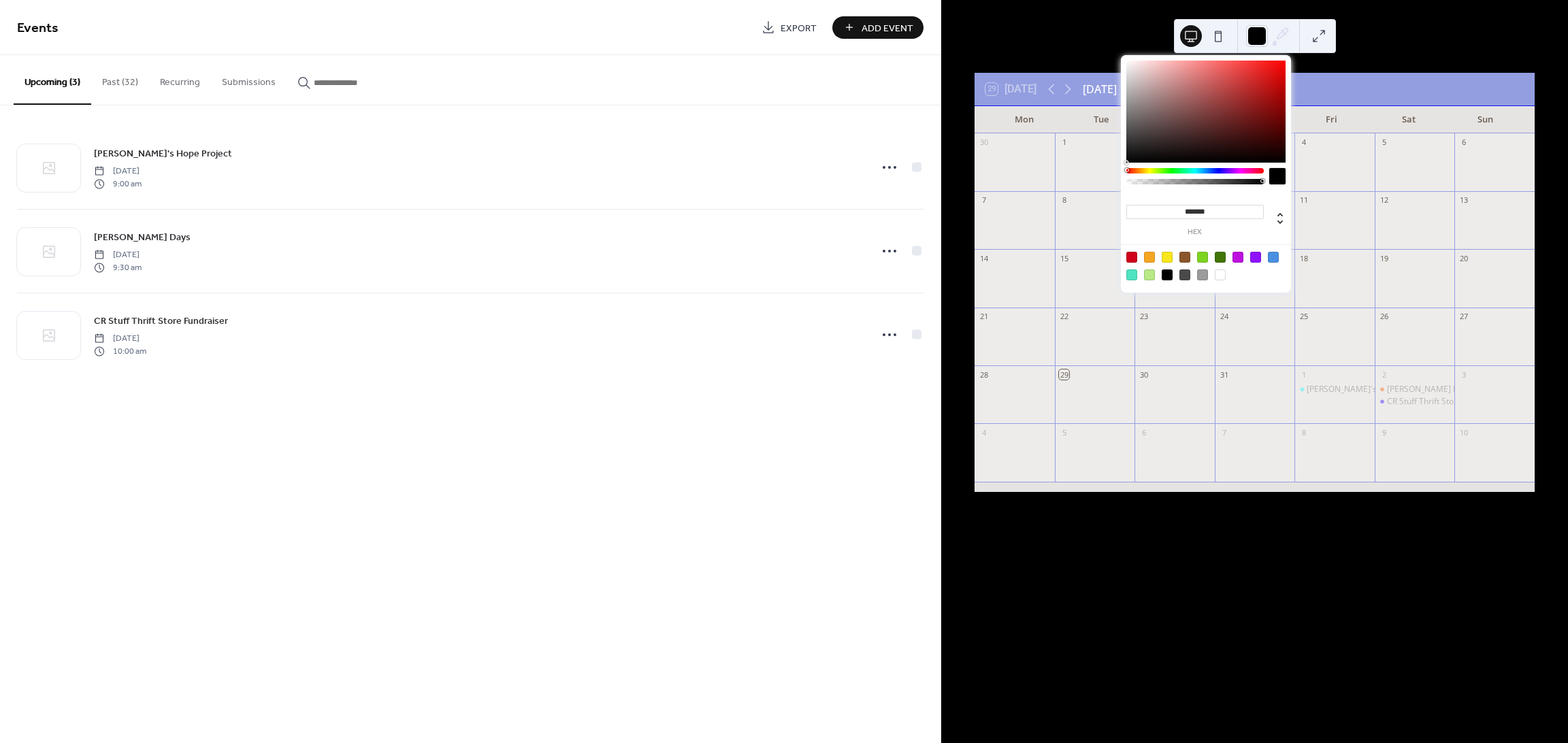 type on "*******" 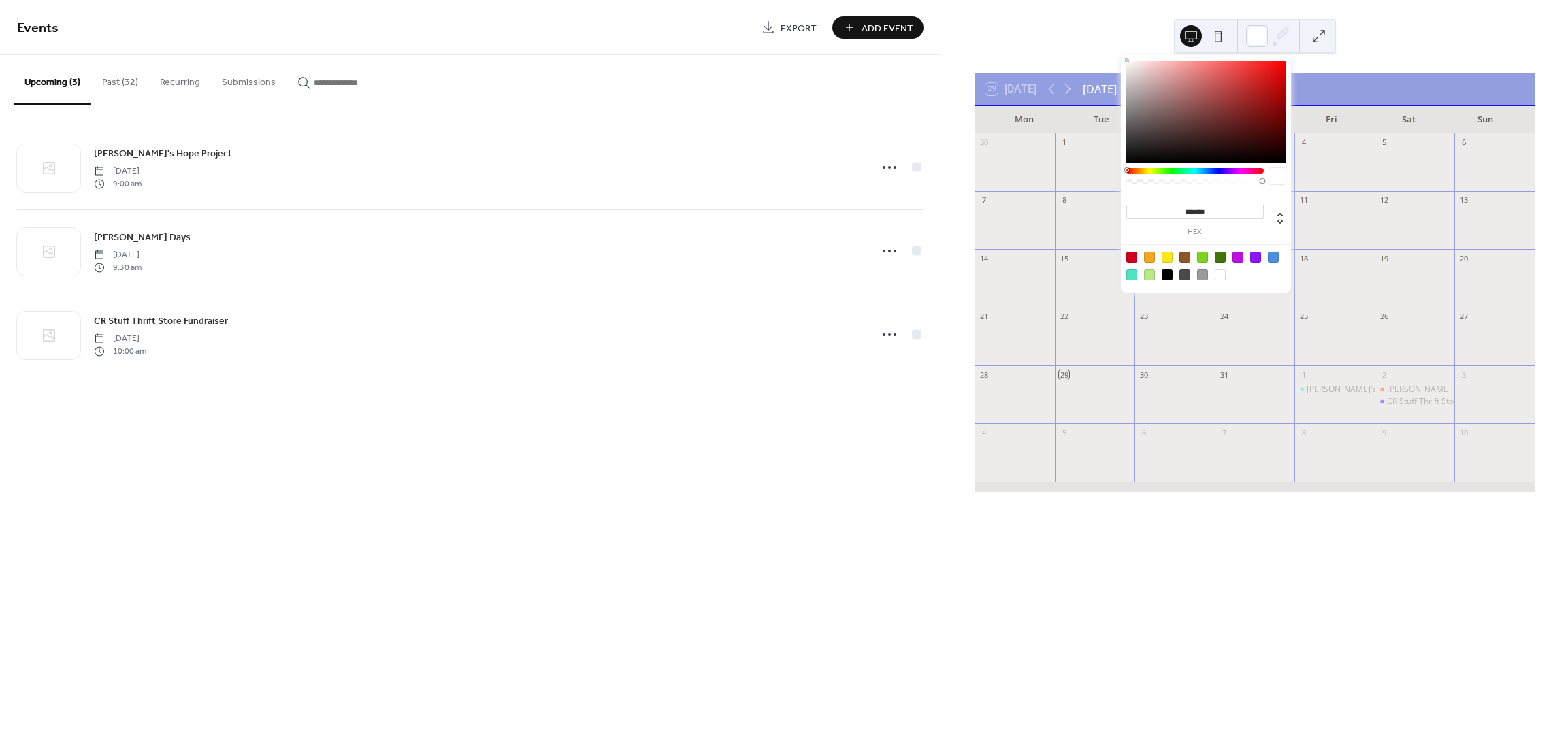 drag, startPoint x: 1160, startPoint y: 131, endPoint x: 1049, endPoint y: -5, distance: 175.5477 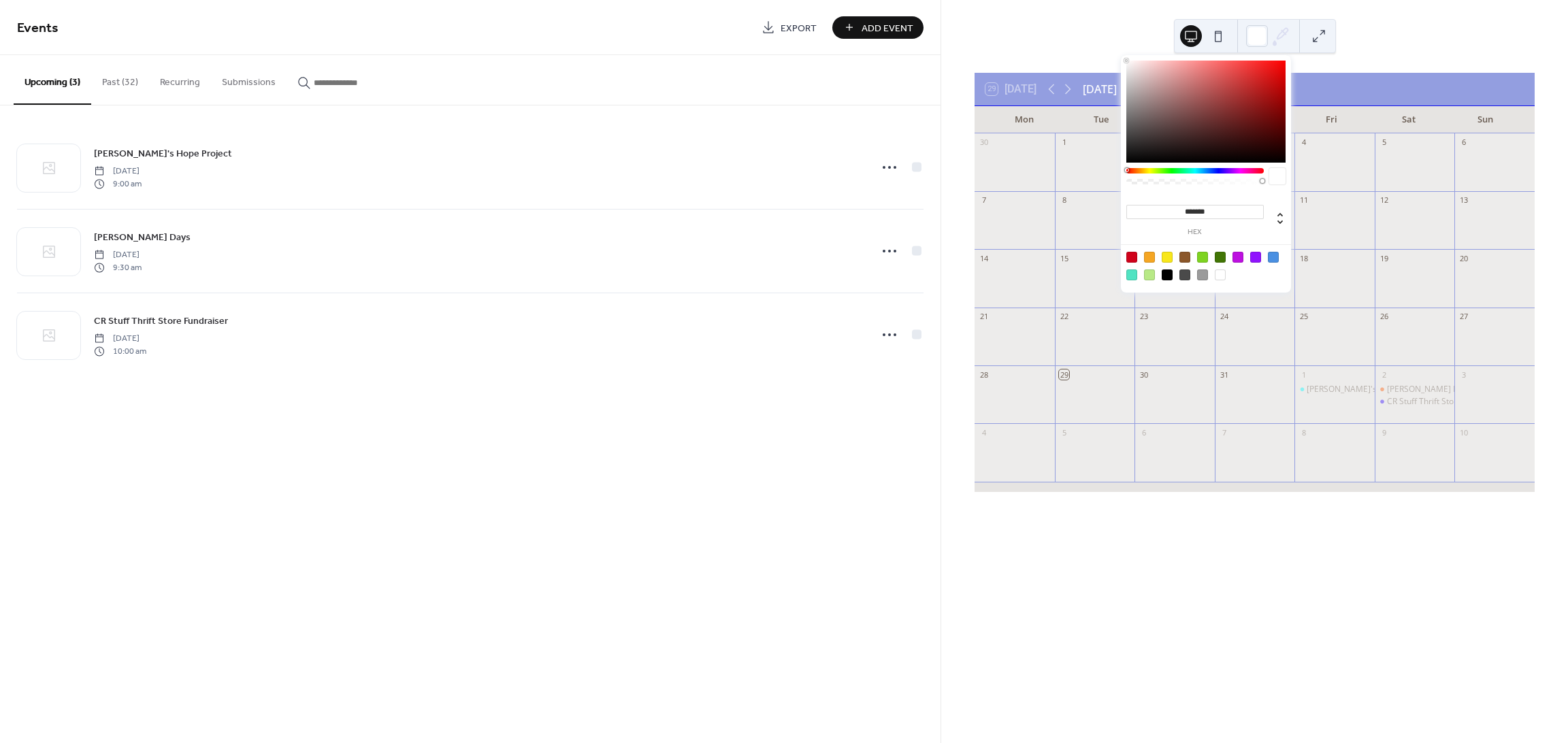 click on "29 [DATE] [DATE] Mon Tue Wed Thu Fri Sat Sun 30 1 2 3 4 5 6 7 8 9 10 11 12 13 14 15 16 17 18 19 20 21 22 23 24 25 26 27 28 29 30 31 1 [PERSON_NAME]'s Hope Project 2 [PERSON_NAME] Days CR Stuff Thrift Store Fundraiser 3 4 5 6 7 8 9 10" at bounding box center (1254, 372) 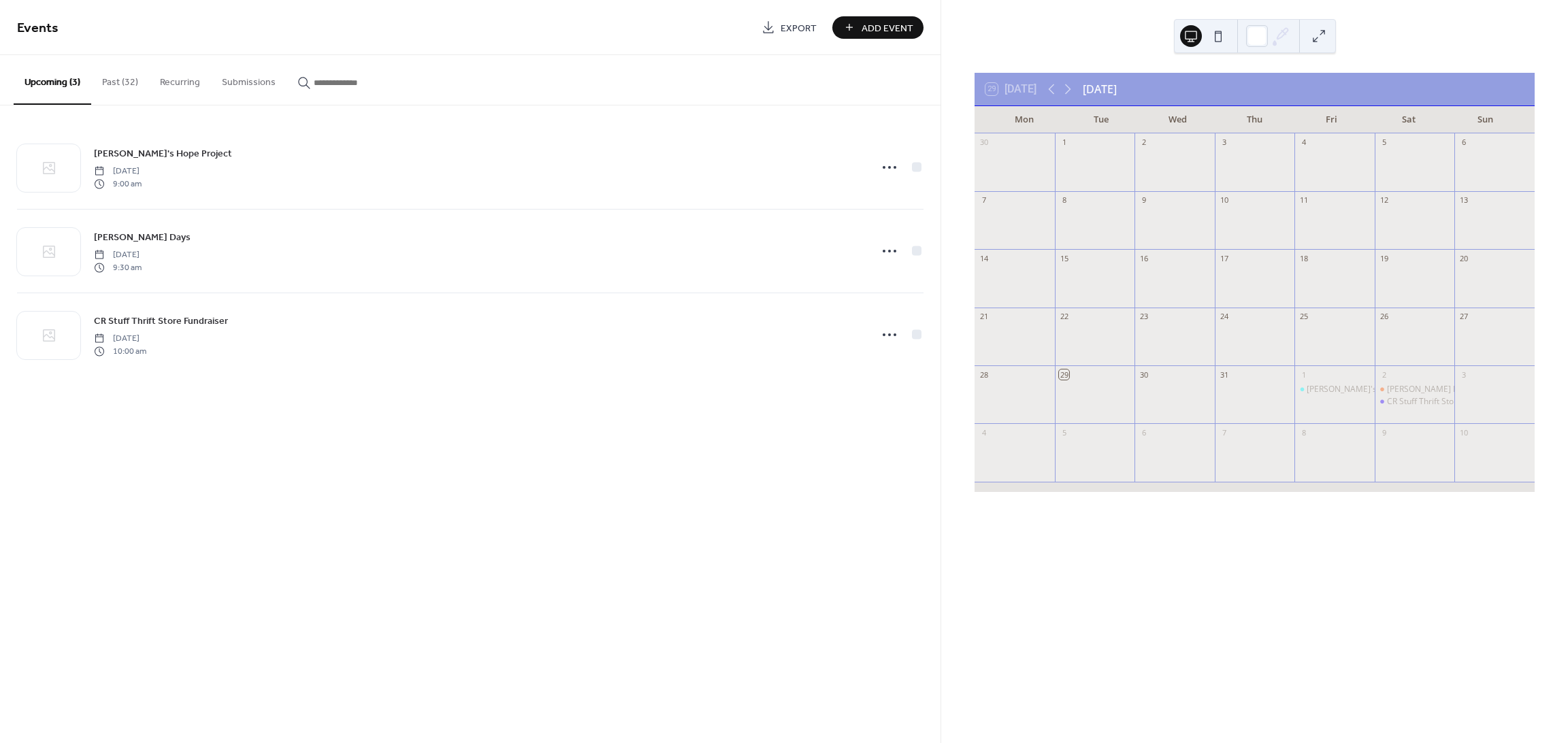 click at bounding box center [1255, 36] 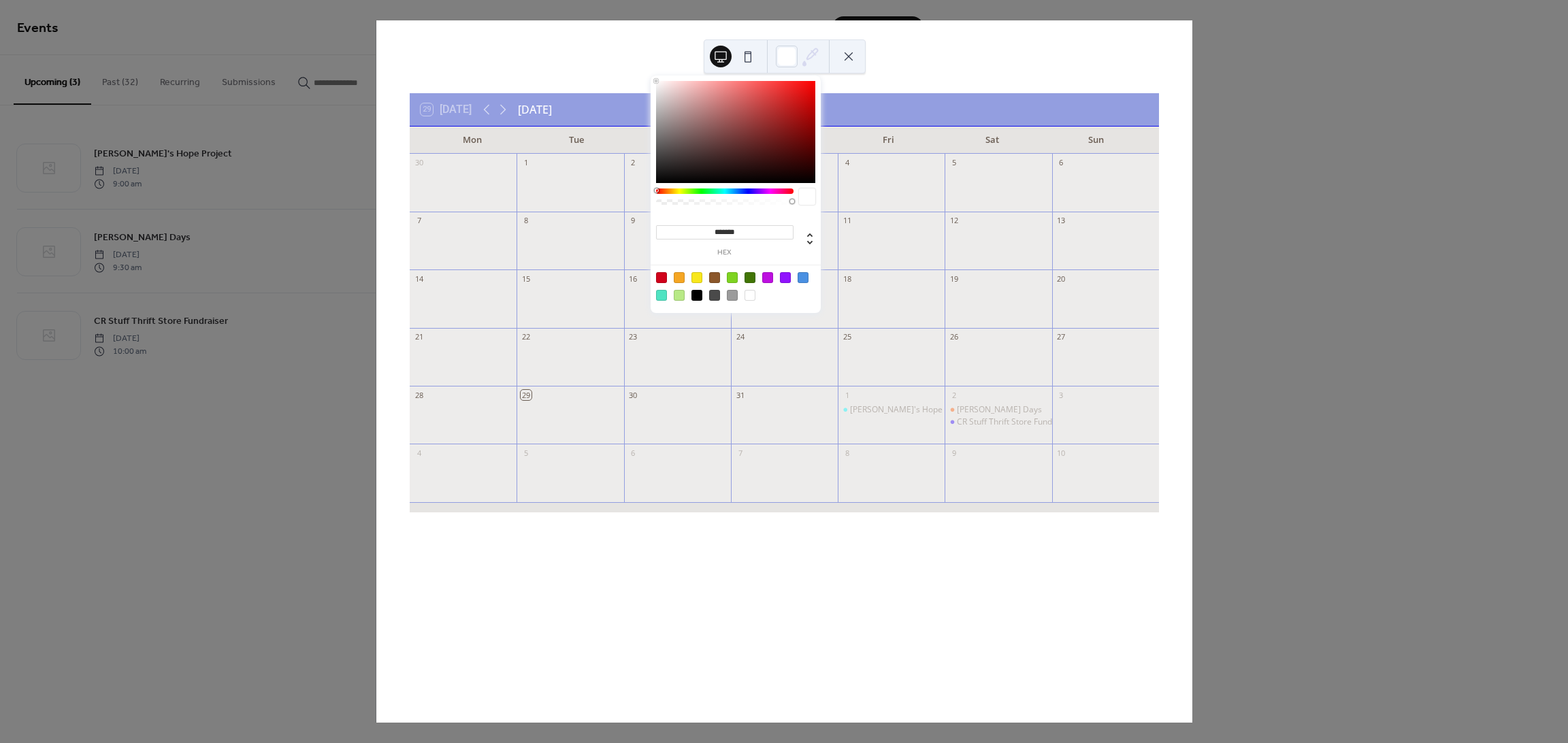 click 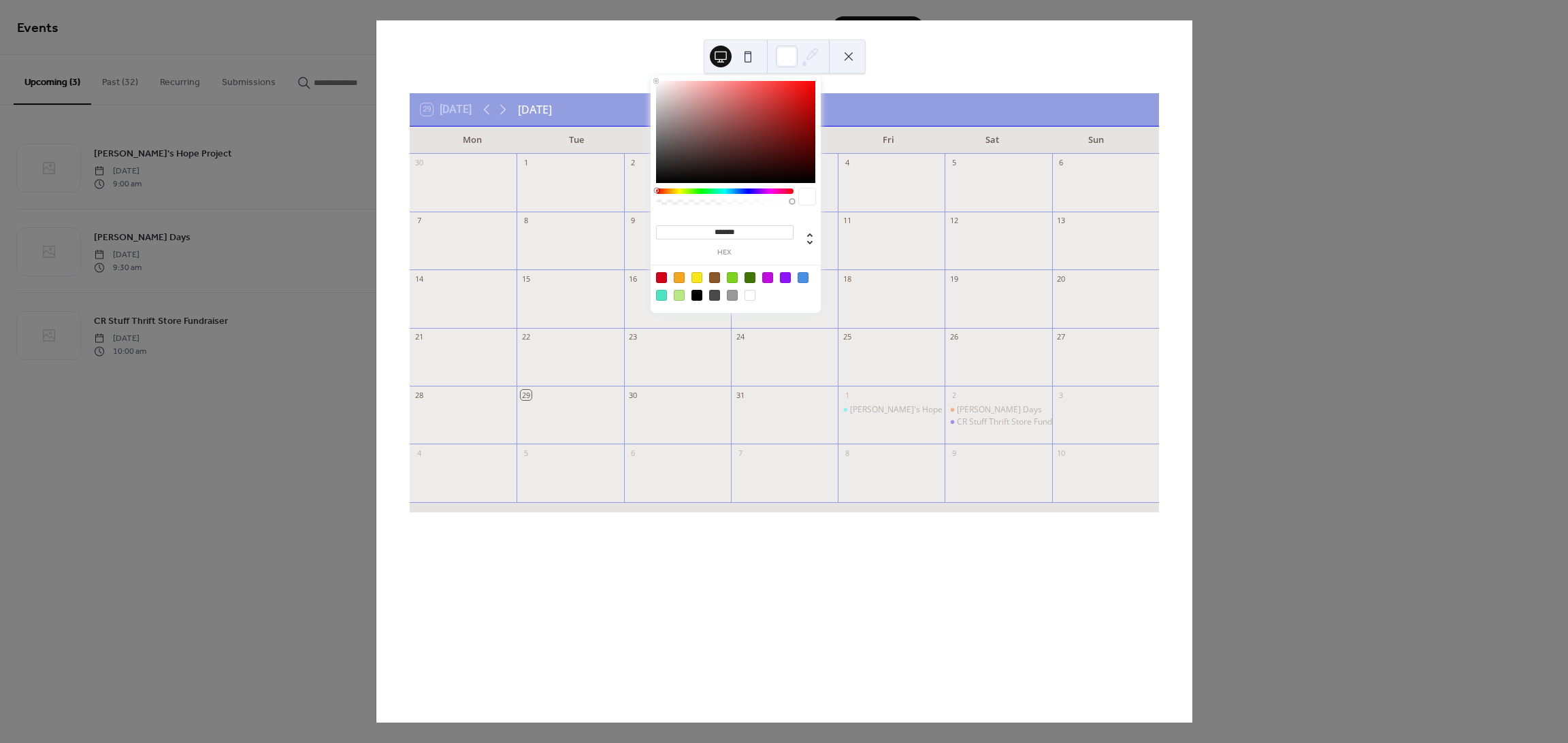 drag, startPoint x: 757, startPoint y: 115, endPoint x: 622, endPoint y: 75, distance: 140.80128 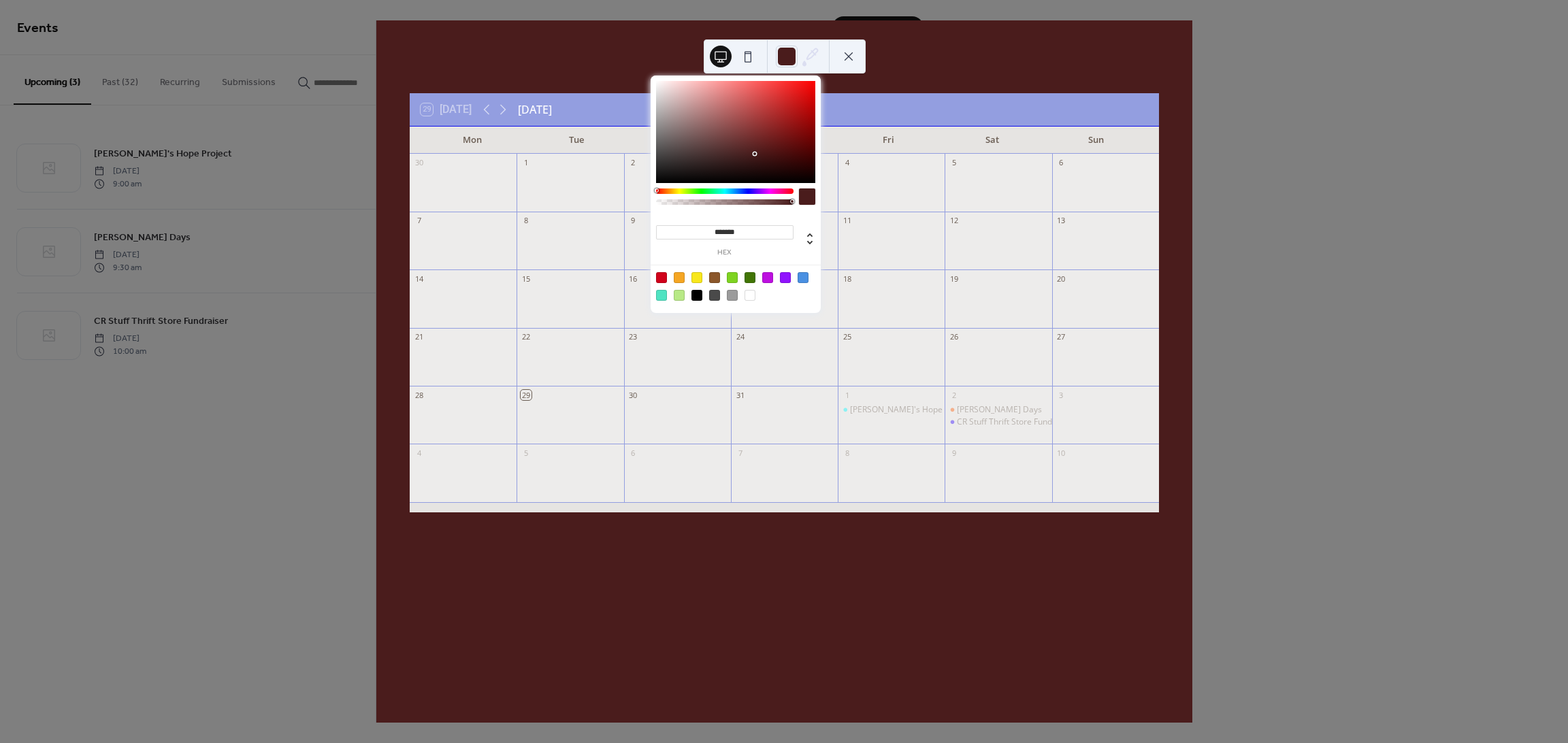 type on "*******" 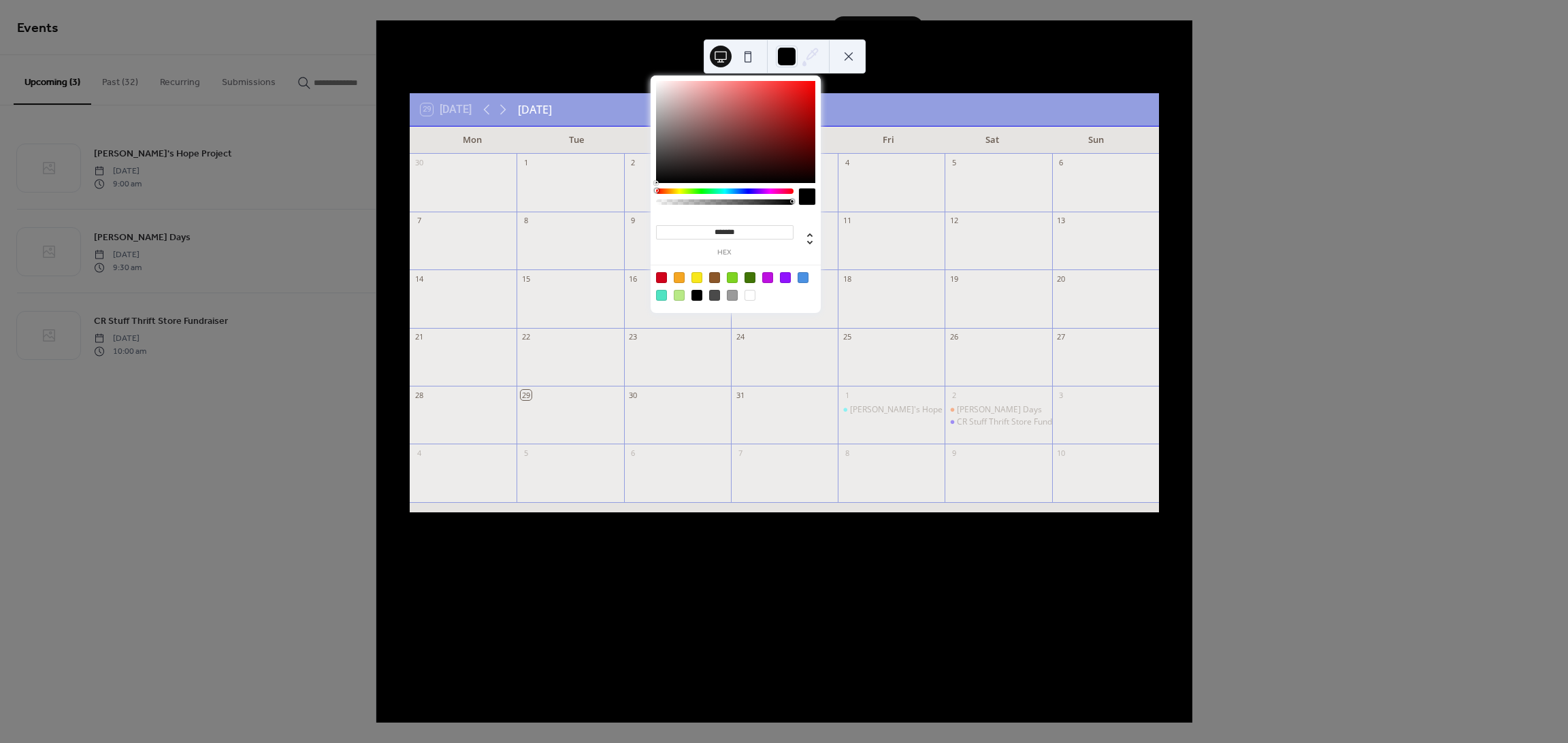 drag, startPoint x: 755, startPoint y: 154, endPoint x: 817, endPoint y: 191, distance: 72.20111 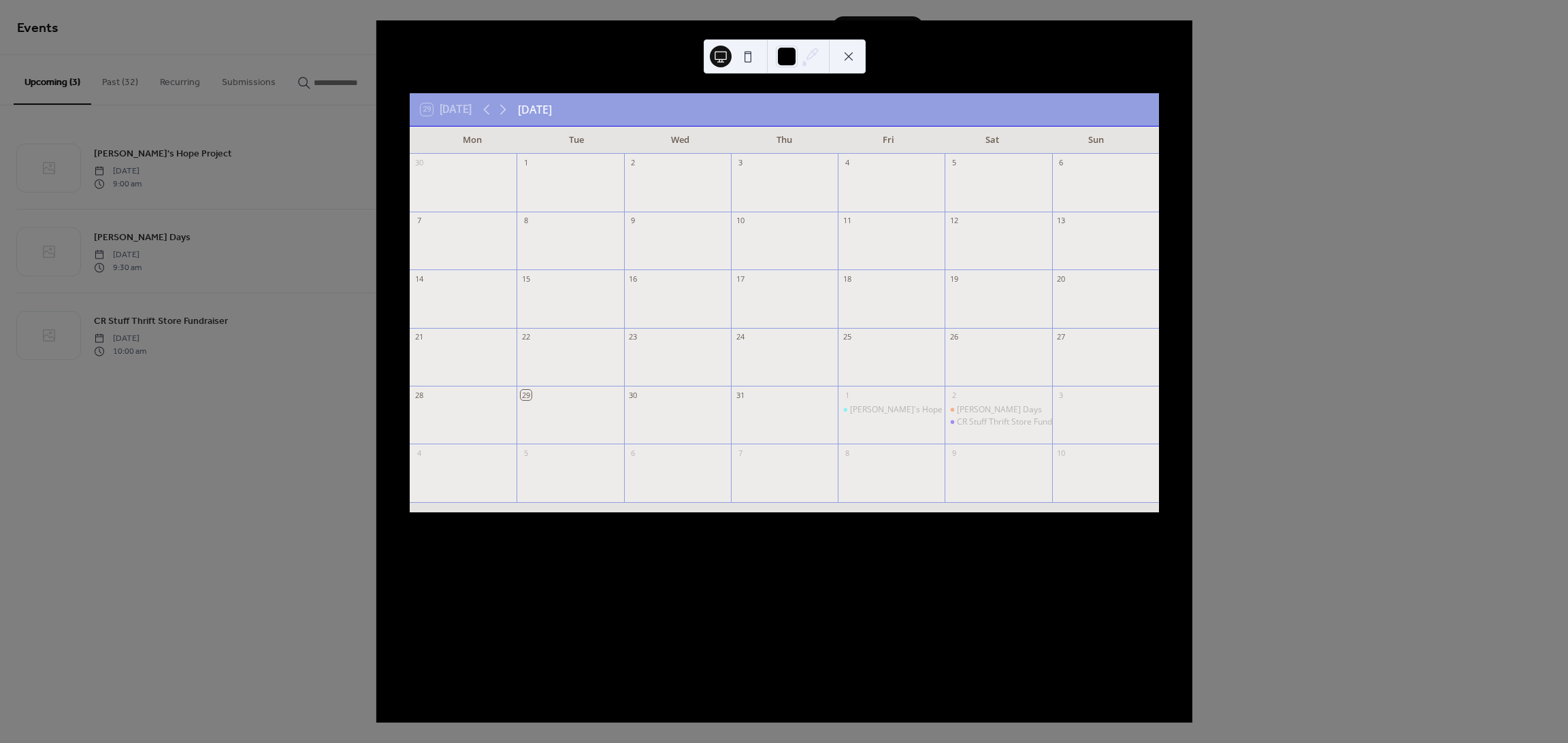 click at bounding box center (849, 56) 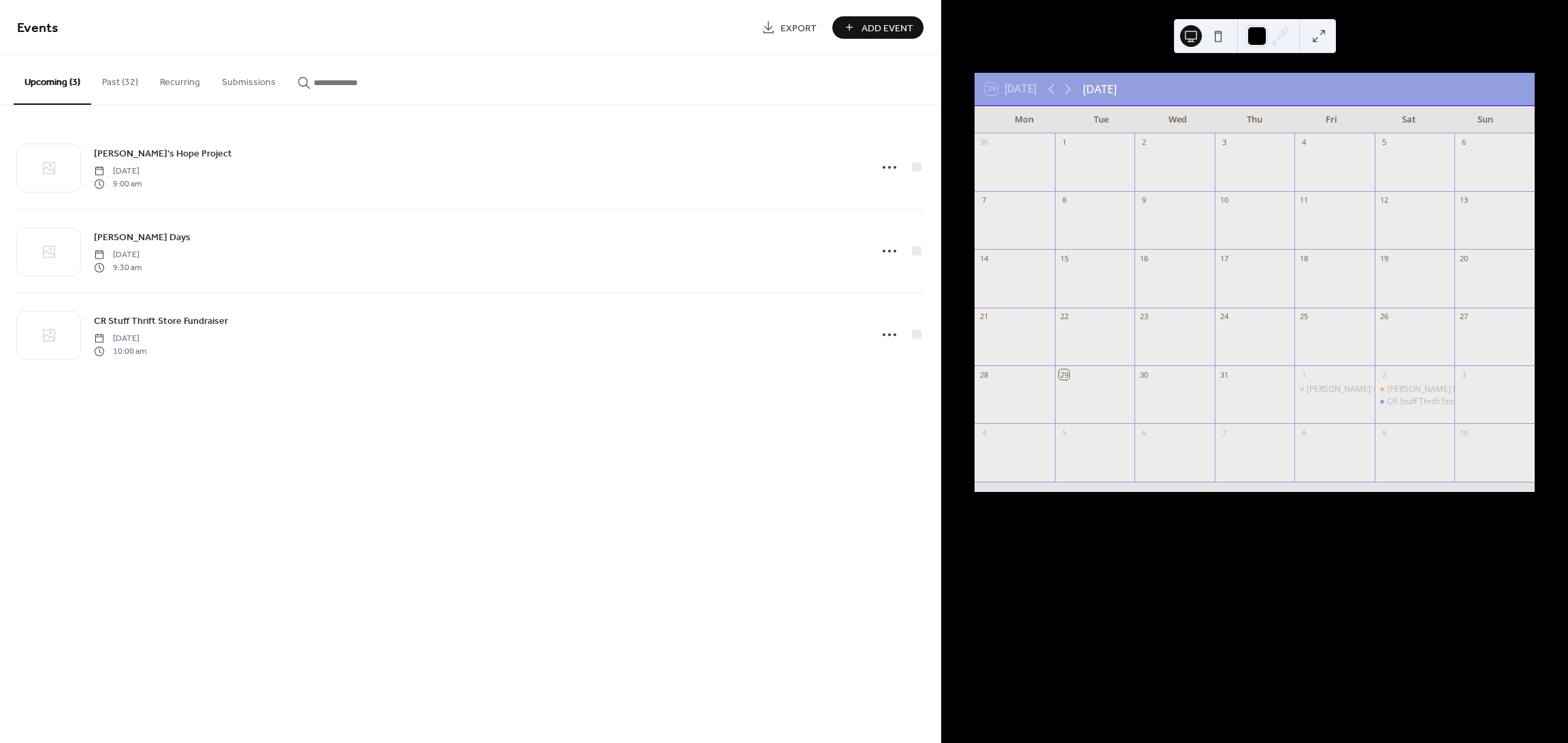 drag, startPoint x: 1343, startPoint y: 389, endPoint x: 1315, endPoint y: 407, distance: 33.286634 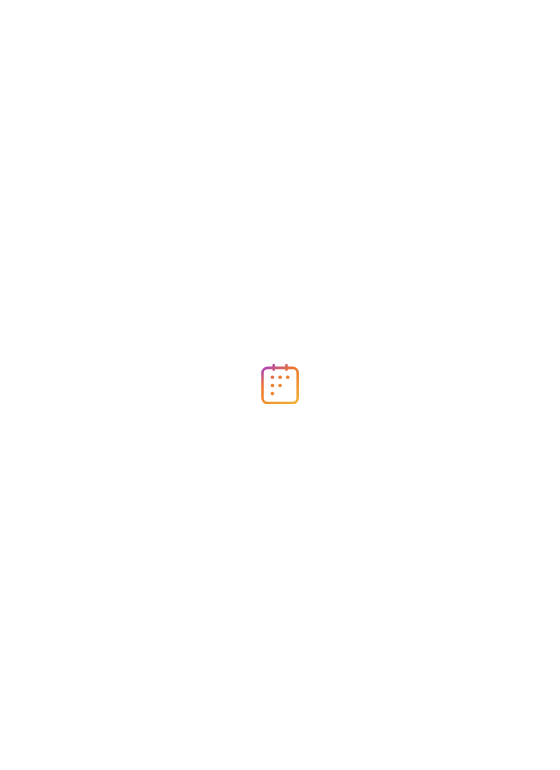 scroll, scrollTop: 0, scrollLeft: 0, axis: both 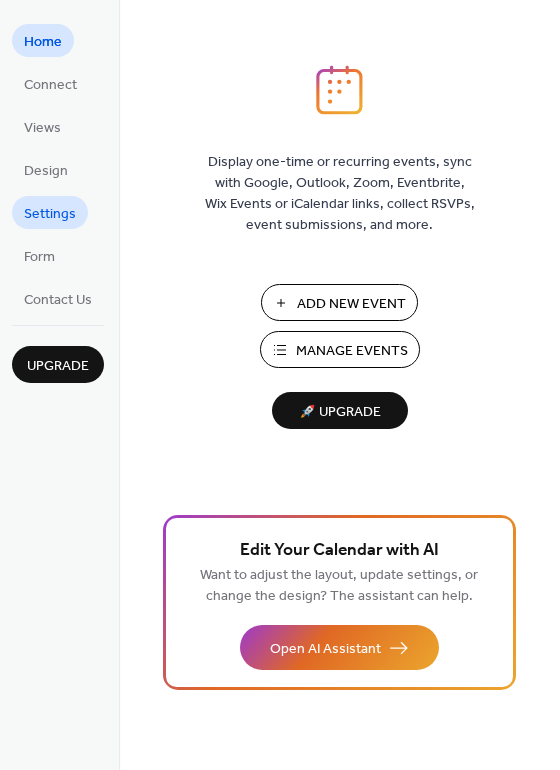 click on "Settings" at bounding box center [50, 214] 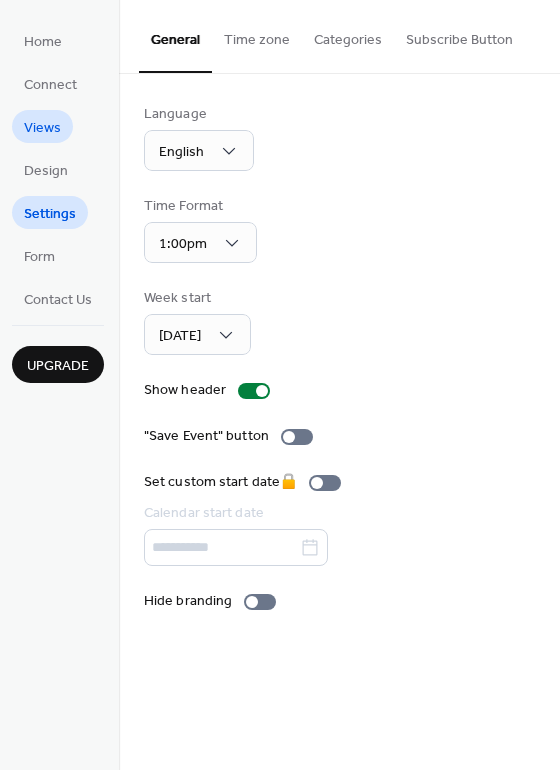 click on "Views" at bounding box center (42, 128) 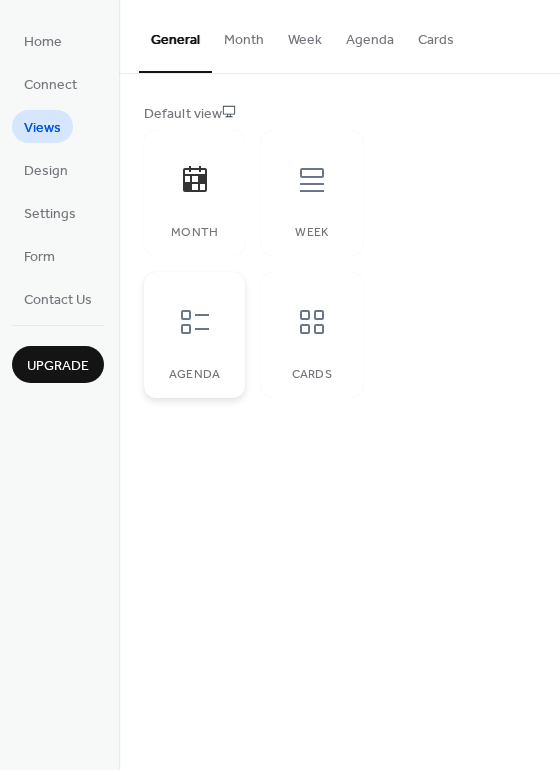 click 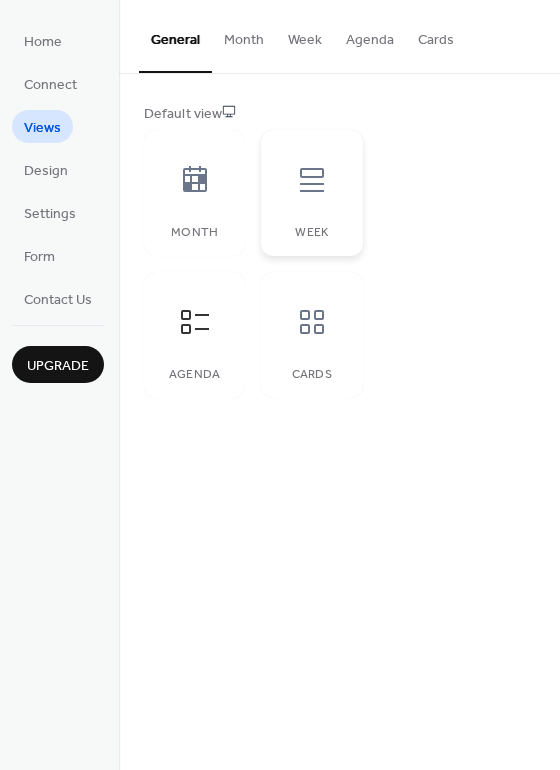 click on "Week" at bounding box center [311, 193] 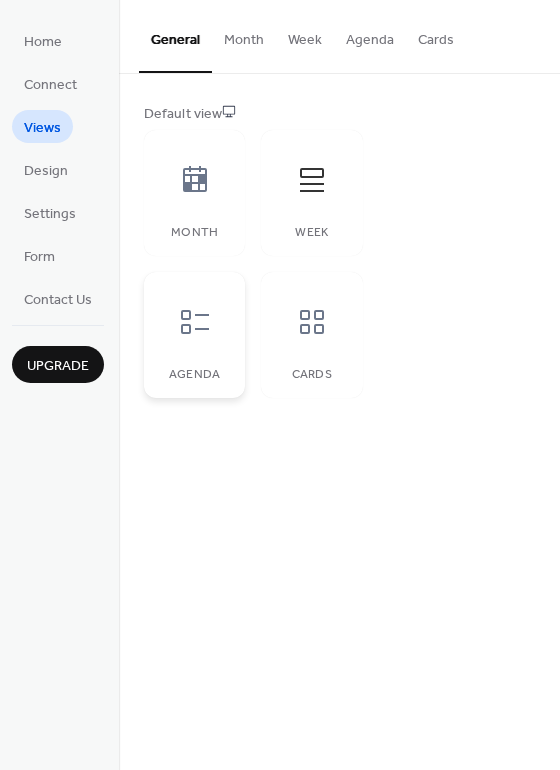 click 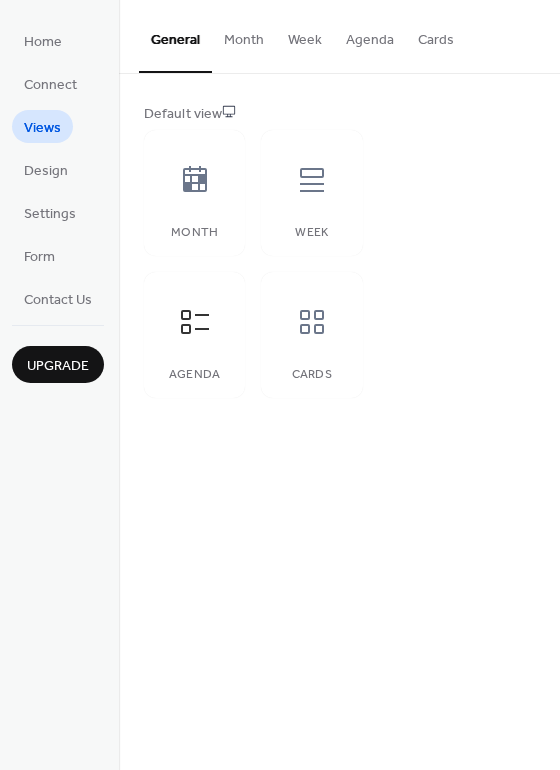 click on "Week" at bounding box center (305, 35) 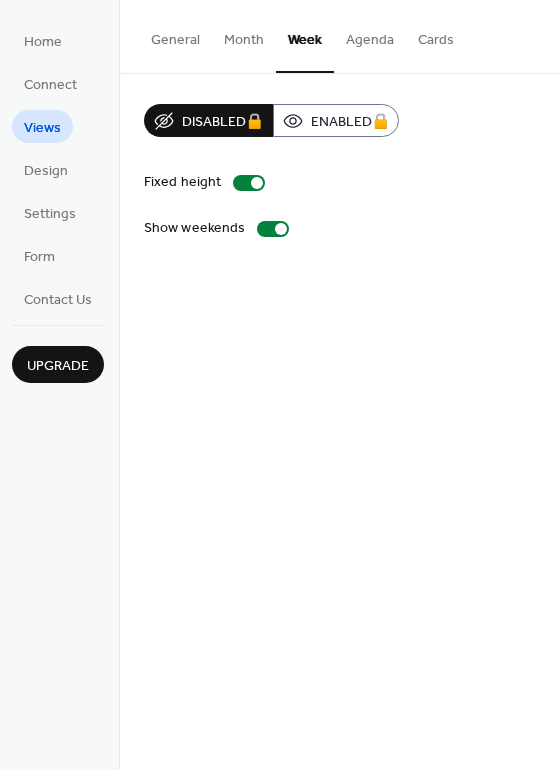 click on "Month" at bounding box center [244, 35] 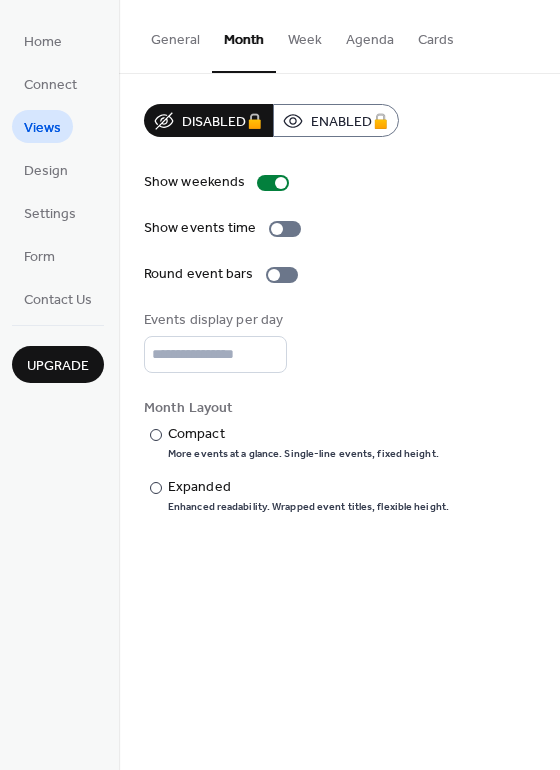 click on "Agenda" at bounding box center [370, 35] 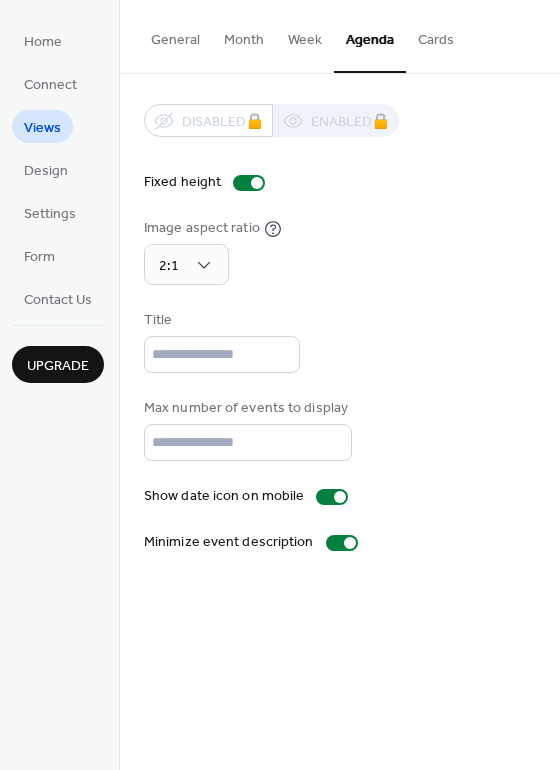 click on "Cards" at bounding box center [436, 35] 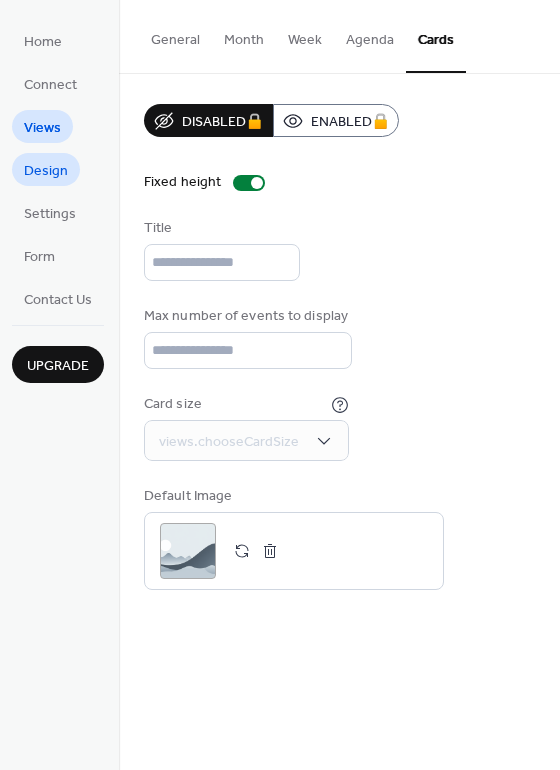 click on "Design" at bounding box center [46, 171] 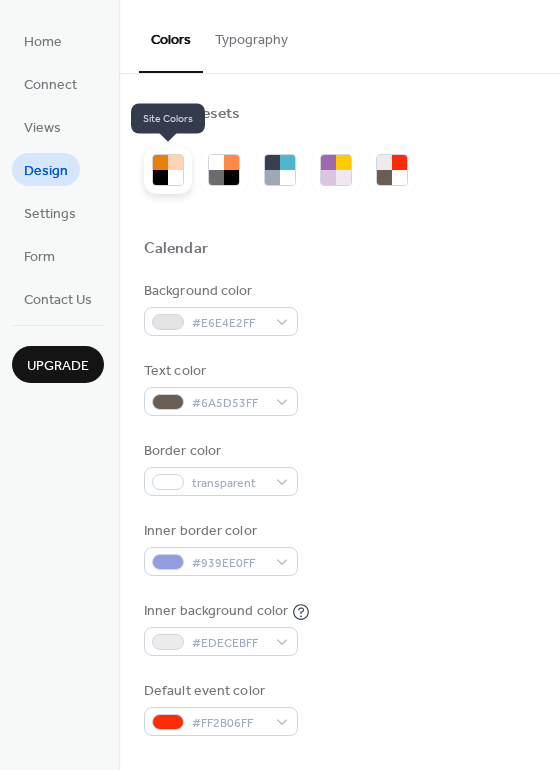 click at bounding box center [175, 162] 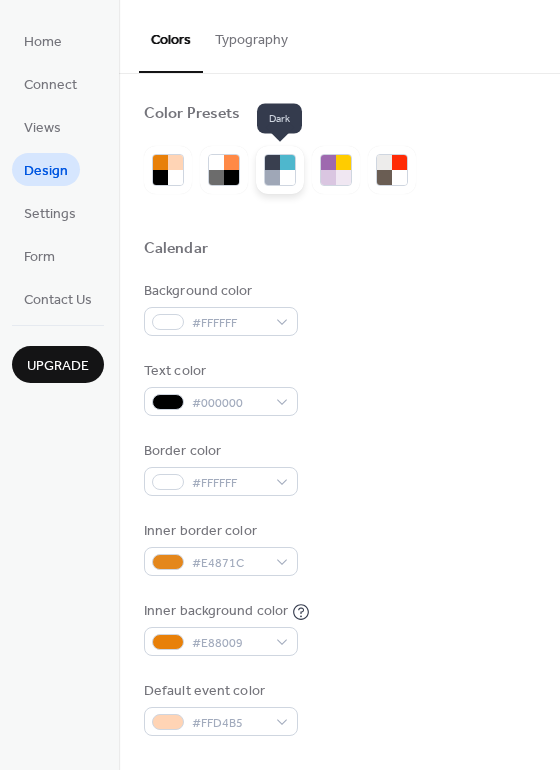 click at bounding box center (287, 177) 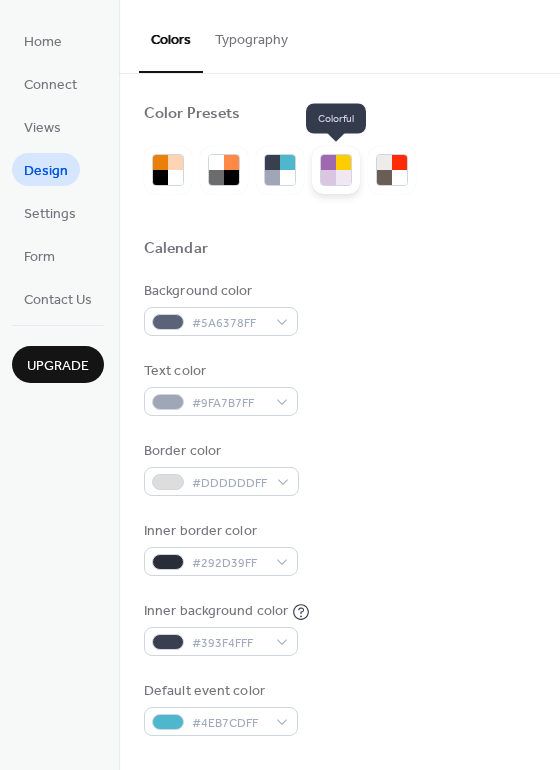 click at bounding box center (336, 170) 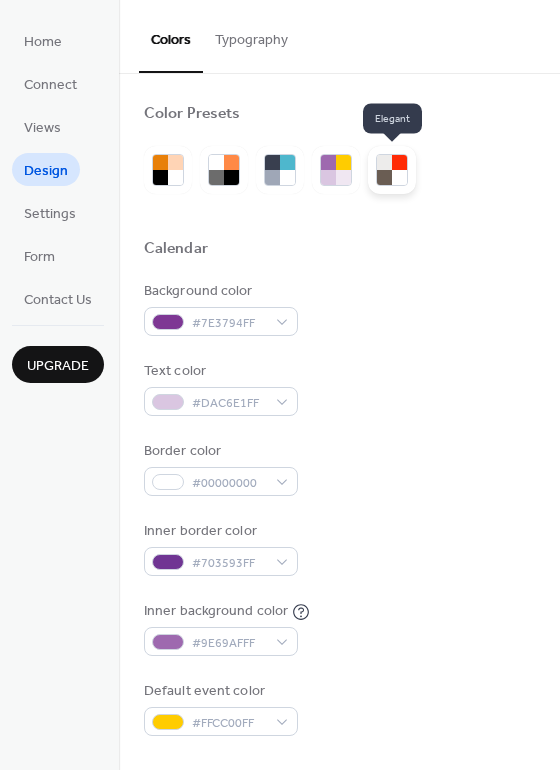 click at bounding box center (399, 177) 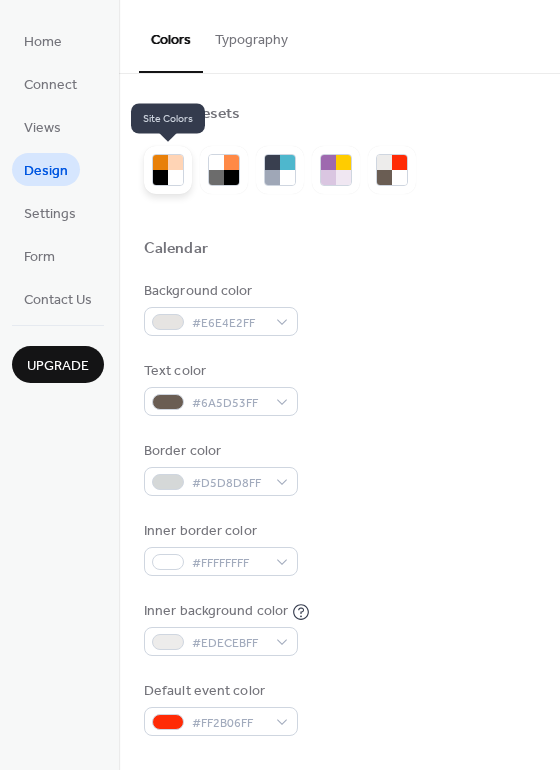 click at bounding box center [175, 177] 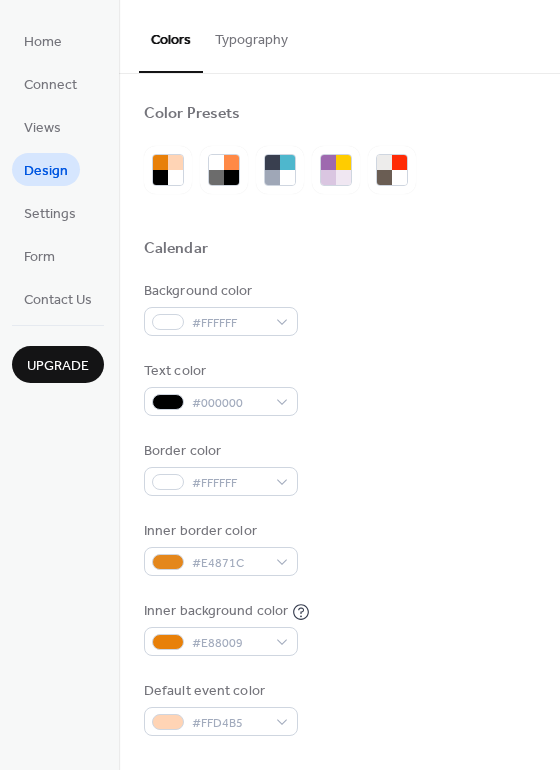 click on "Typography" at bounding box center (251, 35) 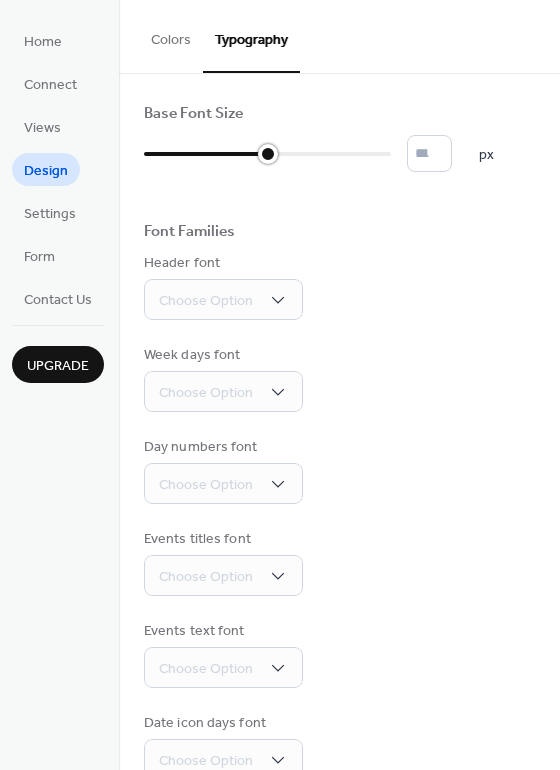 type on "**" 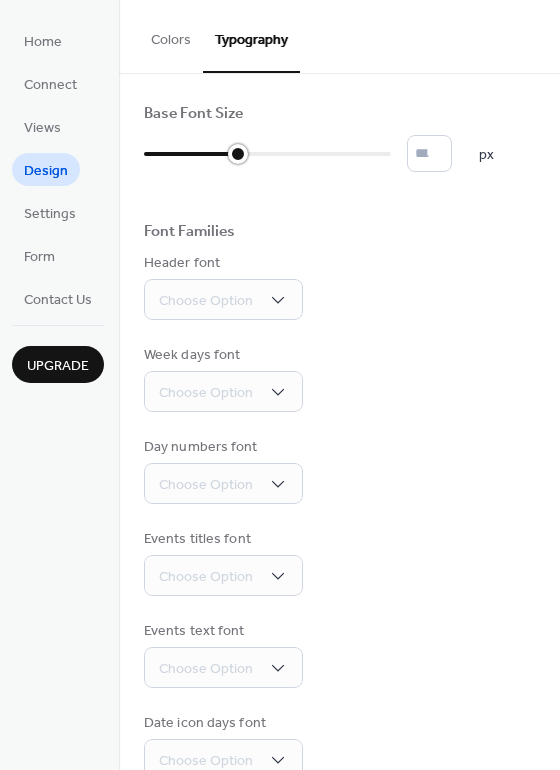 drag, startPoint x: 156, startPoint y: 149, endPoint x: 226, endPoint y: 156, distance: 70.34913 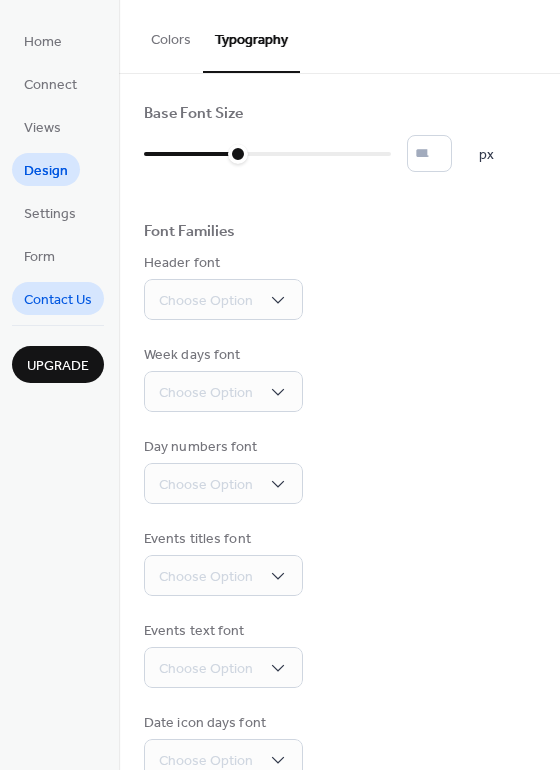click on "Contact Us" at bounding box center [58, 298] 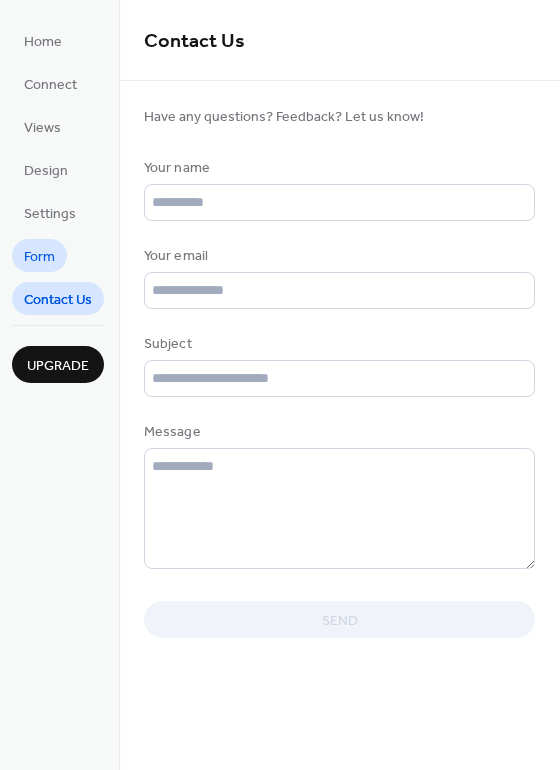 click on "Form" at bounding box center (39, 257) 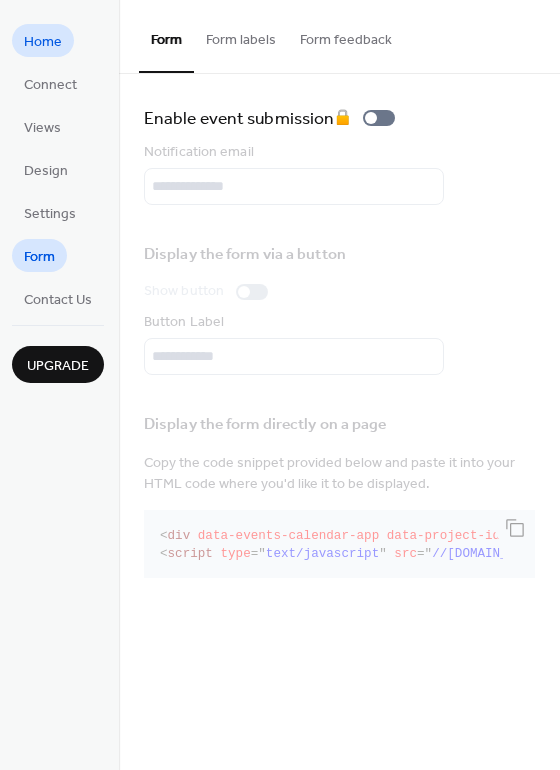 click on "Home" at bounding box center (43, 42) 